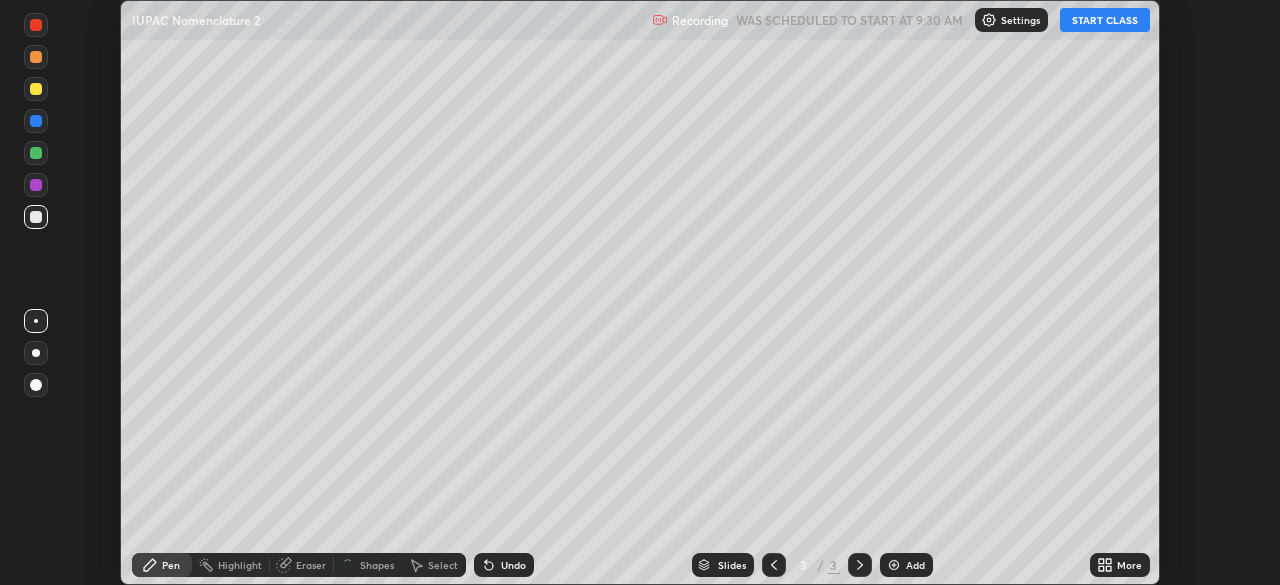 scroll, scrollTop: 0, scrollLeft: 0, axis: both 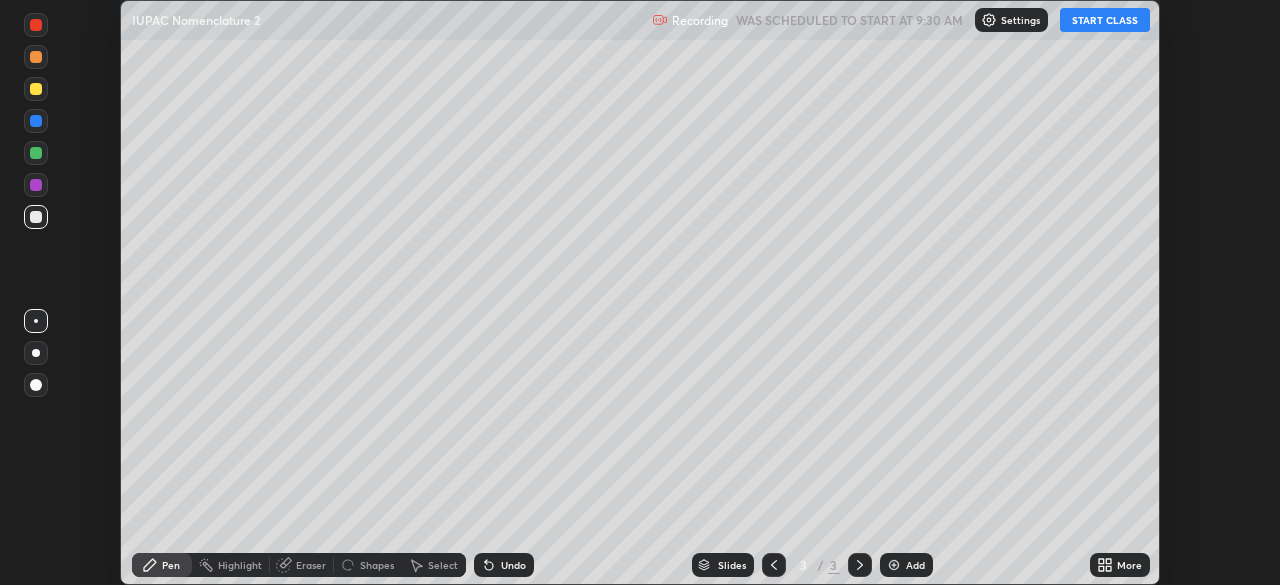 click on "More" at bounding box center [1120, 565] 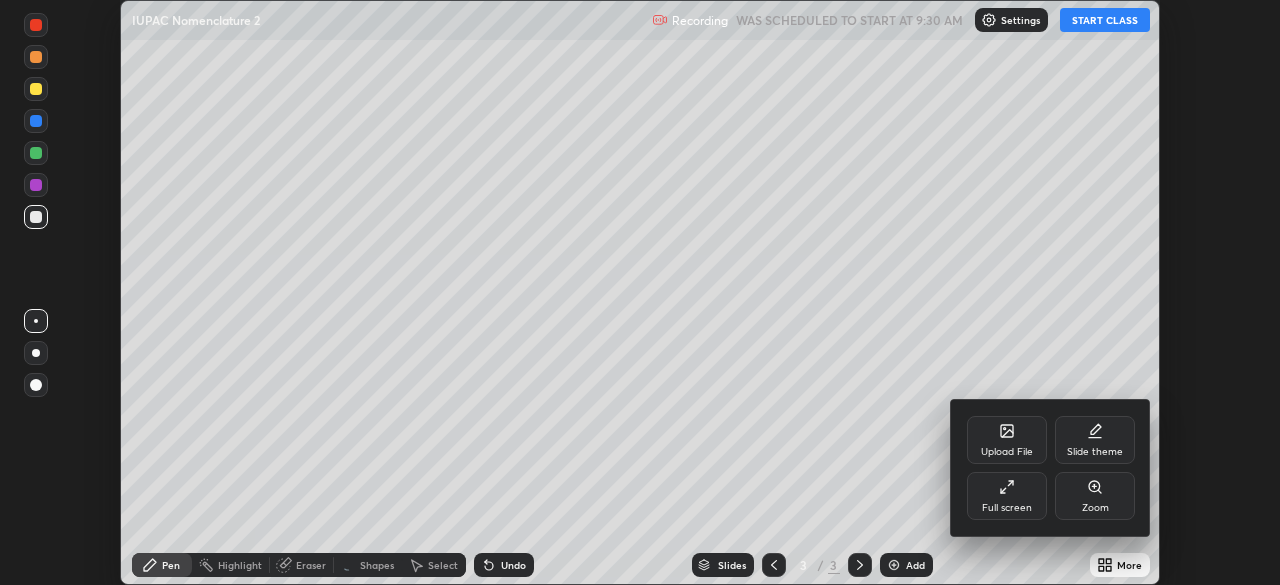 click on "Full screen" at bounding box center (1007, 496) 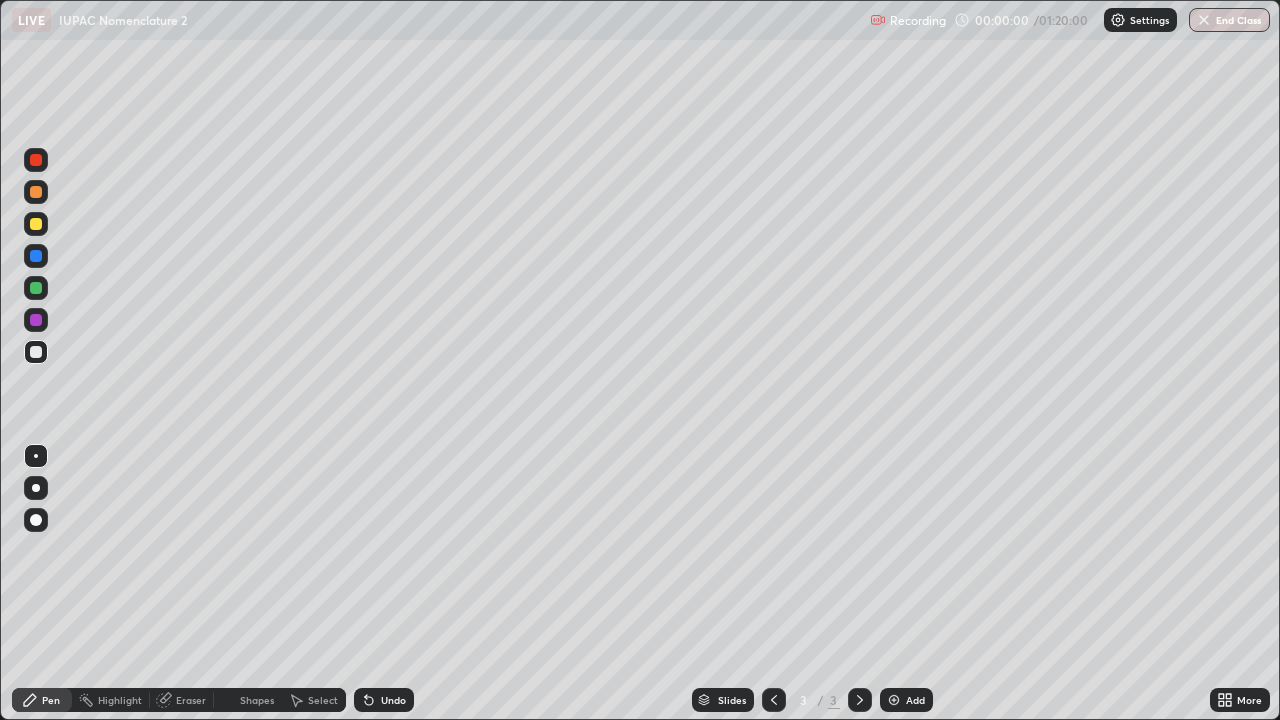 scroll, scrollTop: 99280, scrollLeft: 98720, axis: both 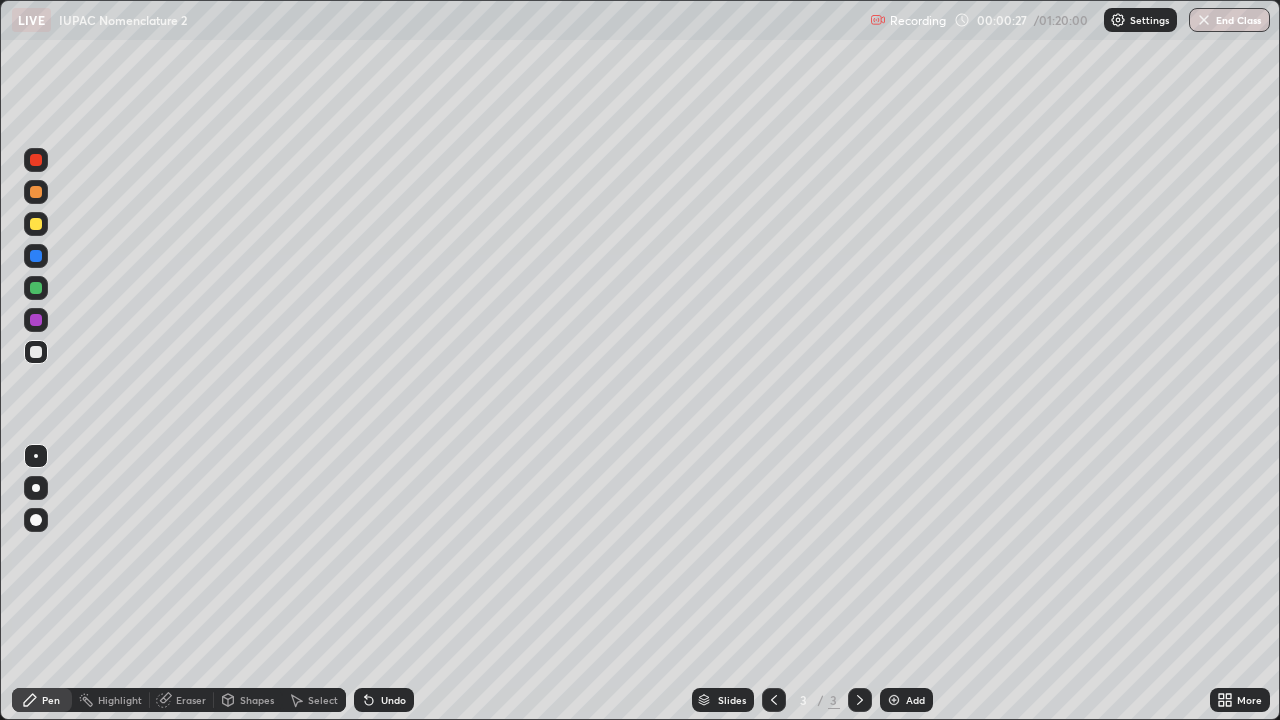 click at bounding box center [36, 224] 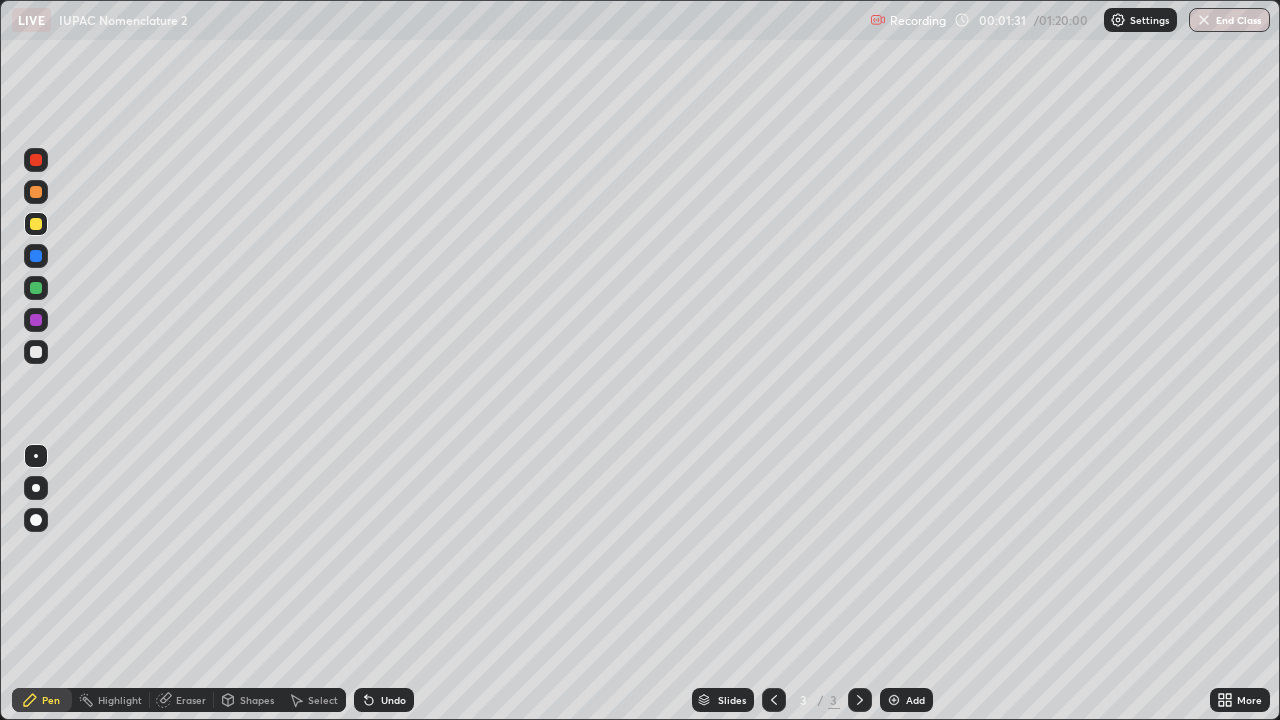 click on "Undo" at bounding box center (384, 700) 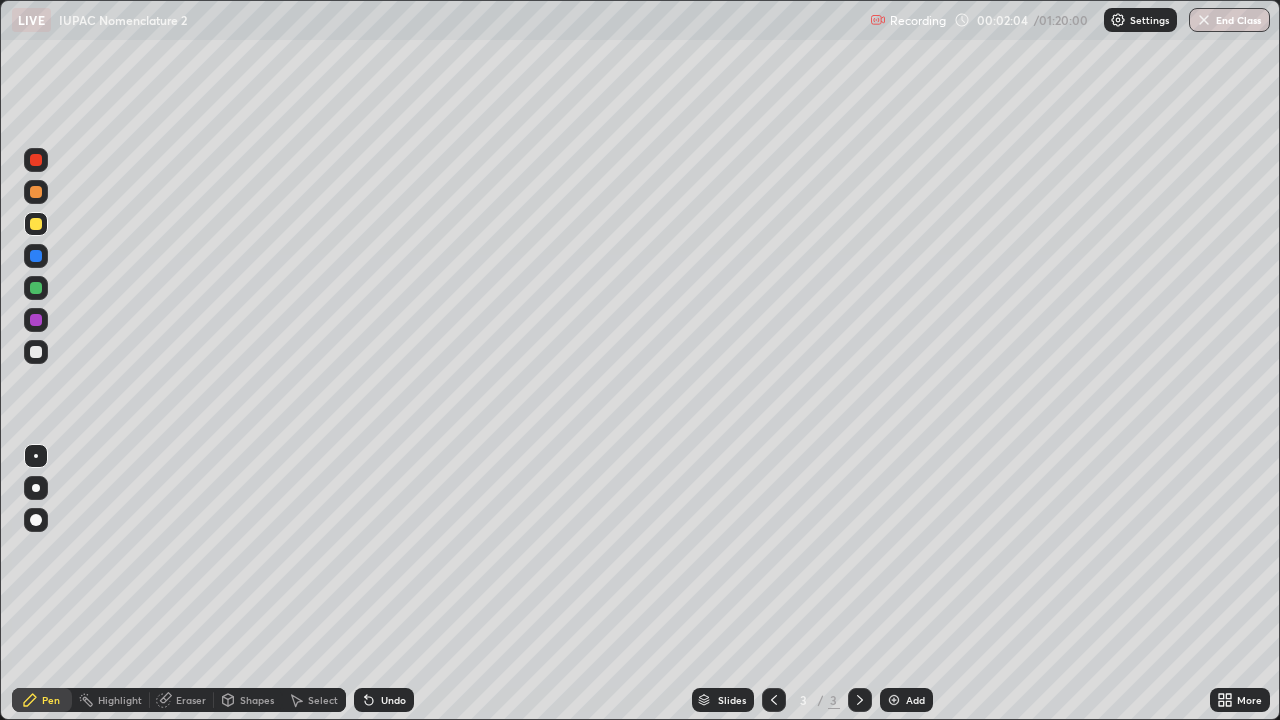 click at bounding box center [36, 352] 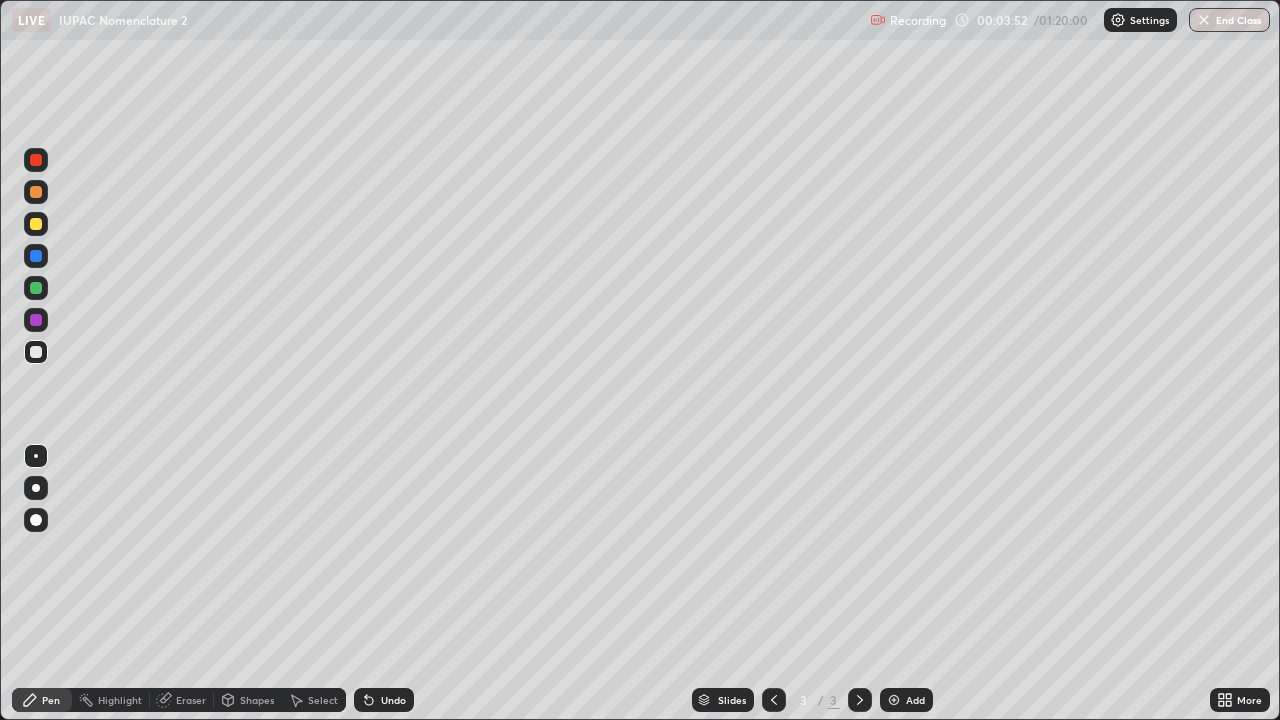 click at bounding box center (36, 224) 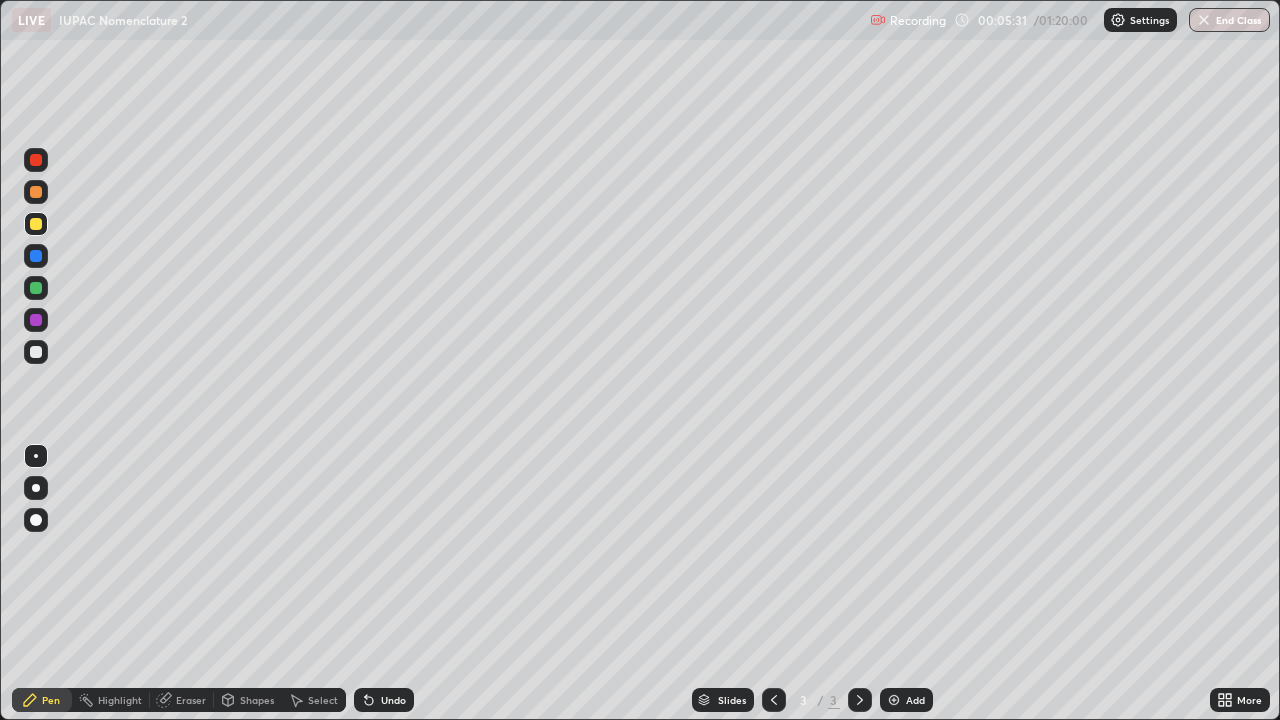 click on "Eraser" at bounding box center [191, 700] 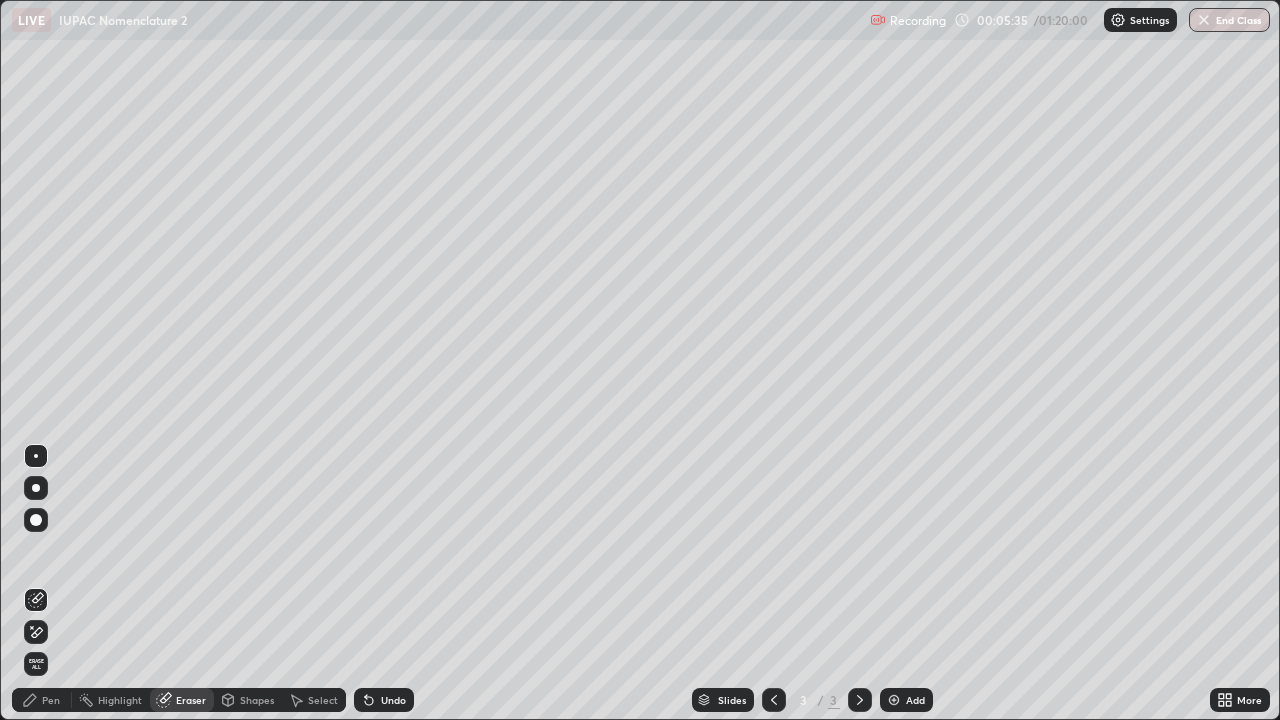 click on "Pen" at bounding box center [51, 700] 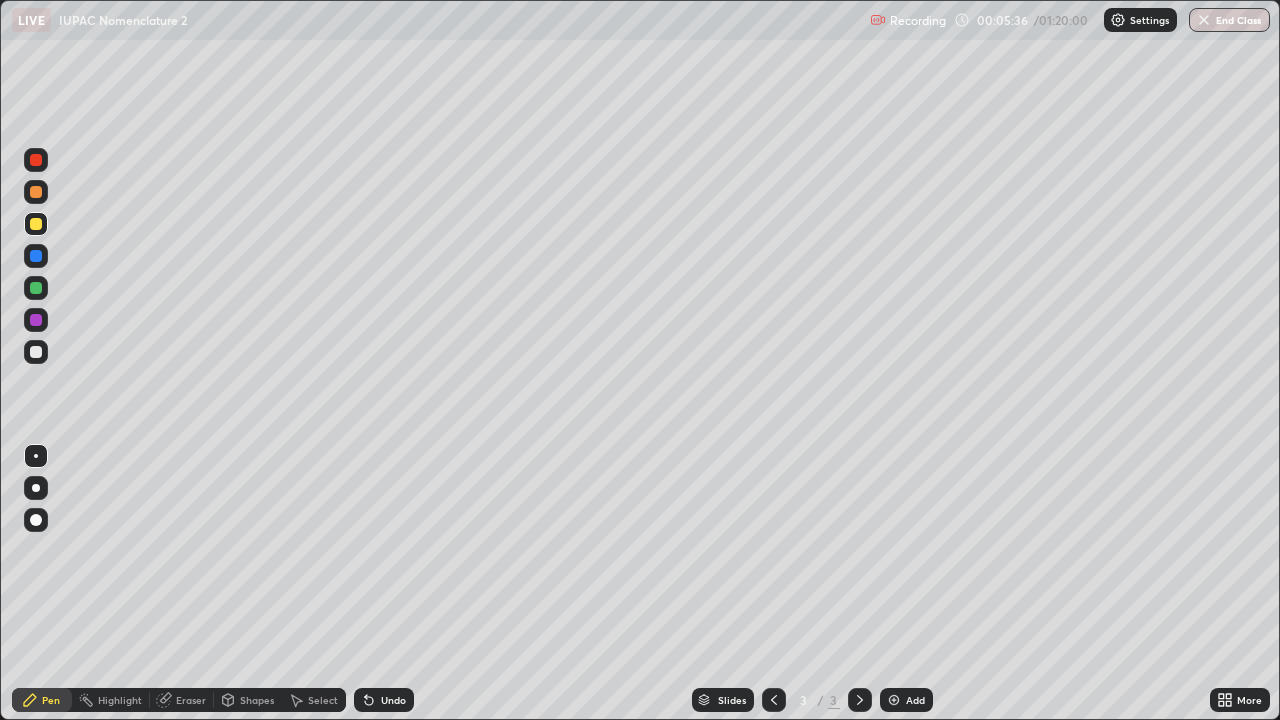 click at bounding box center (36, 352) 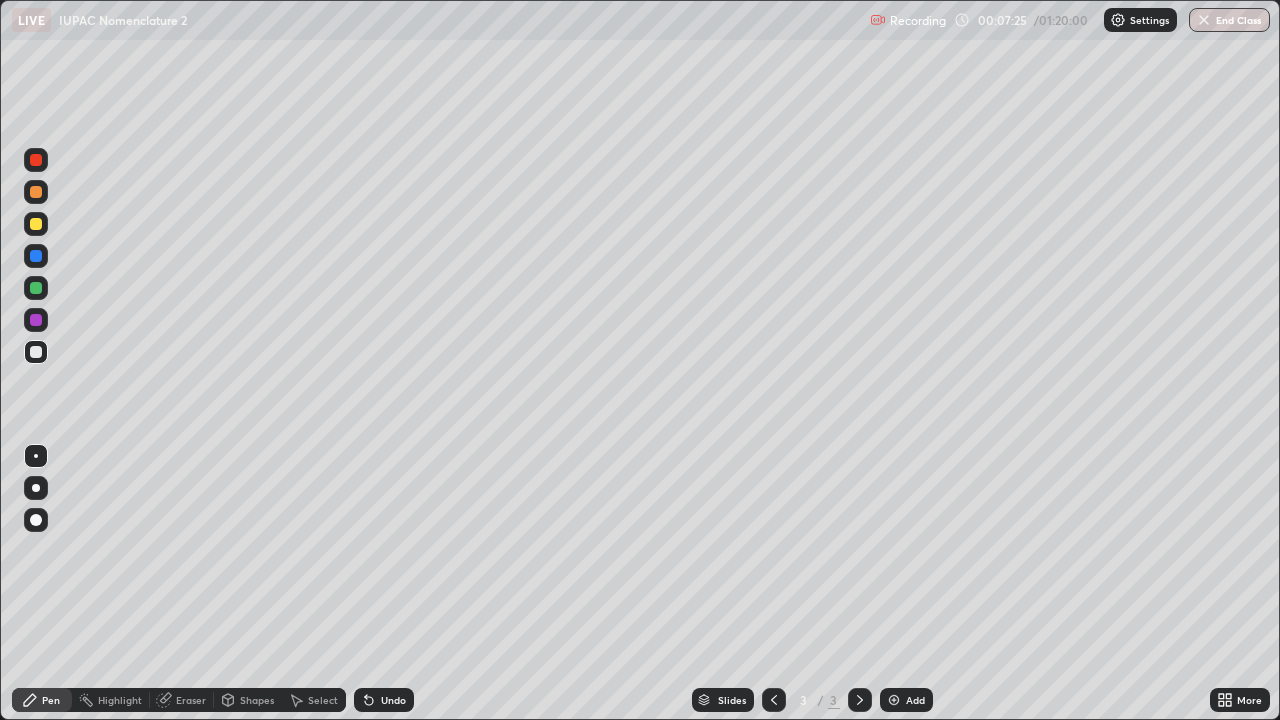 click on "Add" at bounding box center [906, 700] 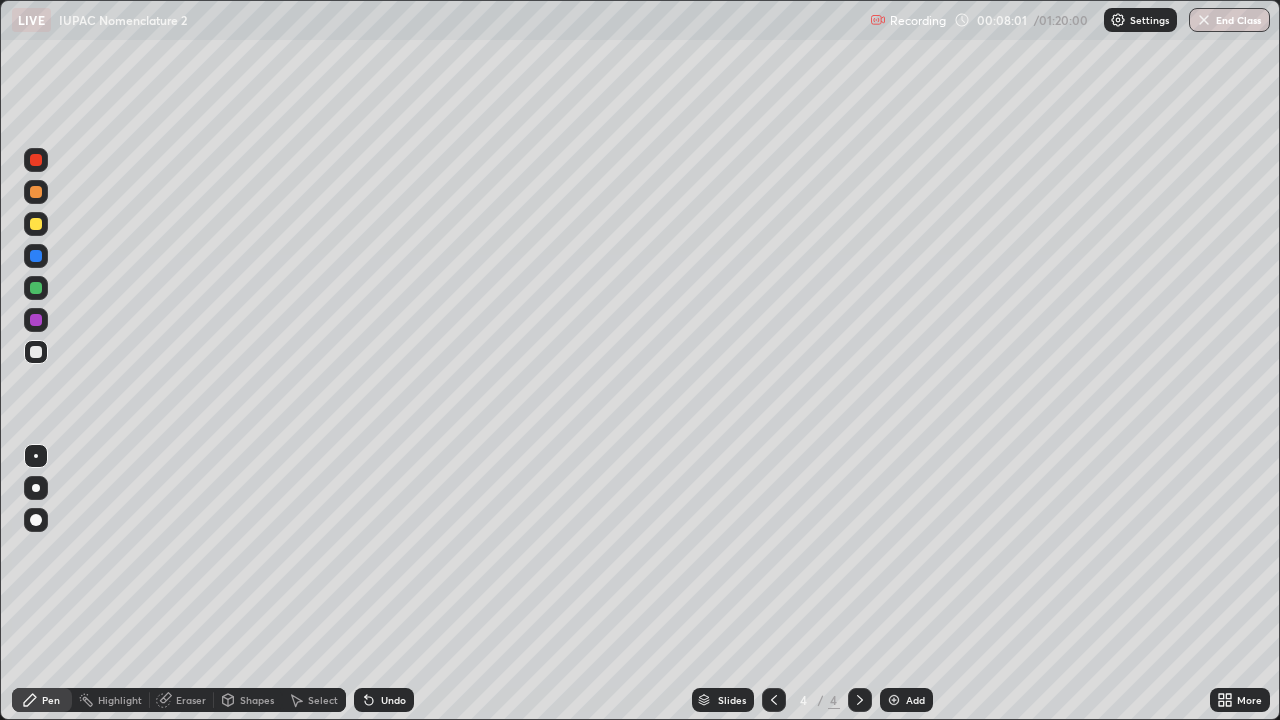 click at bounding box center (36, 224) 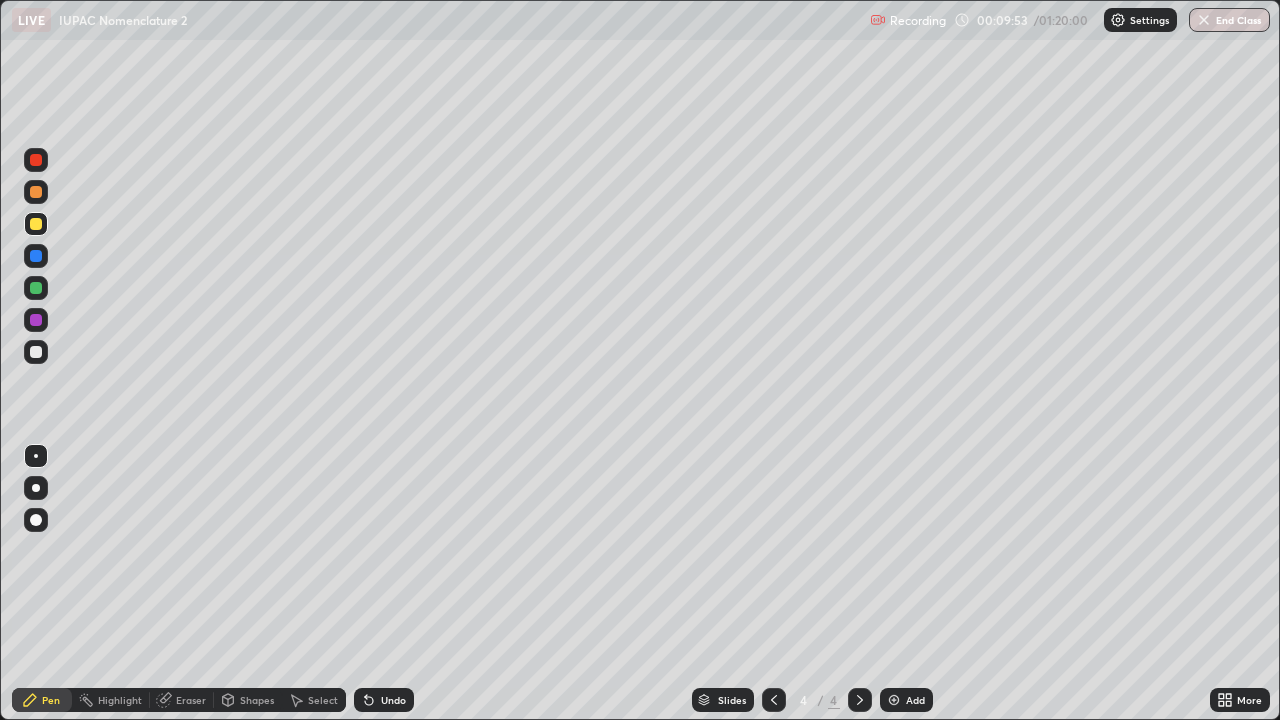 click on "Eraser" at bounding box center [191, 700] 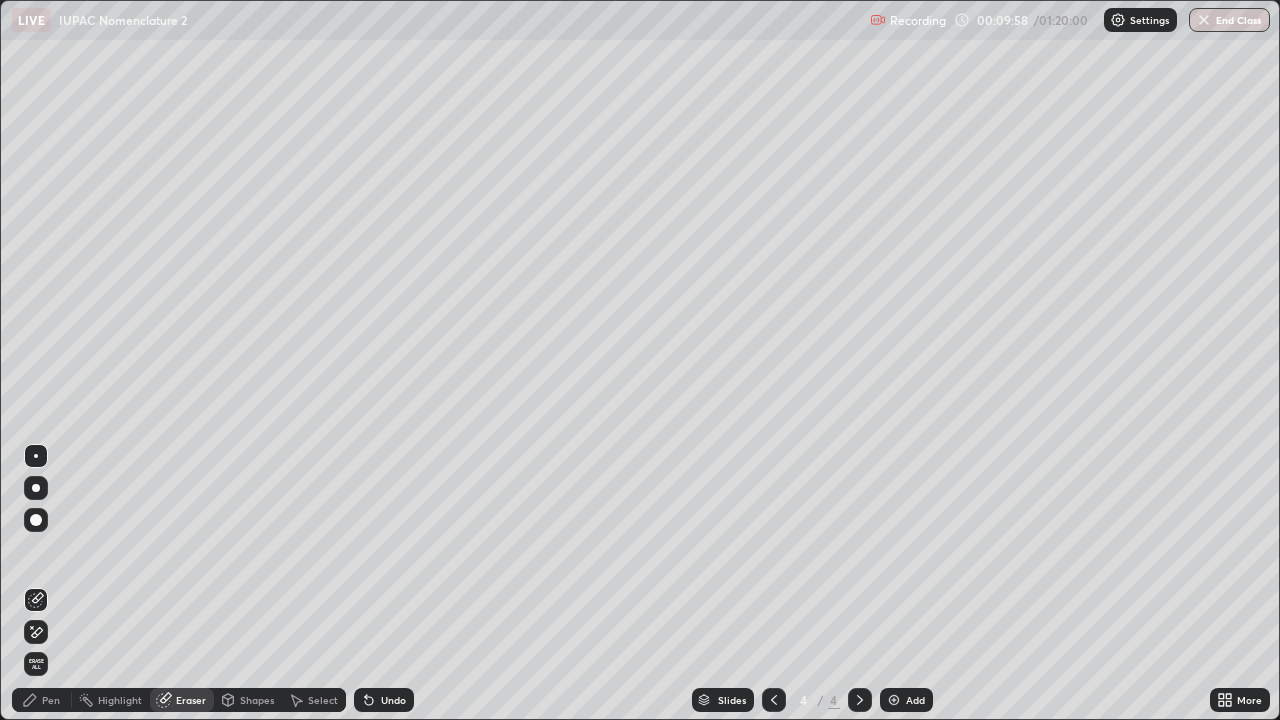 click on "Pen" at bounding box center [51, 700] 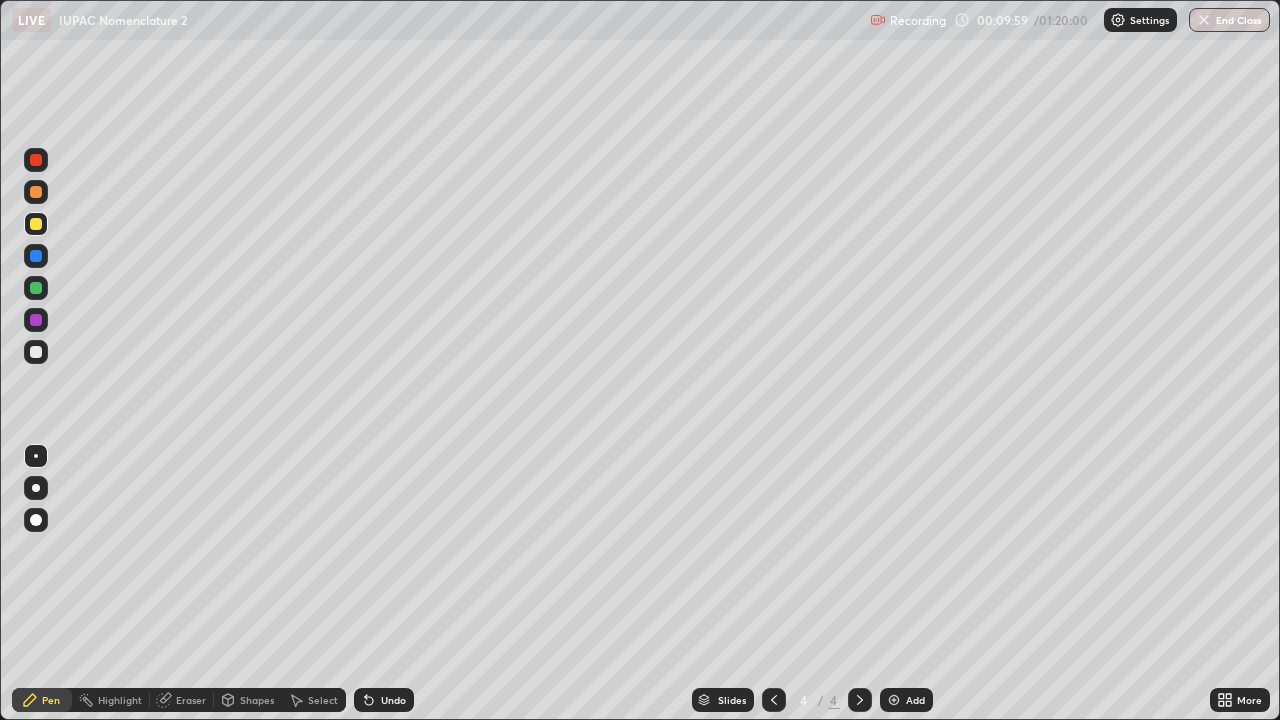 click at bounding box center [36, 352] 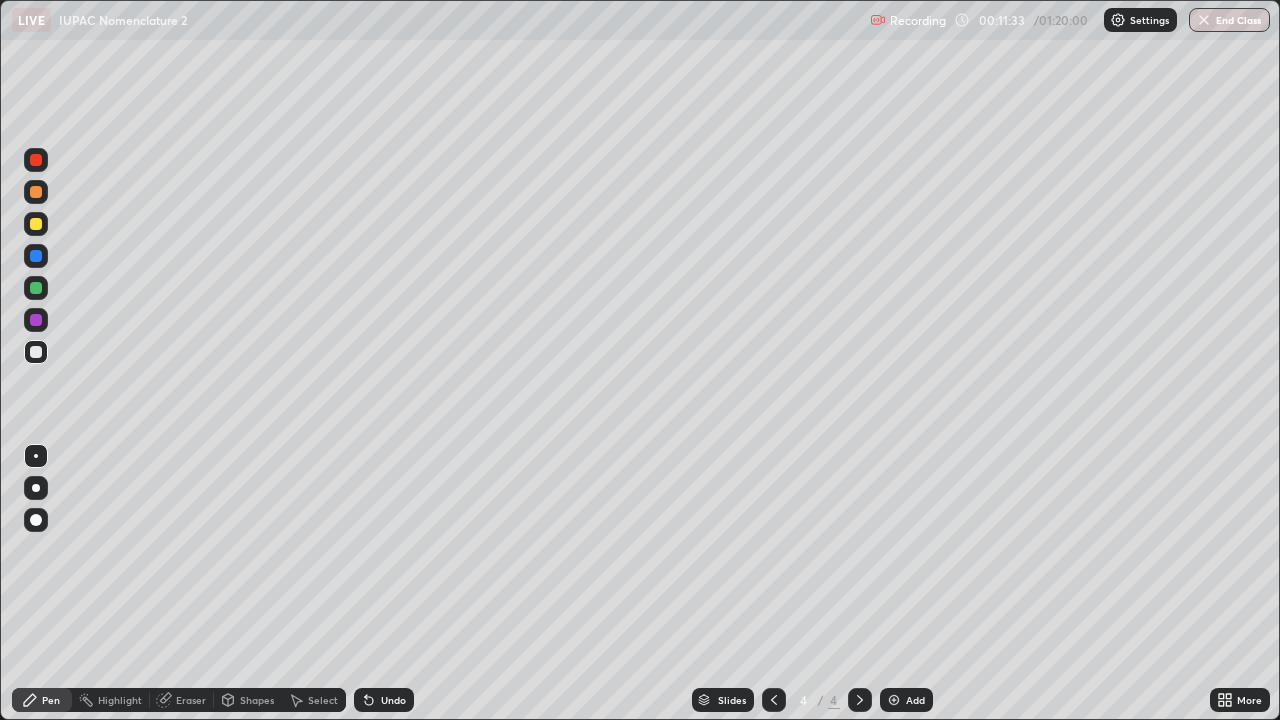 click at bounding box center [36, 224] 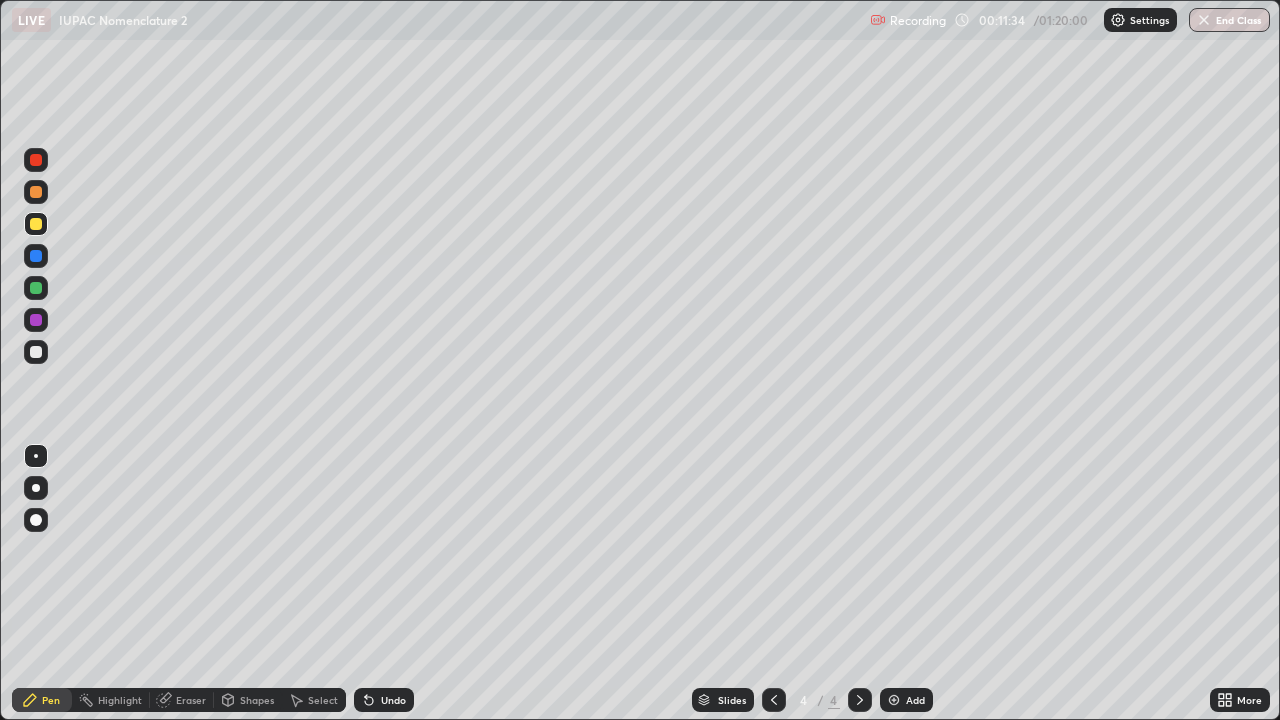 click at bounding box center [894, 700] 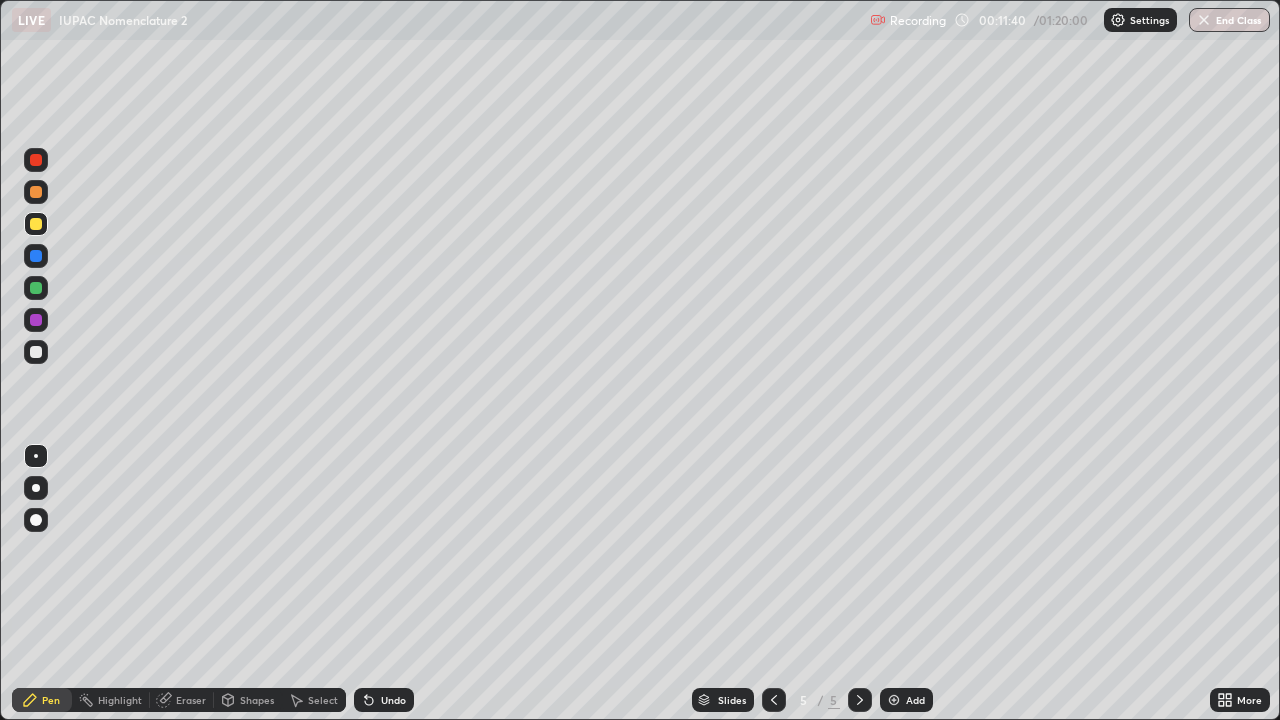 click at bounding box center (36, 352) 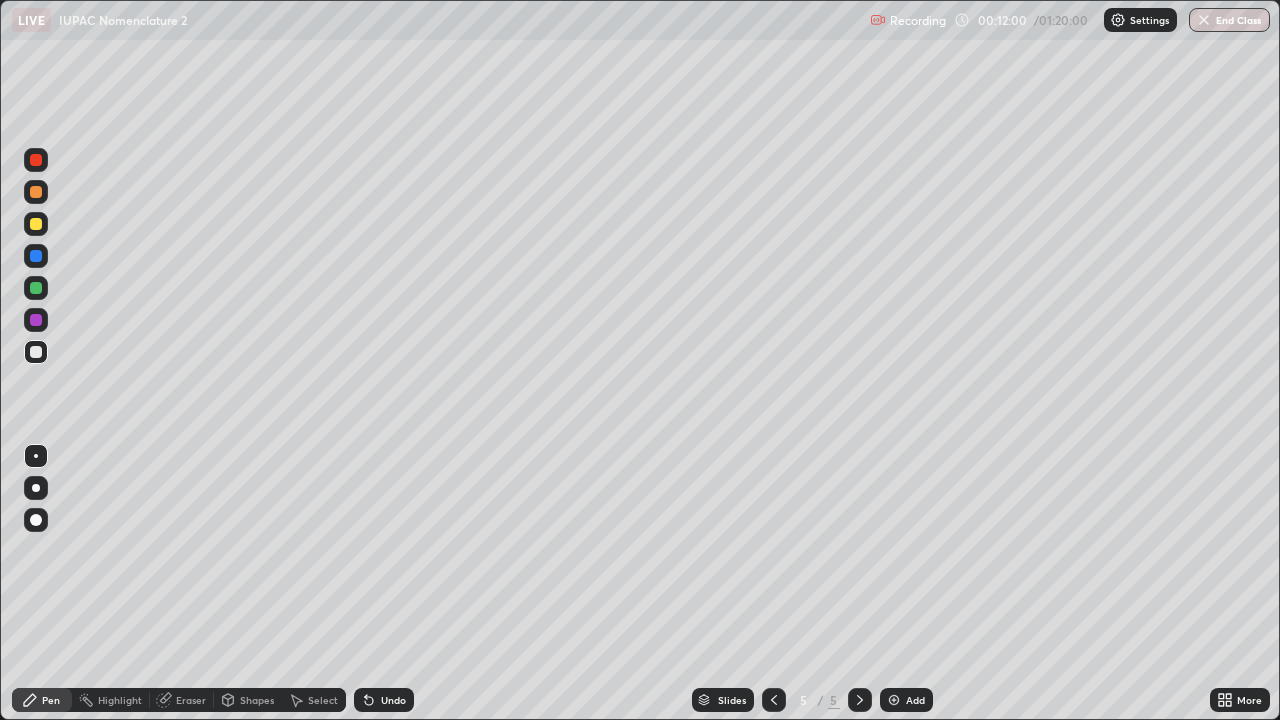 click at bounding box center (36, 224) 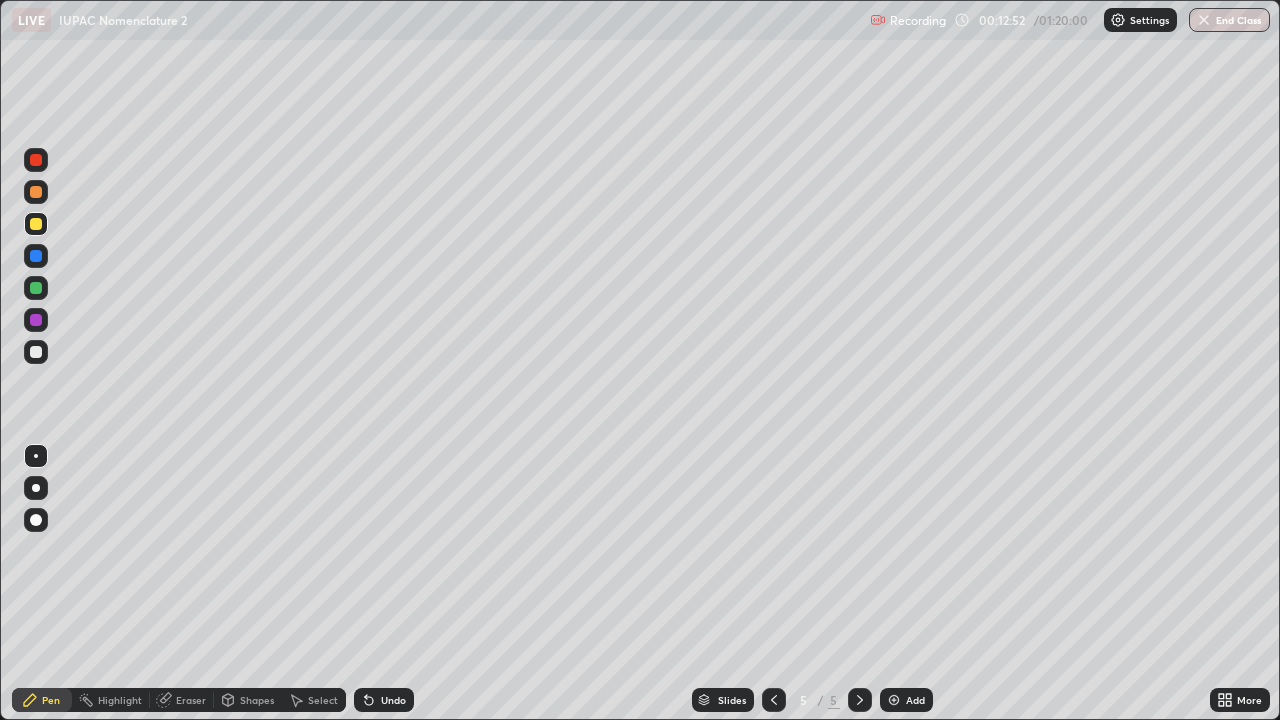 click on "Eraser" at bounding box center (191, 700) 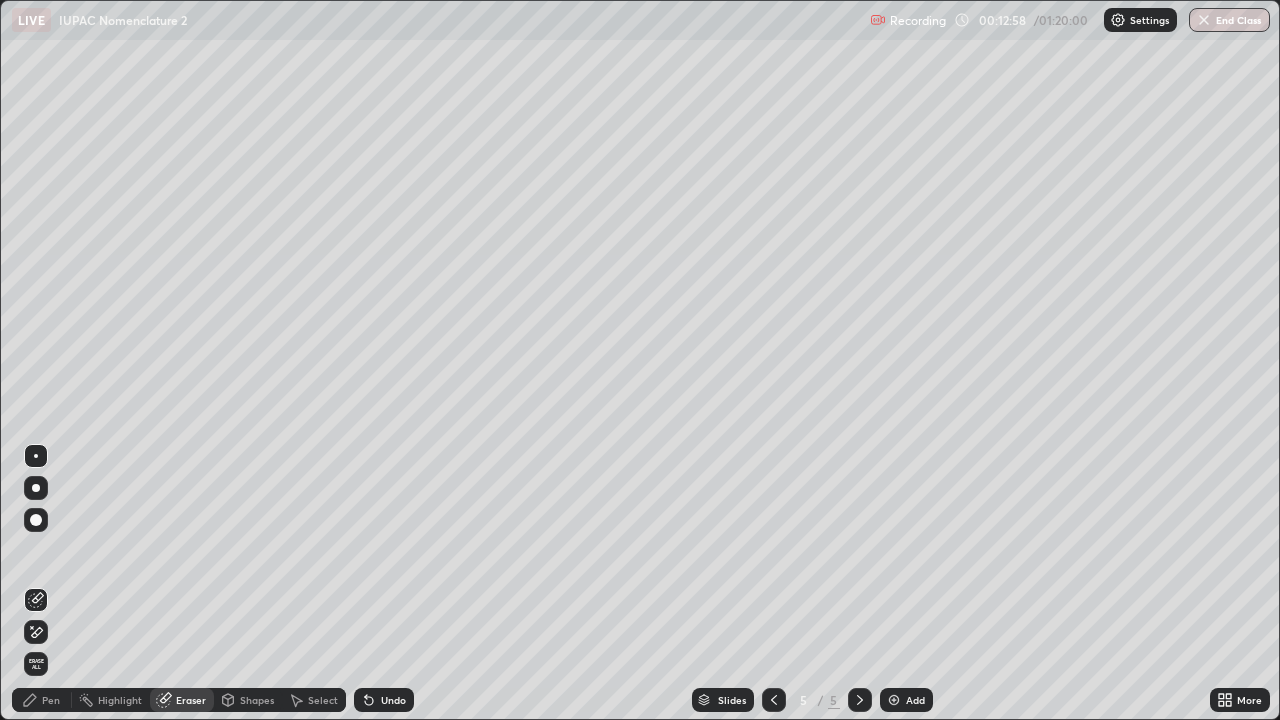click on "Pen" at bounding box center [51, 700] 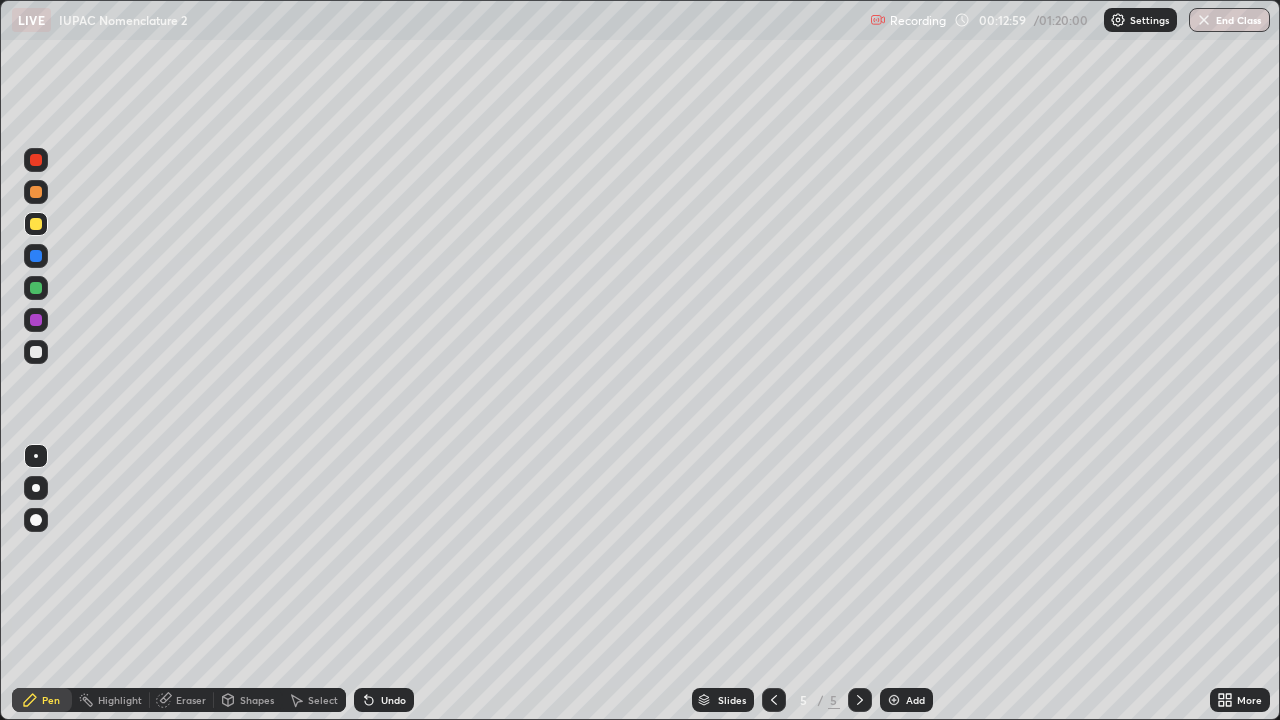 click at bounding box center [36, 352] 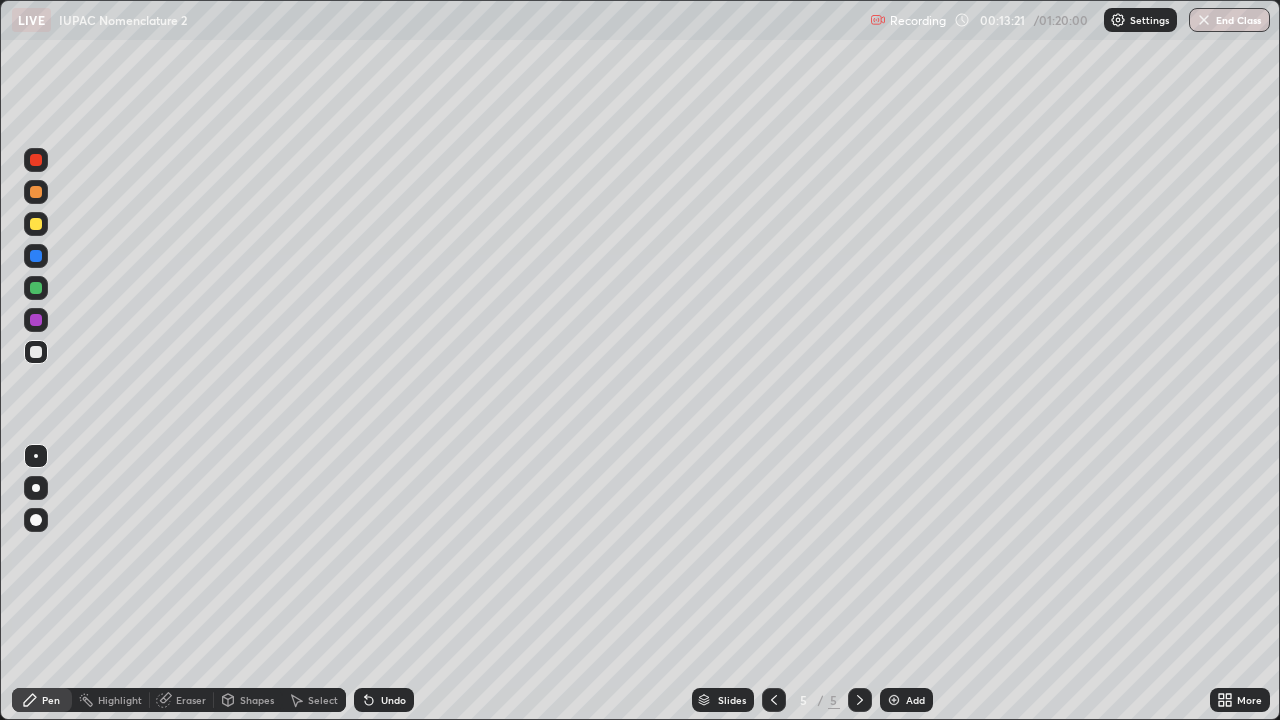 click at bounding box center [36, 352] 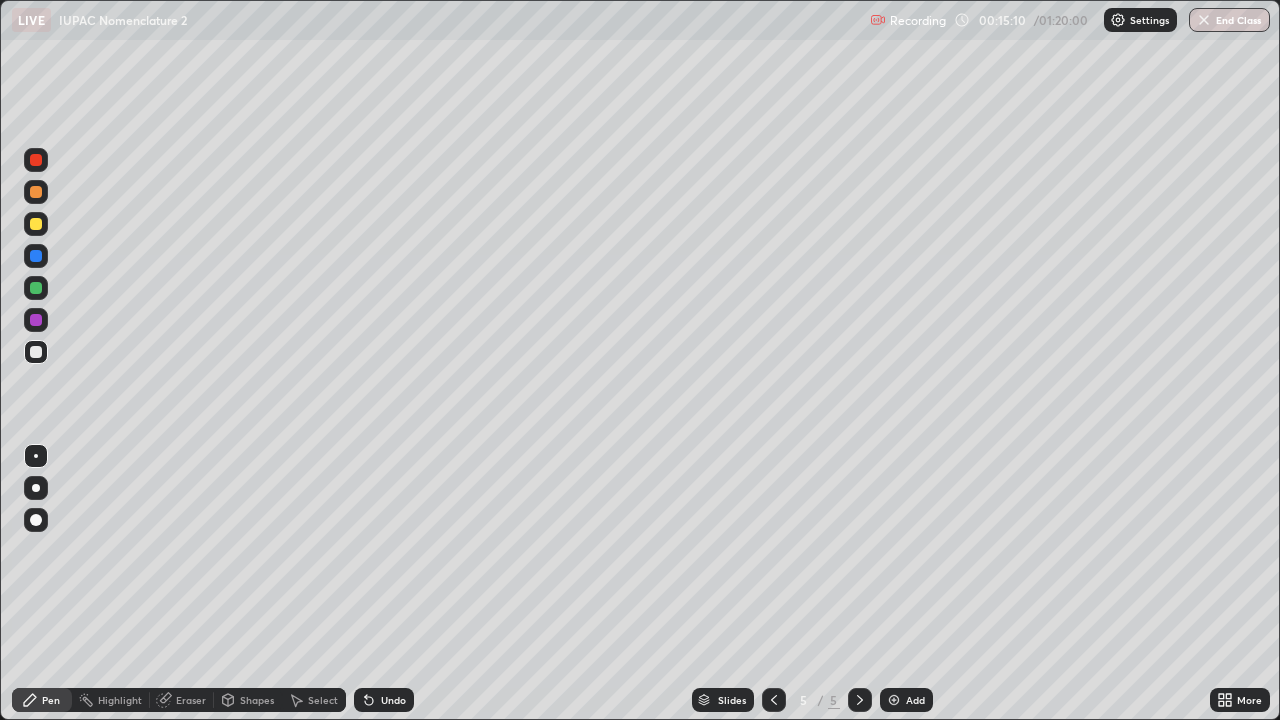 click at bounding box center [894, 700] 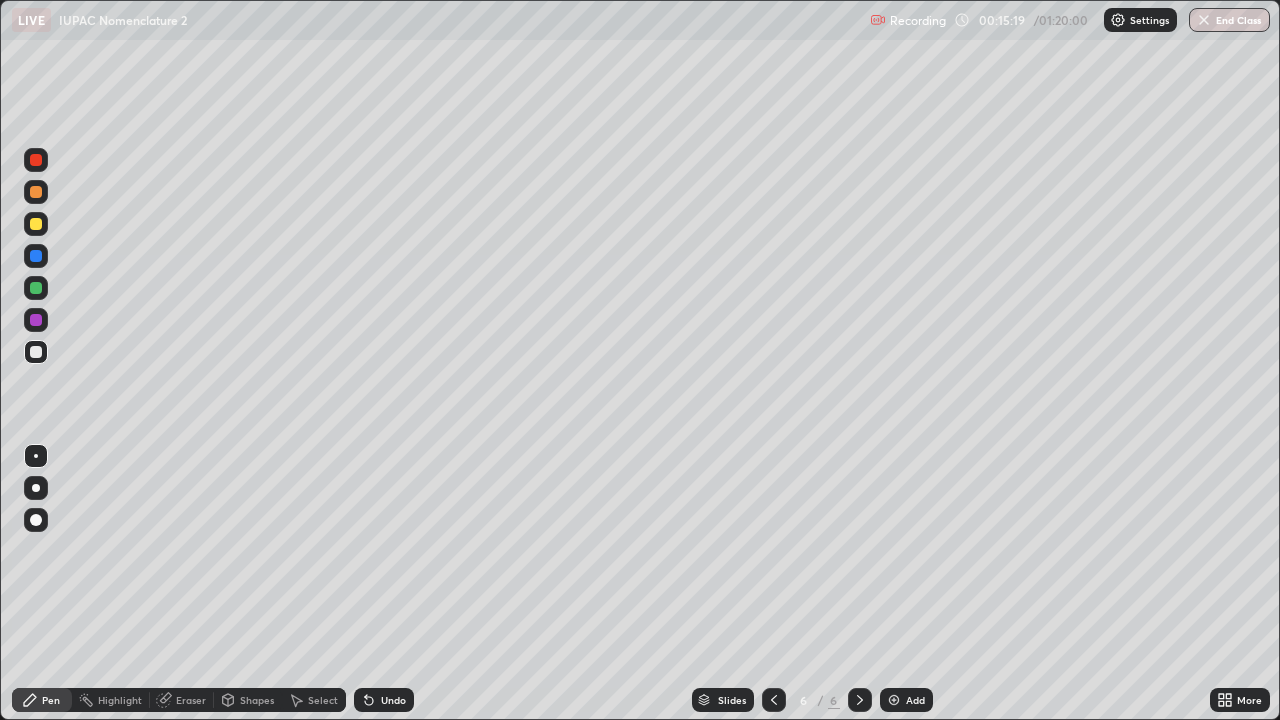 click on "Eraser" at bounding box center [191, 700] 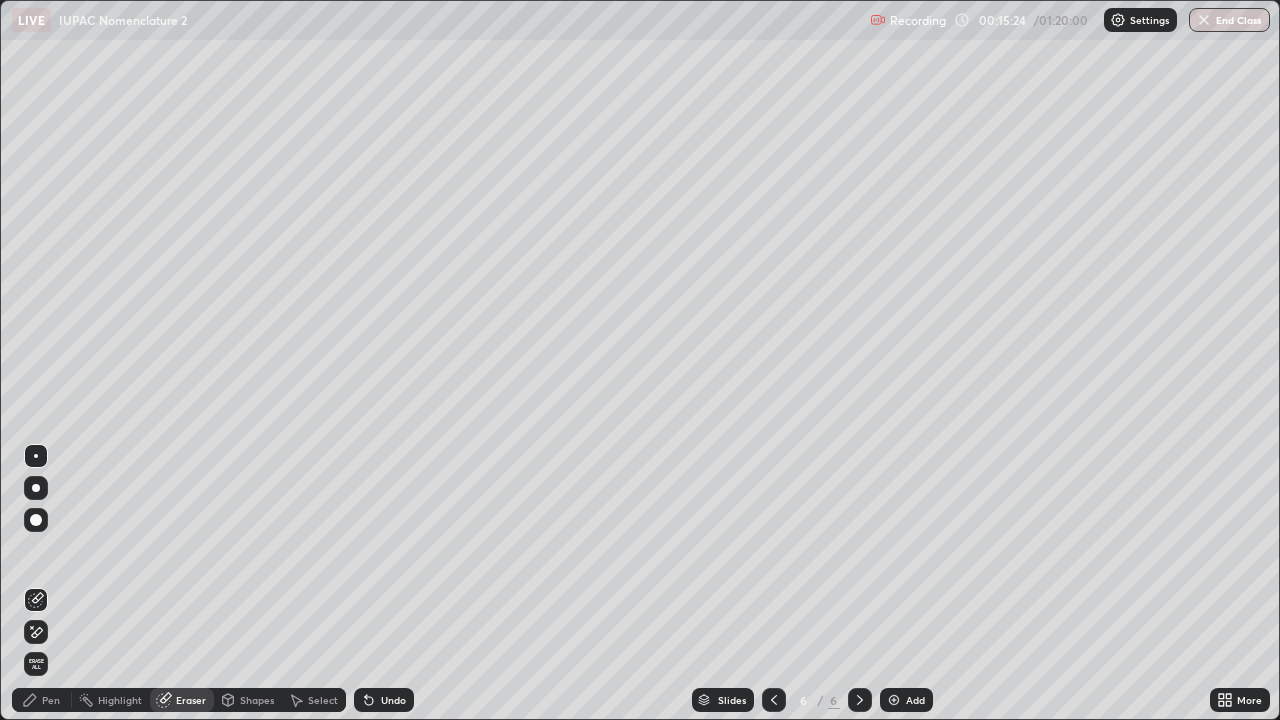 click on "Pen" at bounding box center (51, 700) 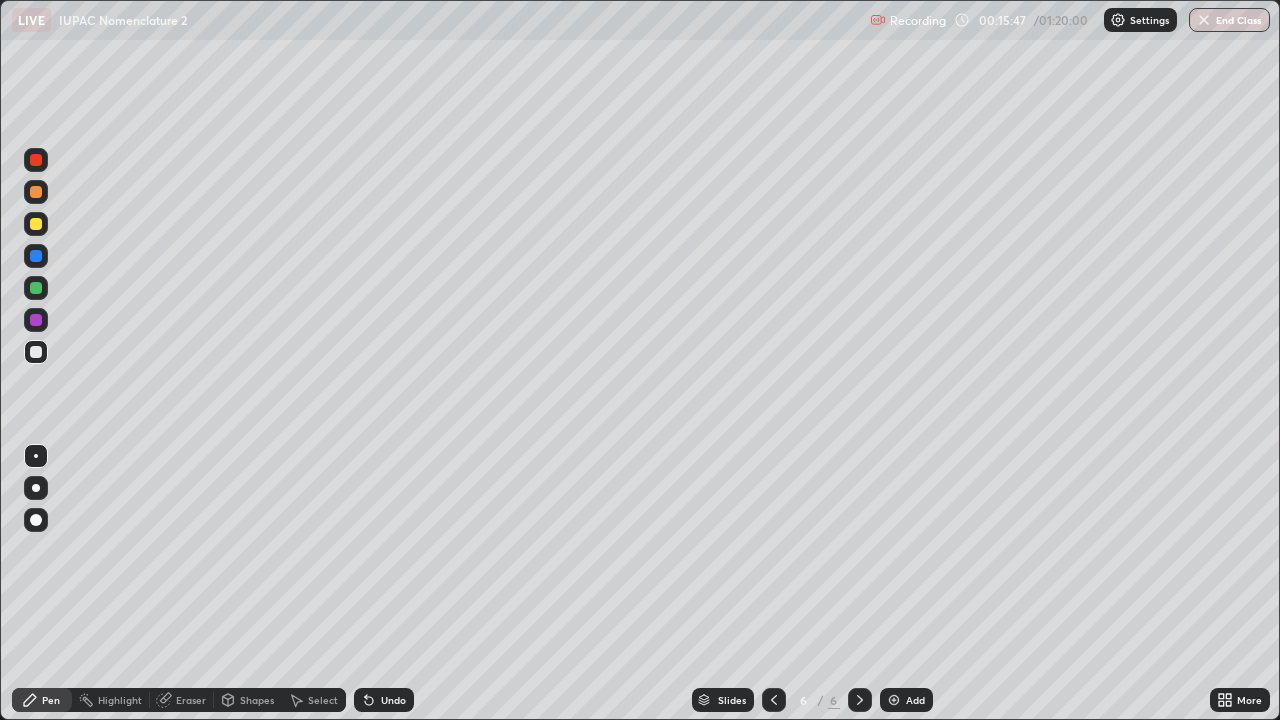 click on "Eraser" at bounding box center [191, 700] 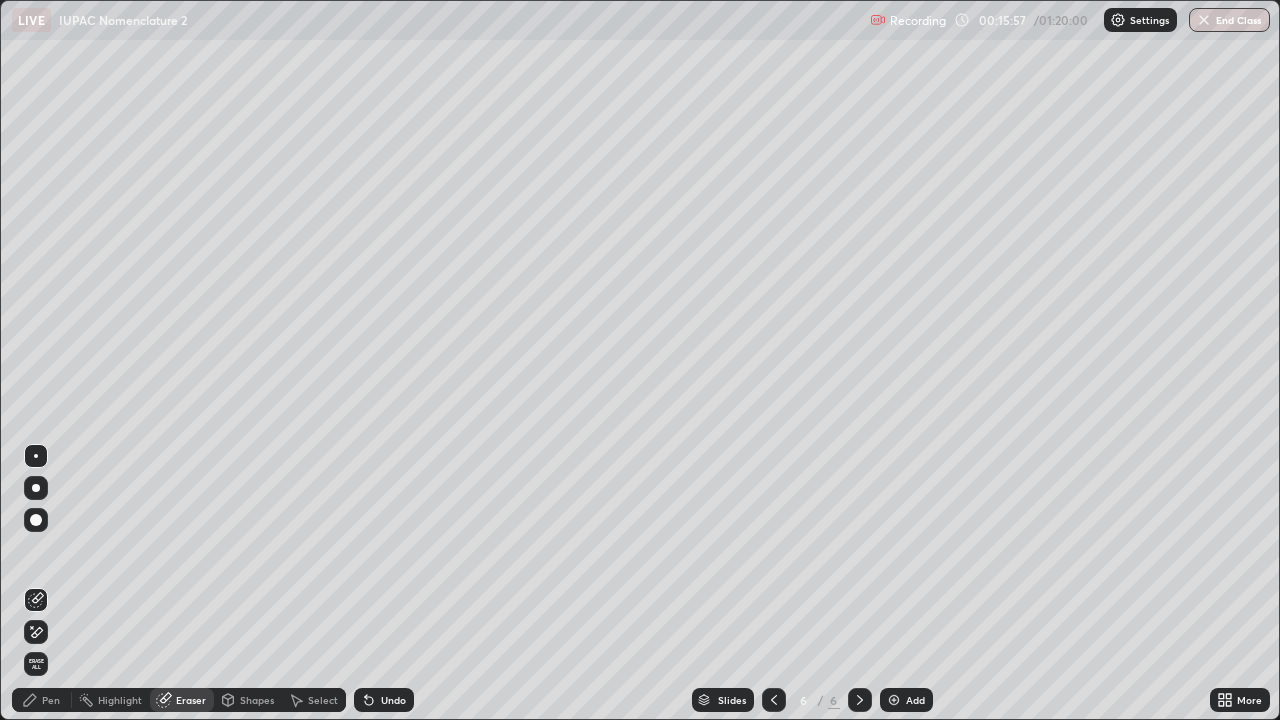 click on "Pen" at bounding box center (42, 700) 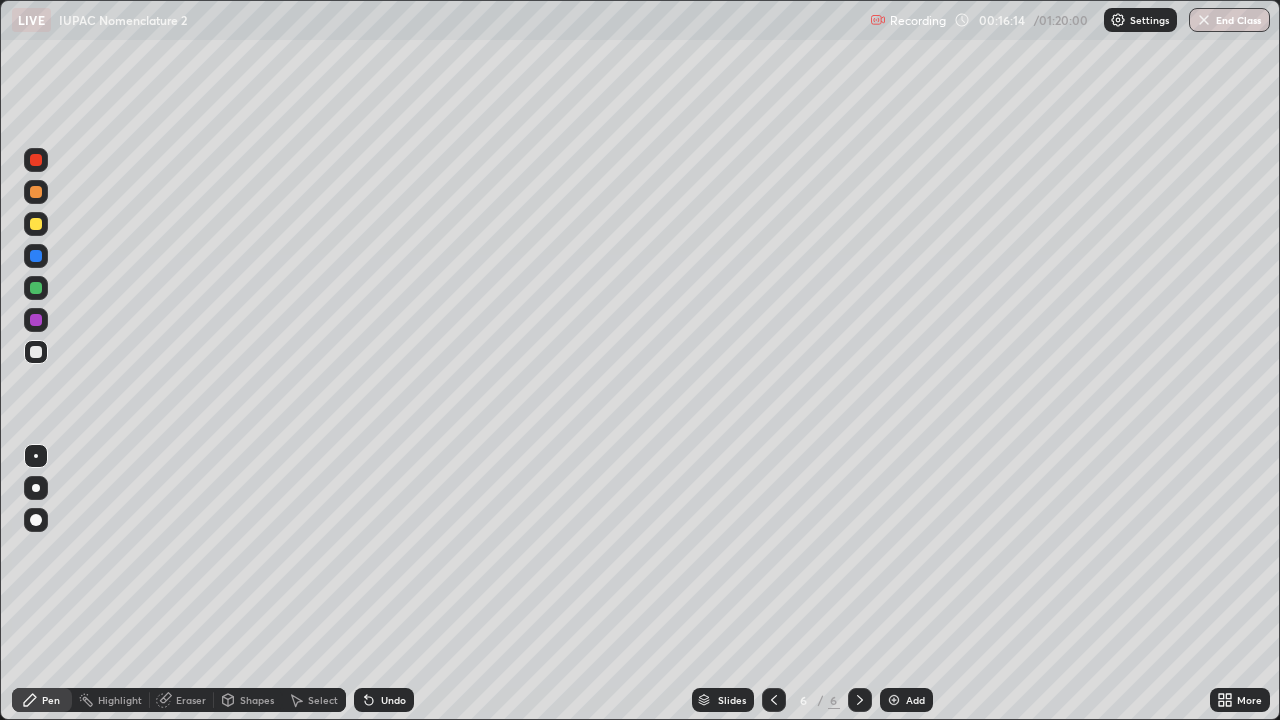 click on "Eraser" at bounding box center [191, 700] 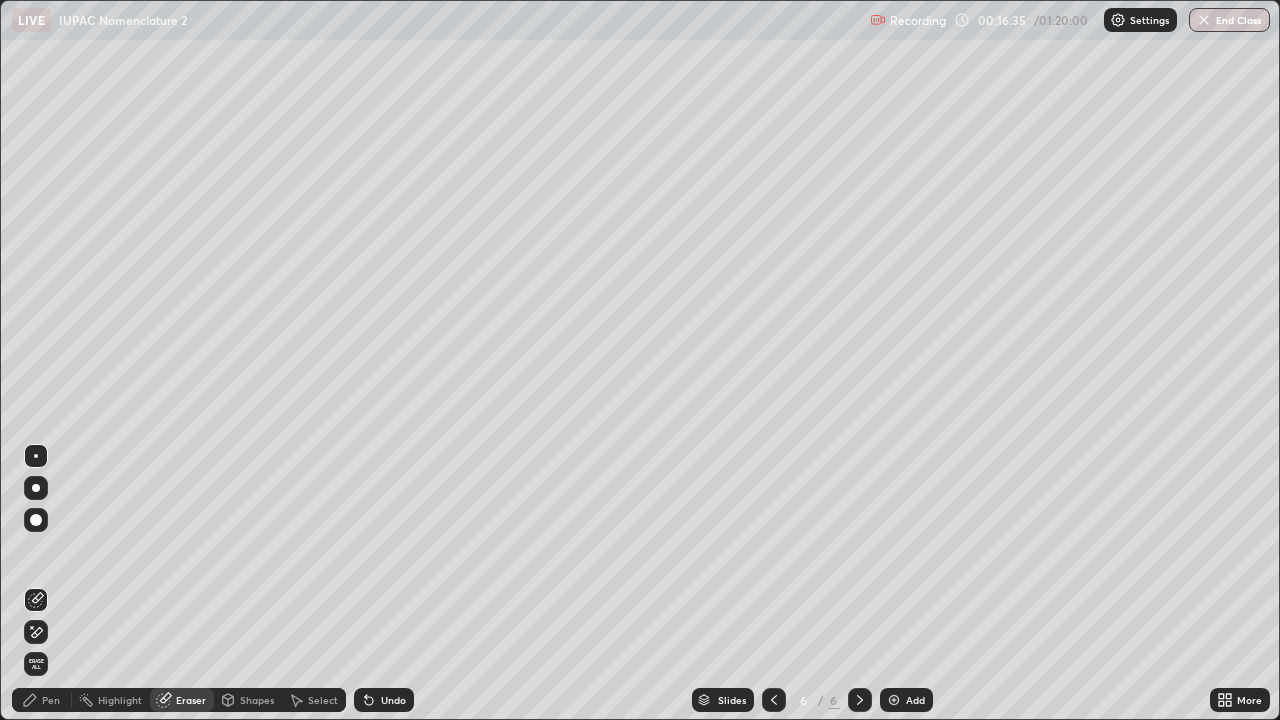 click on "Pen" at bounding box center [51, 700] 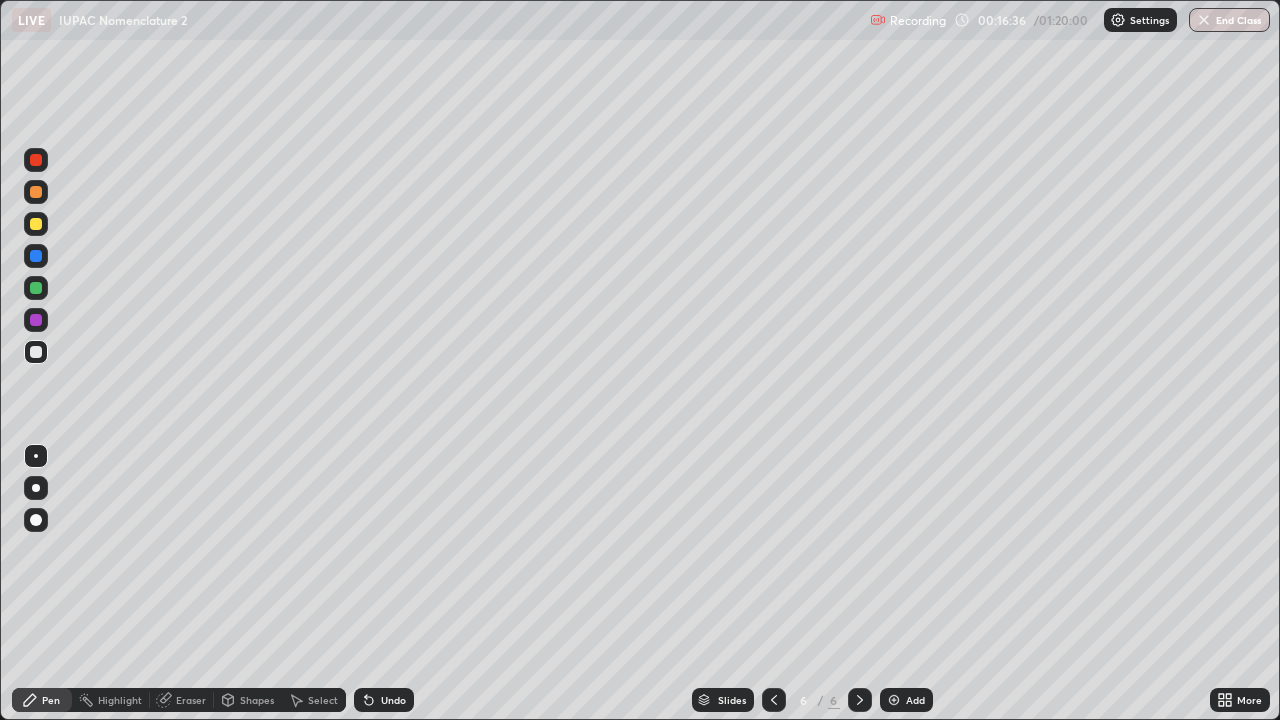 click at bounding box center (36, 224) 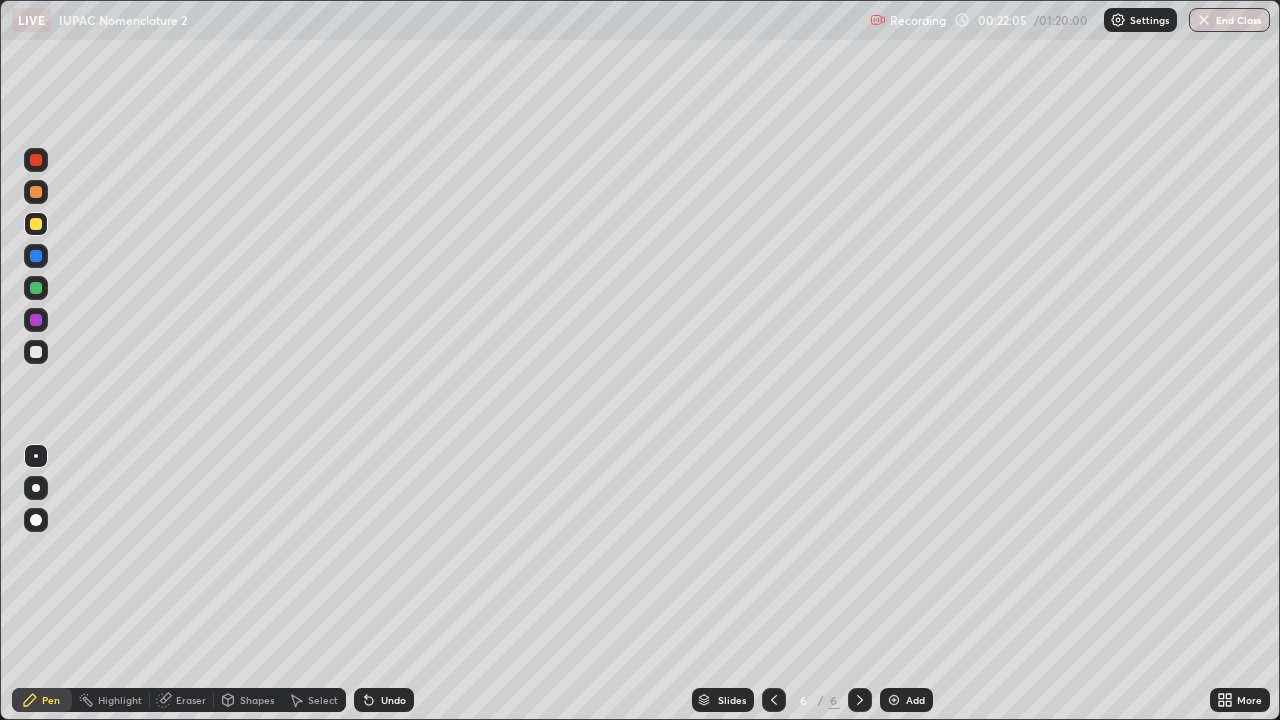 click at bounding box center (36, 352) 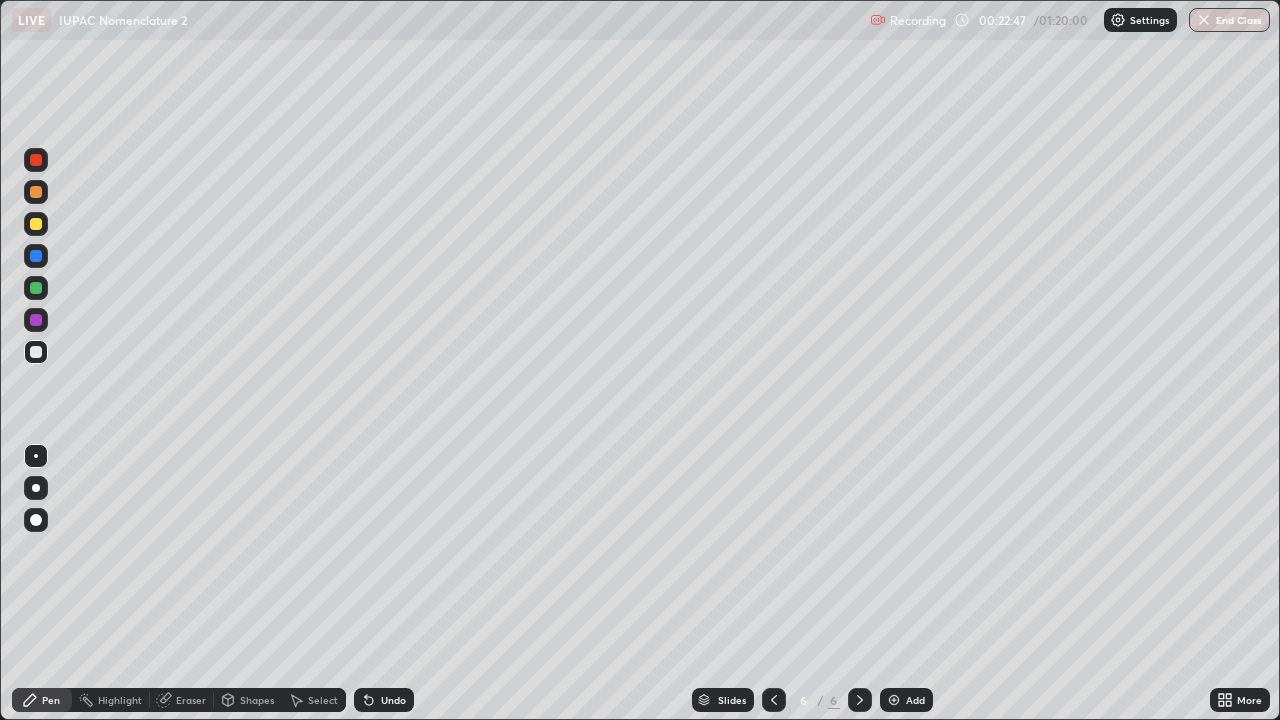 click at bounding box center (894, 700) 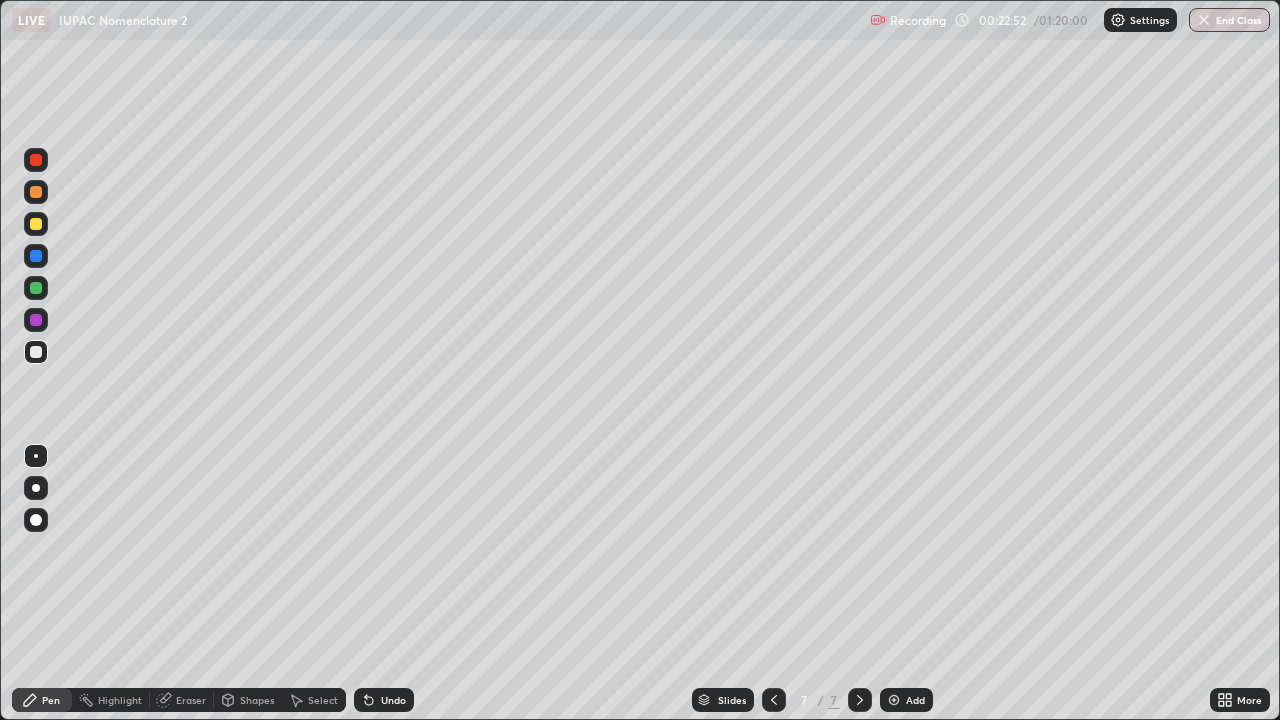 click on "Eraser" at bounding box center (191, 700) 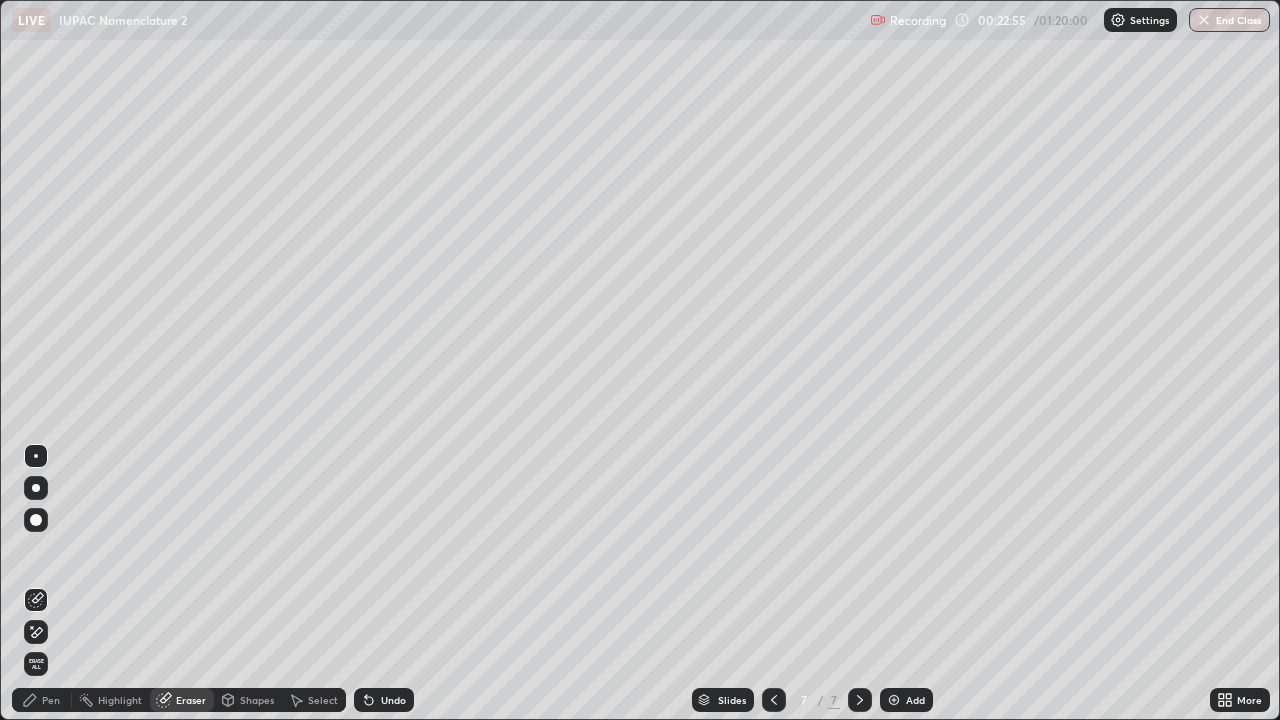 click on "Pen" at bounding box center (51, 700) 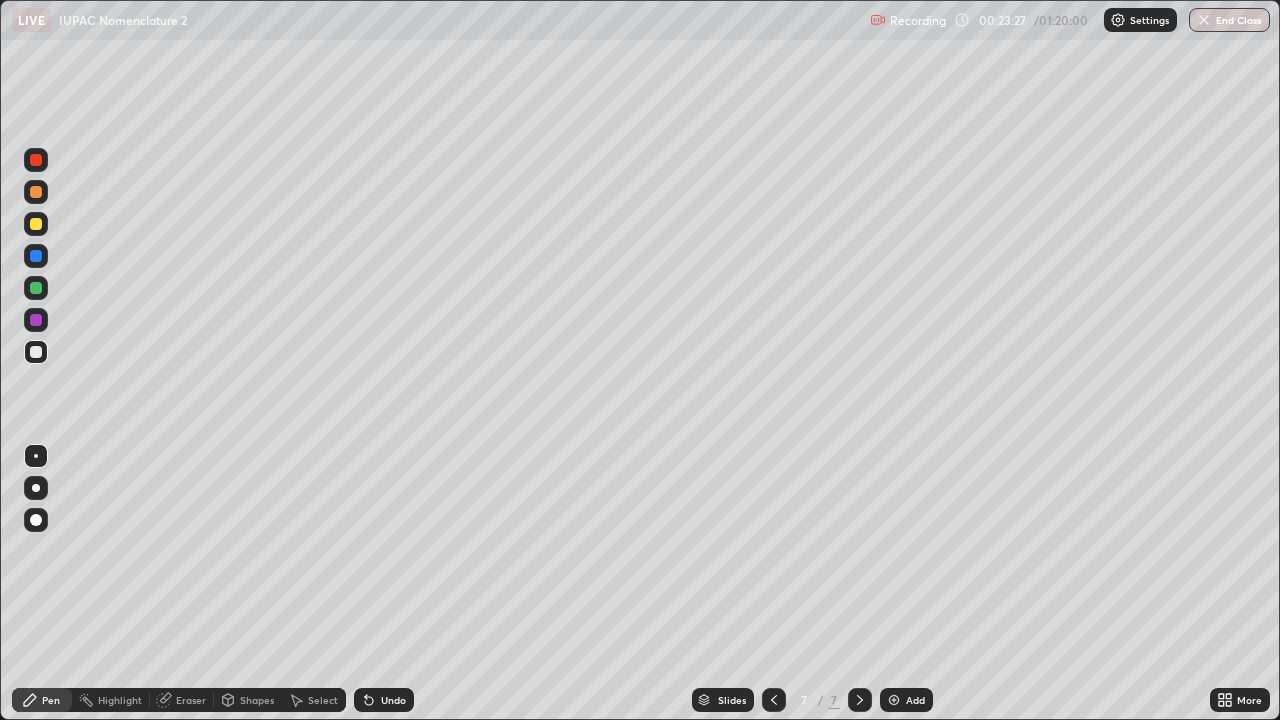 click at bounding box center (36, 224) 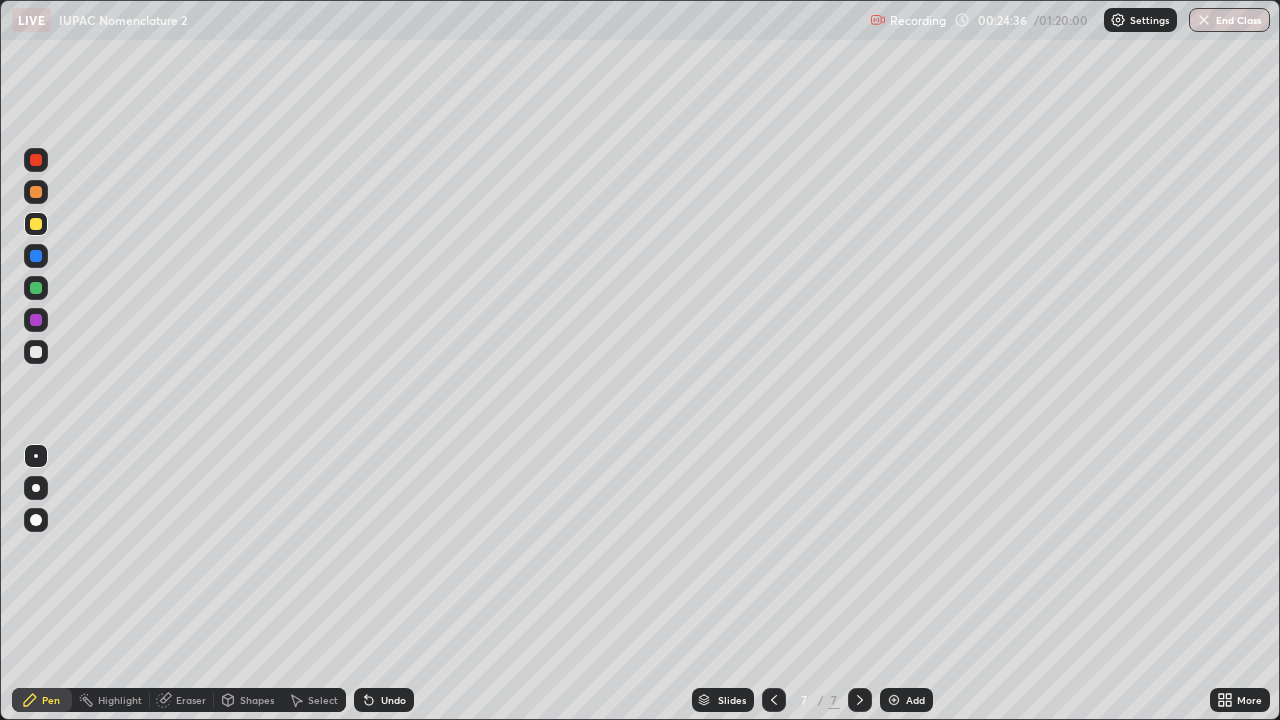 click on "Undo" at bounding box center [393, 700] 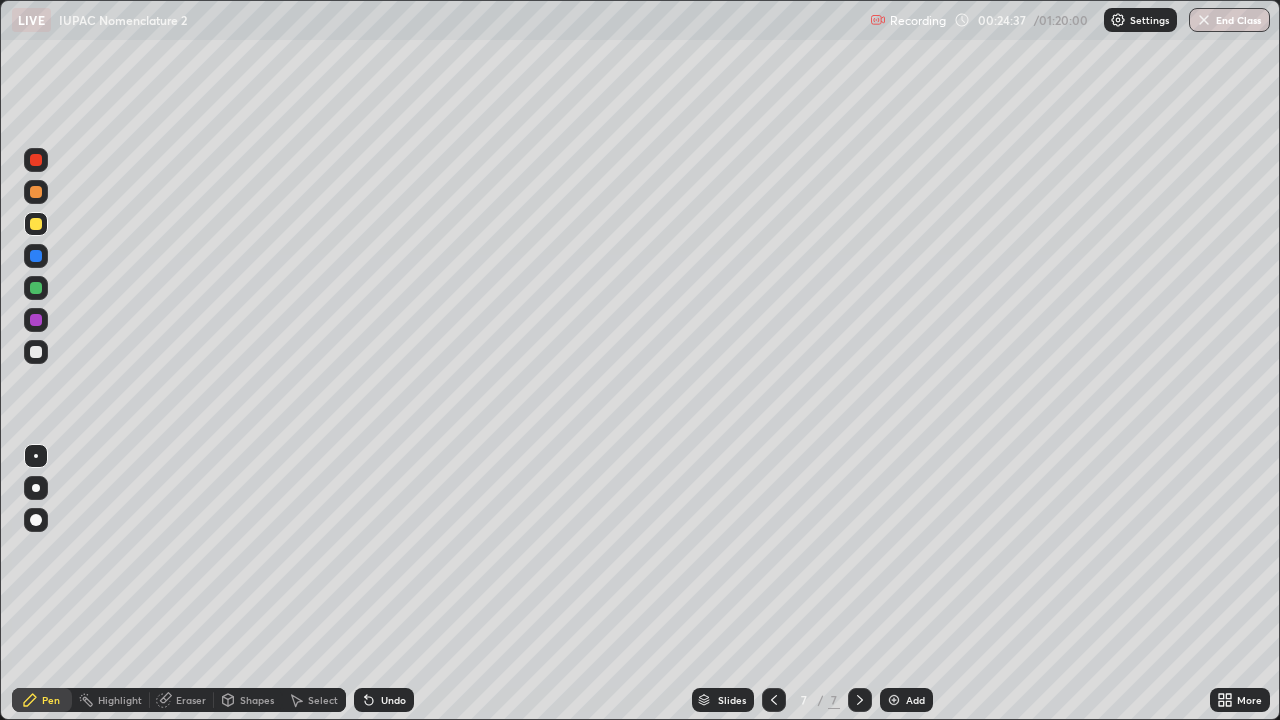 click on "Undo" at bounding box center [393, 700] 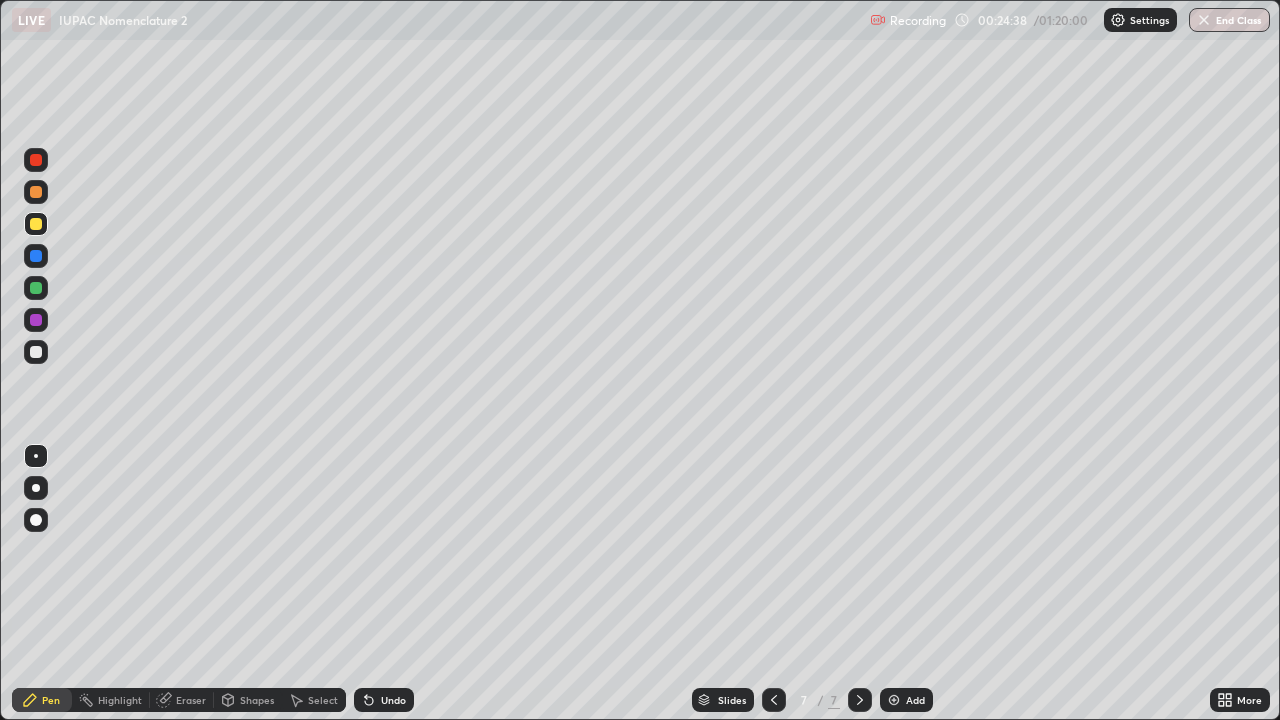 click on "Undo" at bounding box center [384, 700] 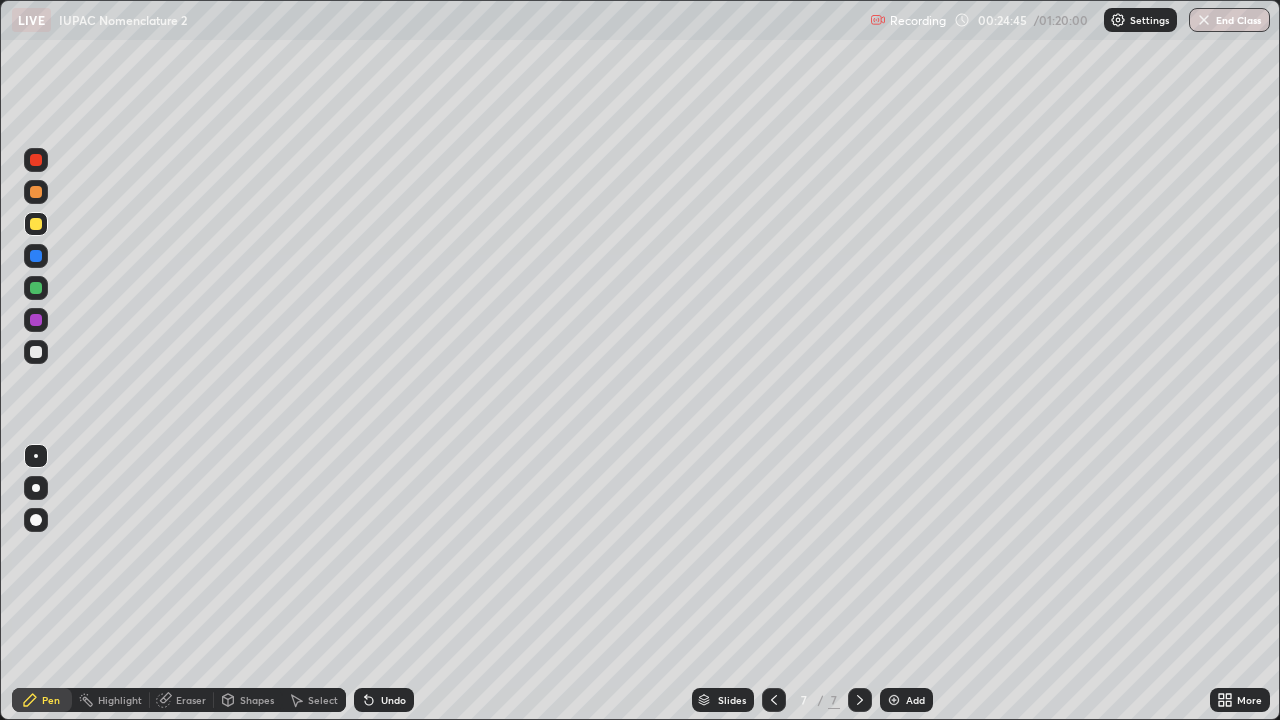 click 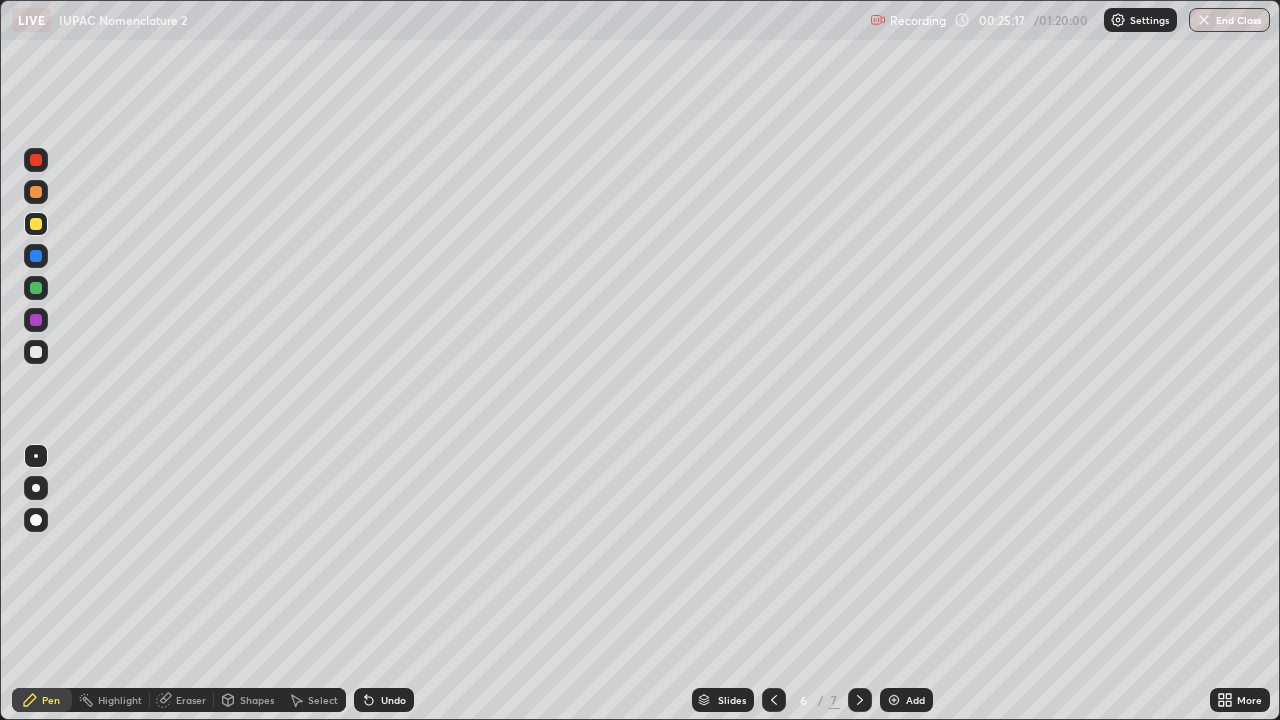 click at bounding box center [894, 700] 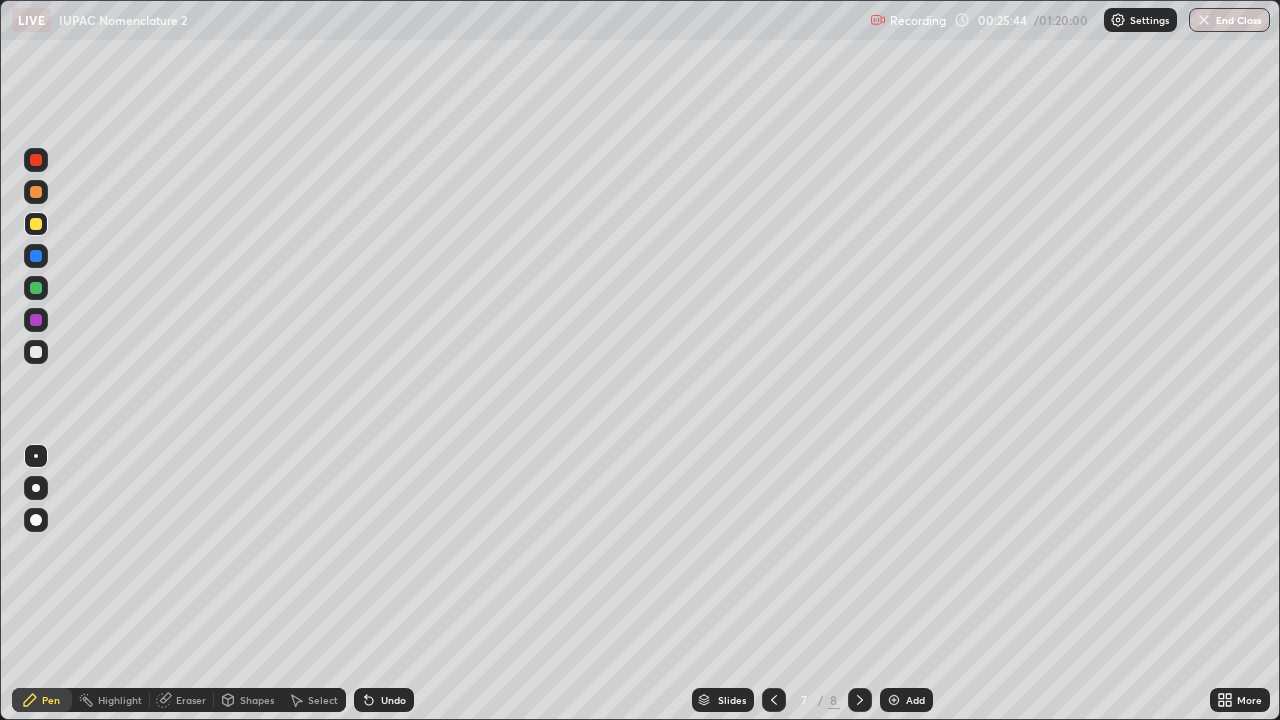 click at bounding box center (36, 352) 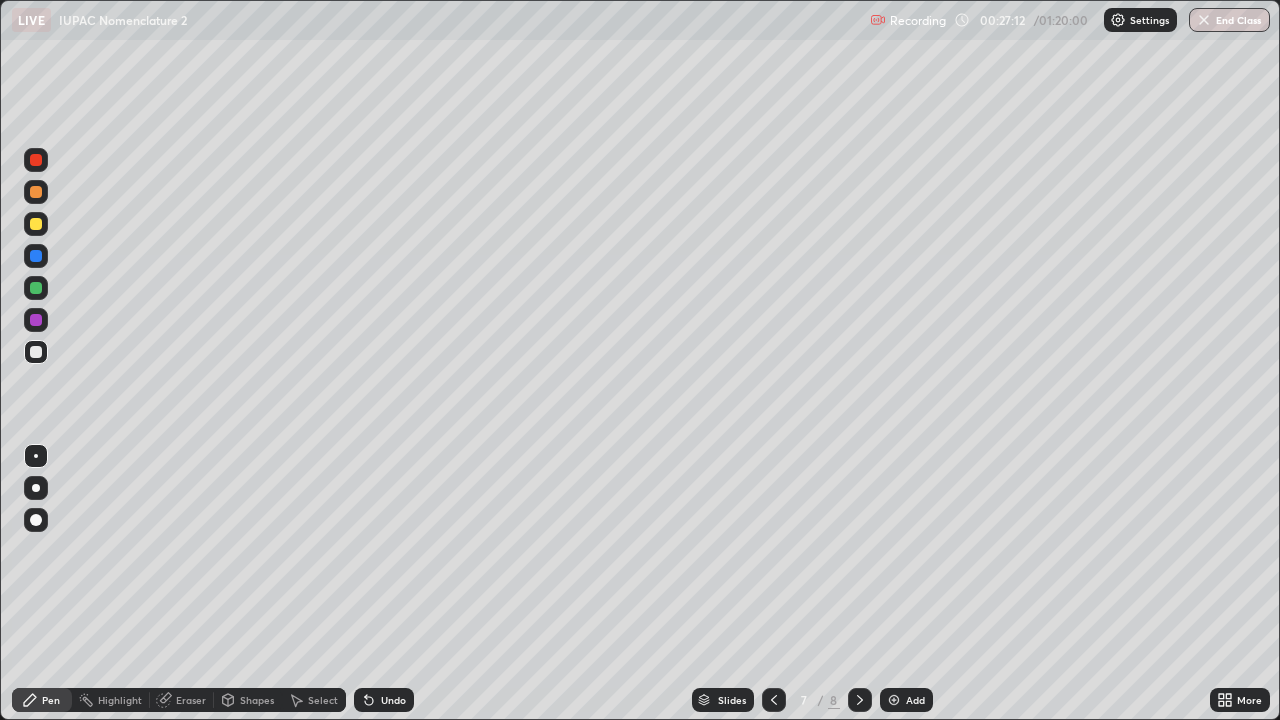 click at bounding box center (36, 256) 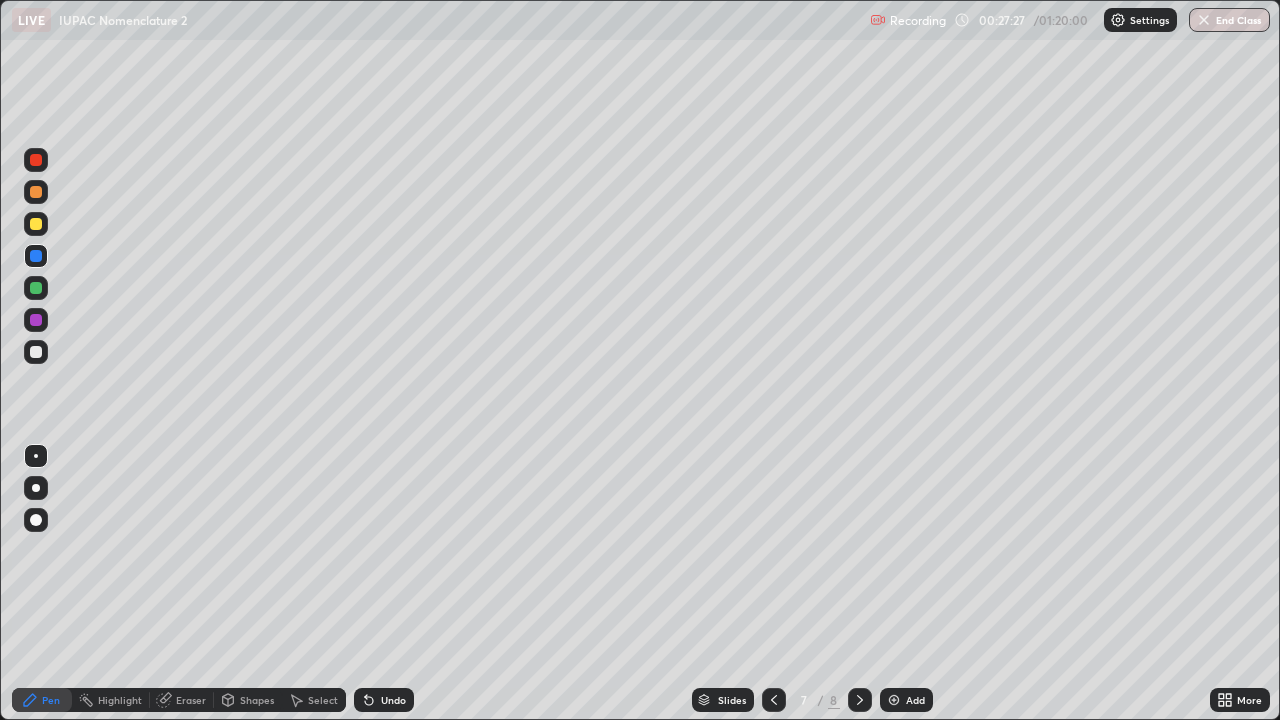 click at bounding box center [36, 352] 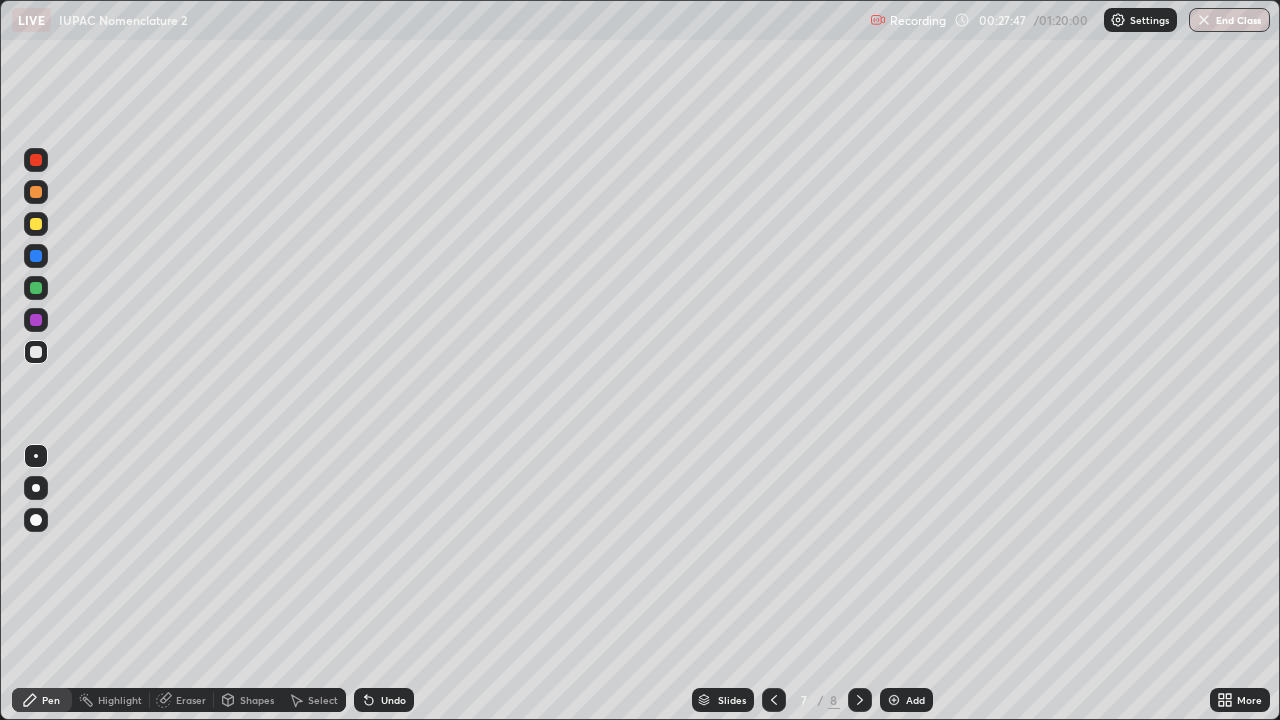 click on "Undo" at bounding box center [393, 700] 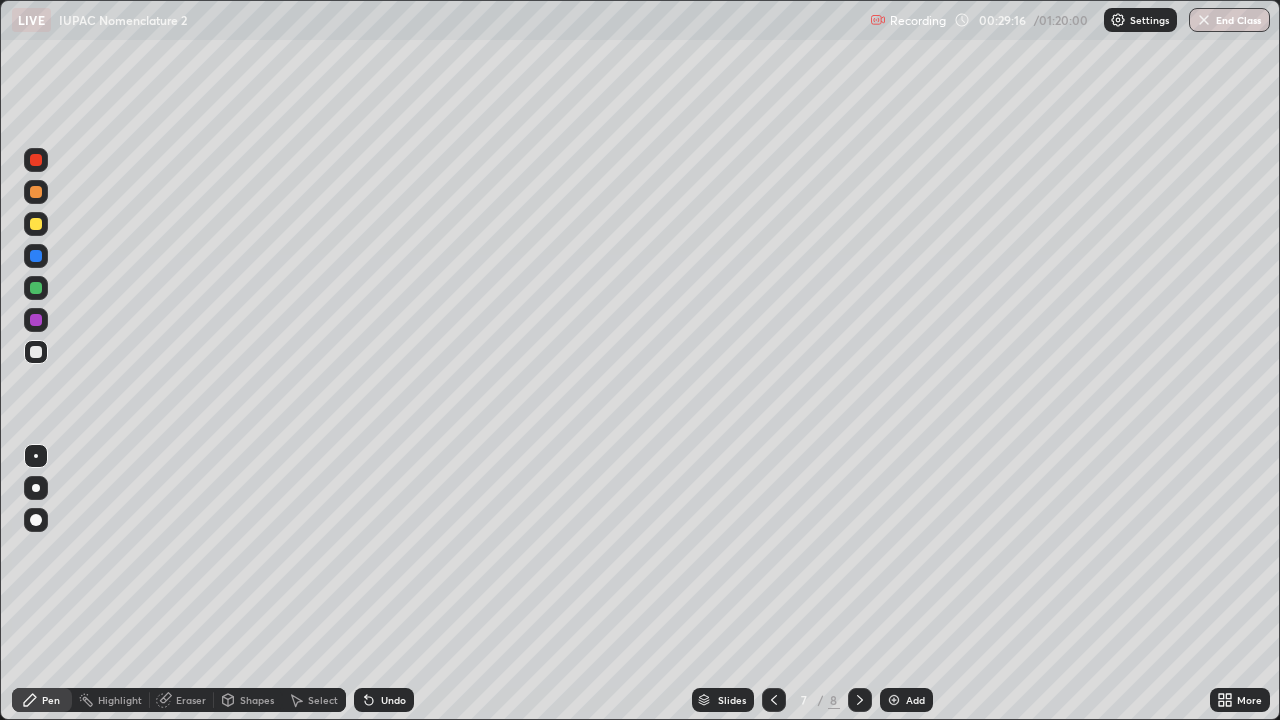 click at bounding box center (36, 224) 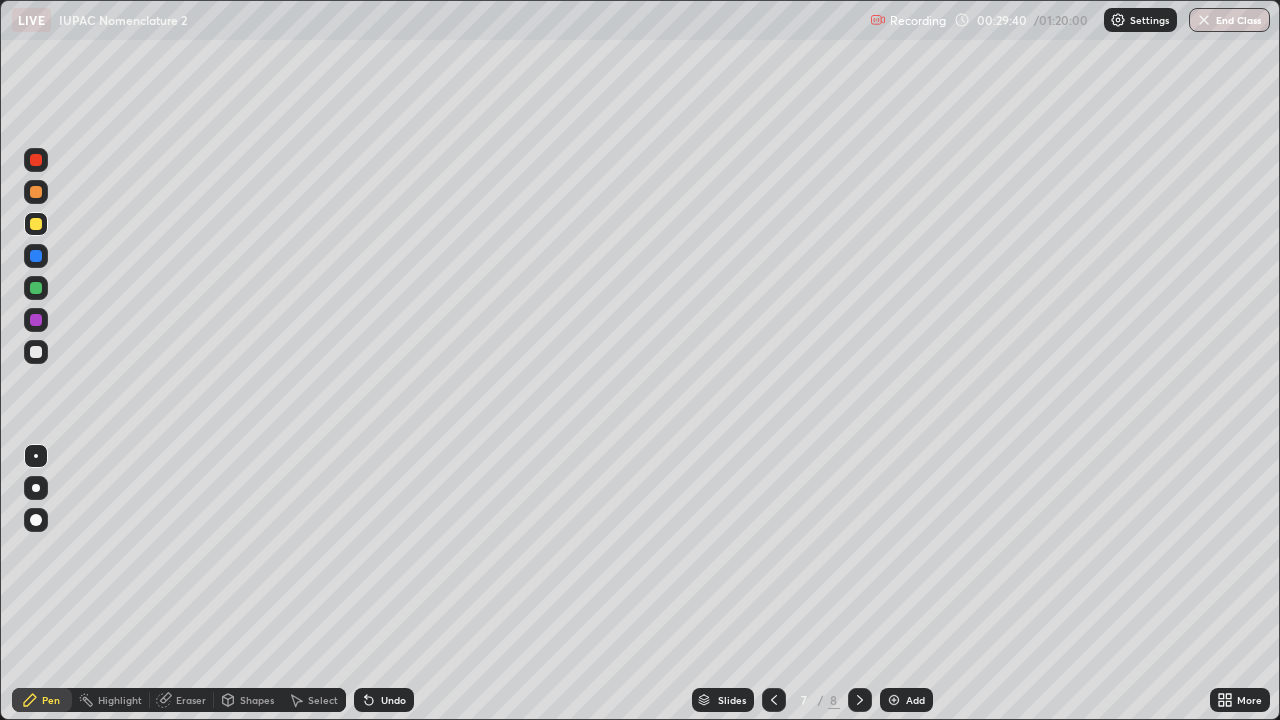 click at bounding box center (36, 352) 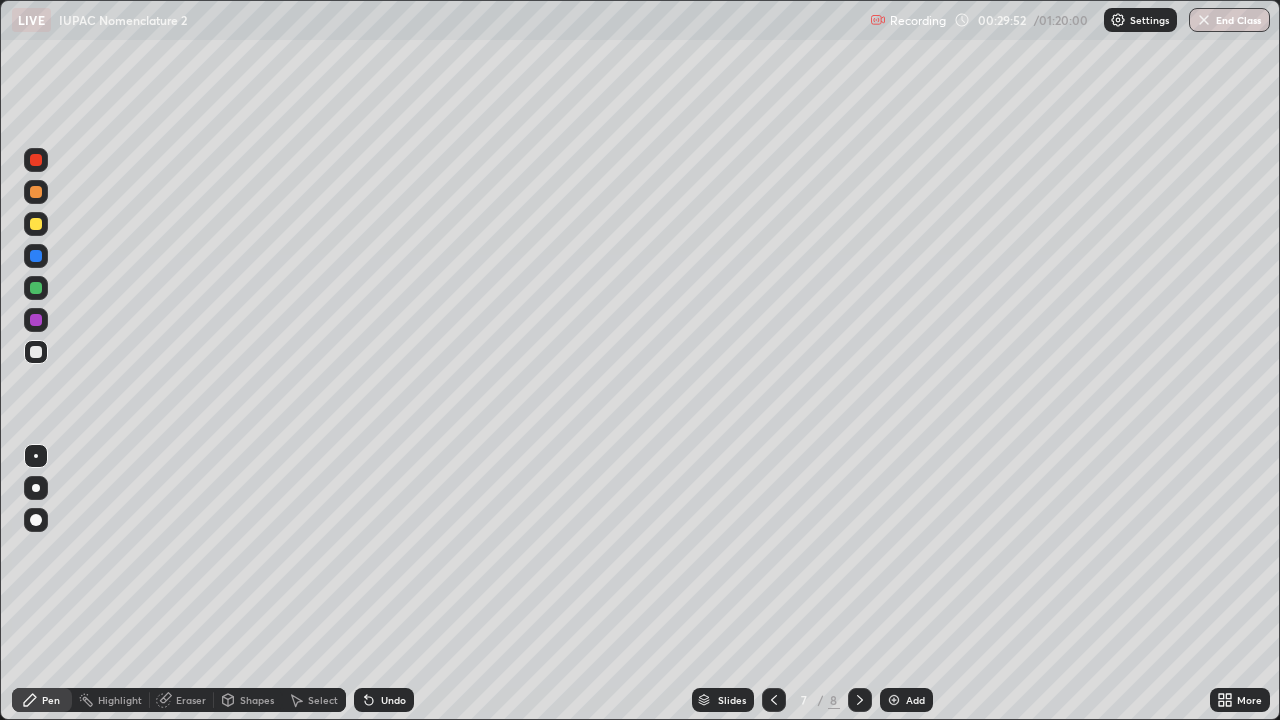 click at bounding box center [894, 700] 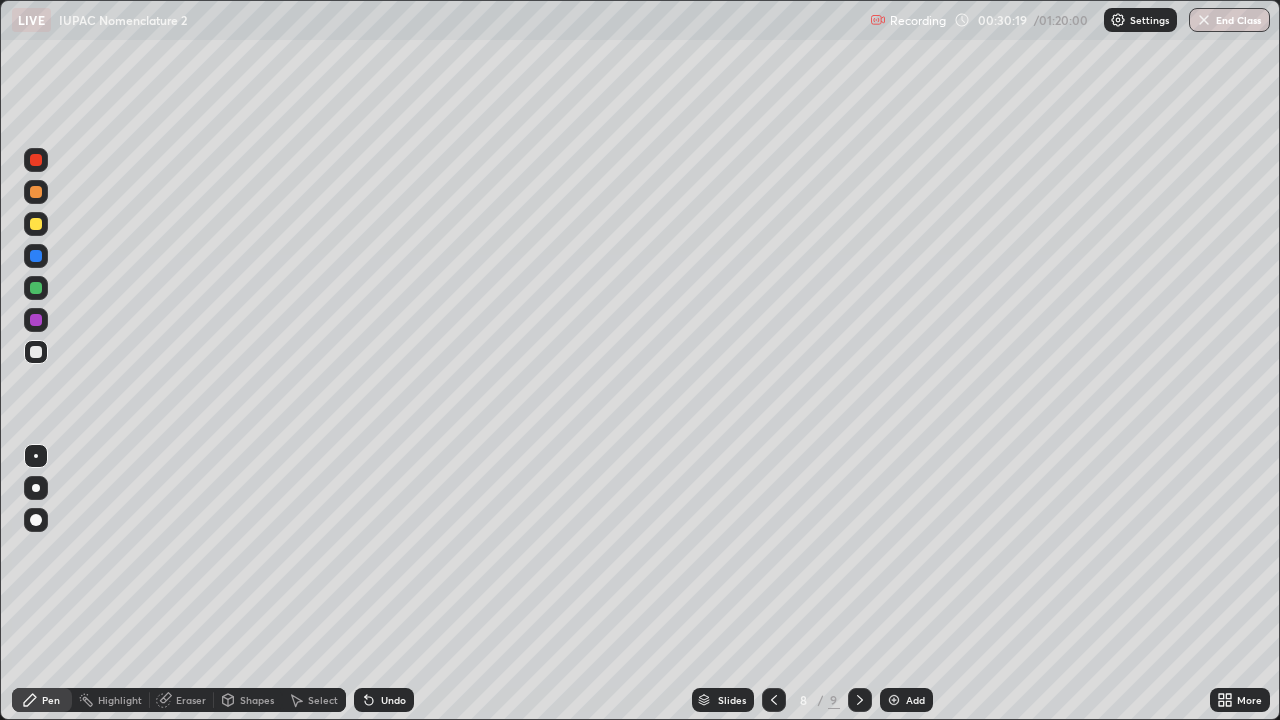 click on "Eraser" at bounding box center (191, 700) 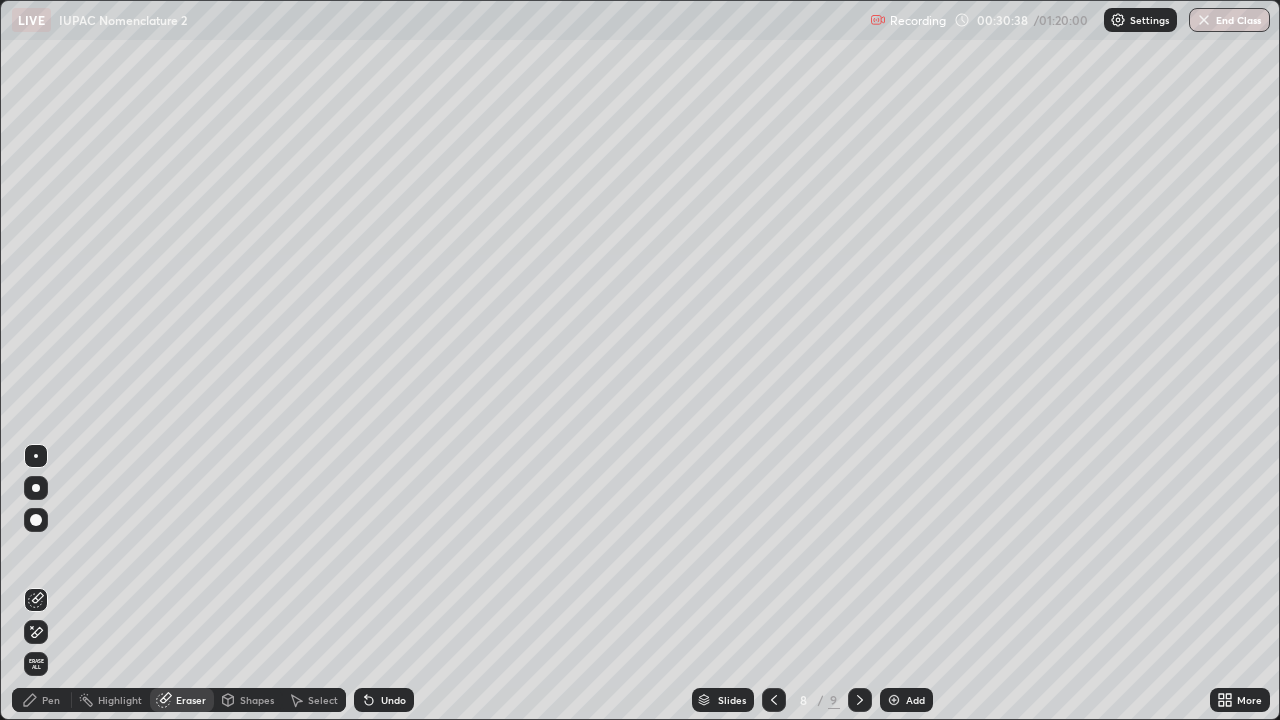 click on "Pen" at bounding box center [42, 700] 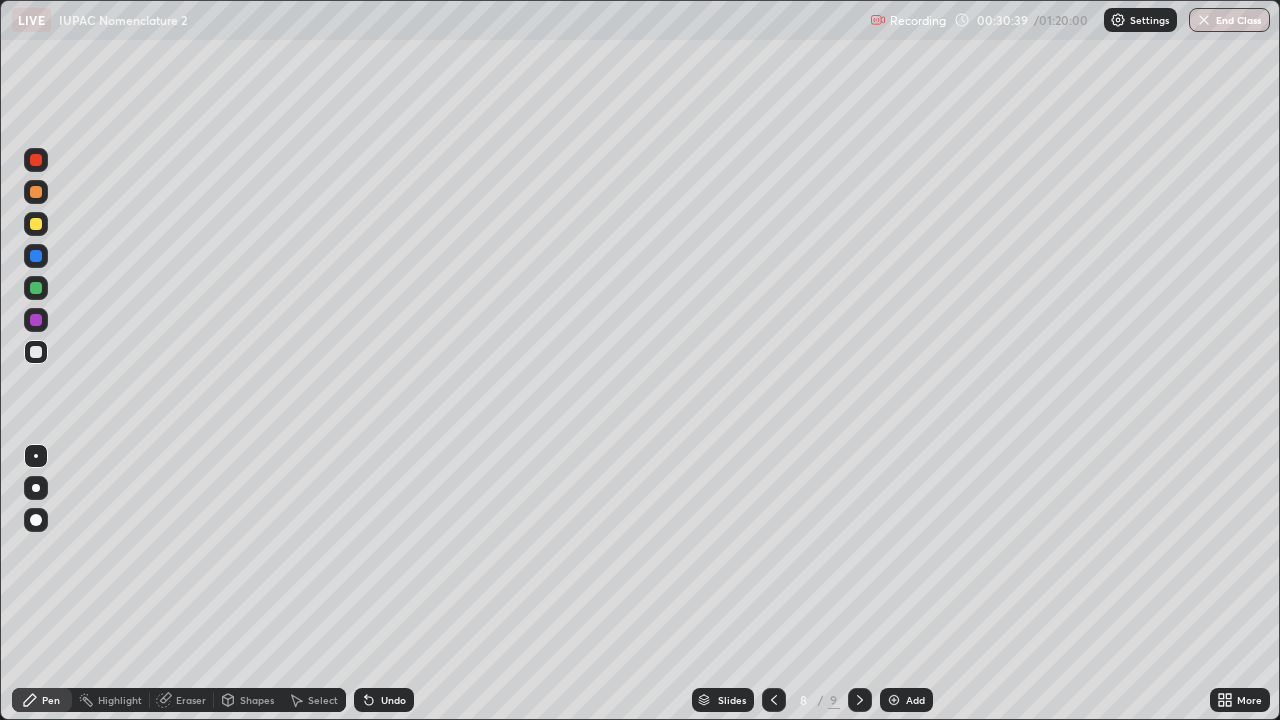 click at bounding box center (36, 224) 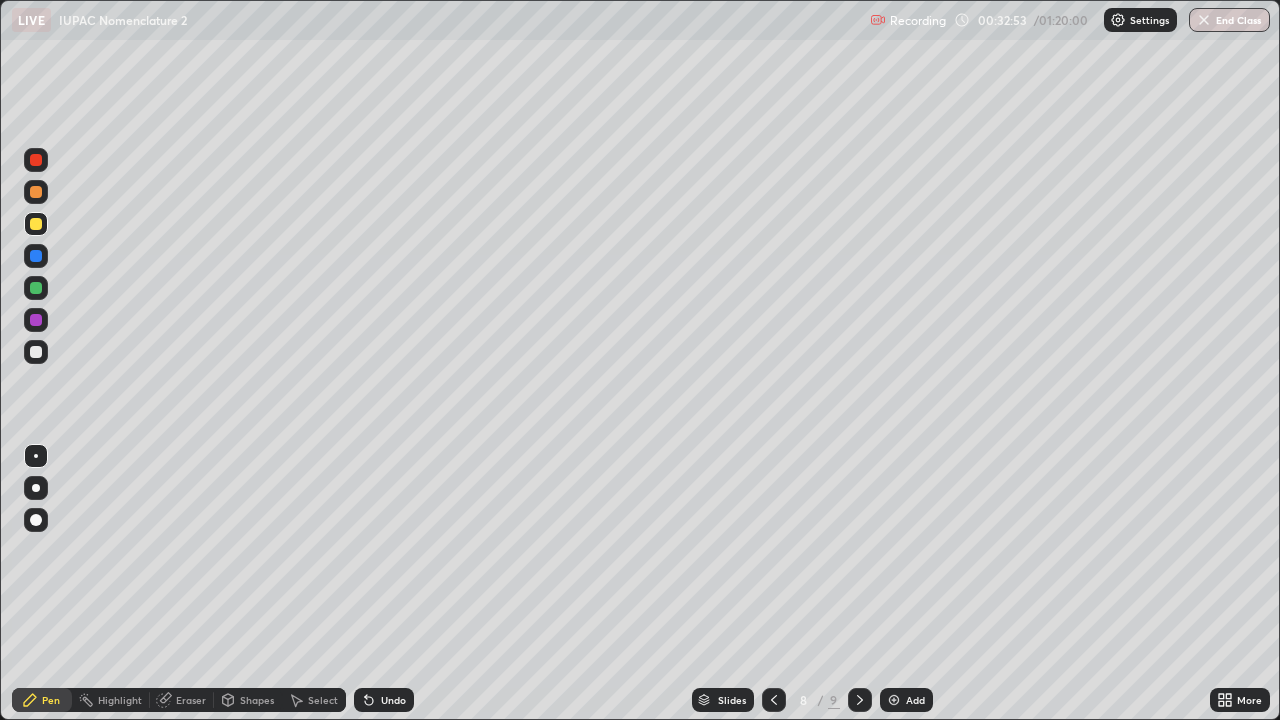 click on "Eraser" at bounding box center [191, 700] 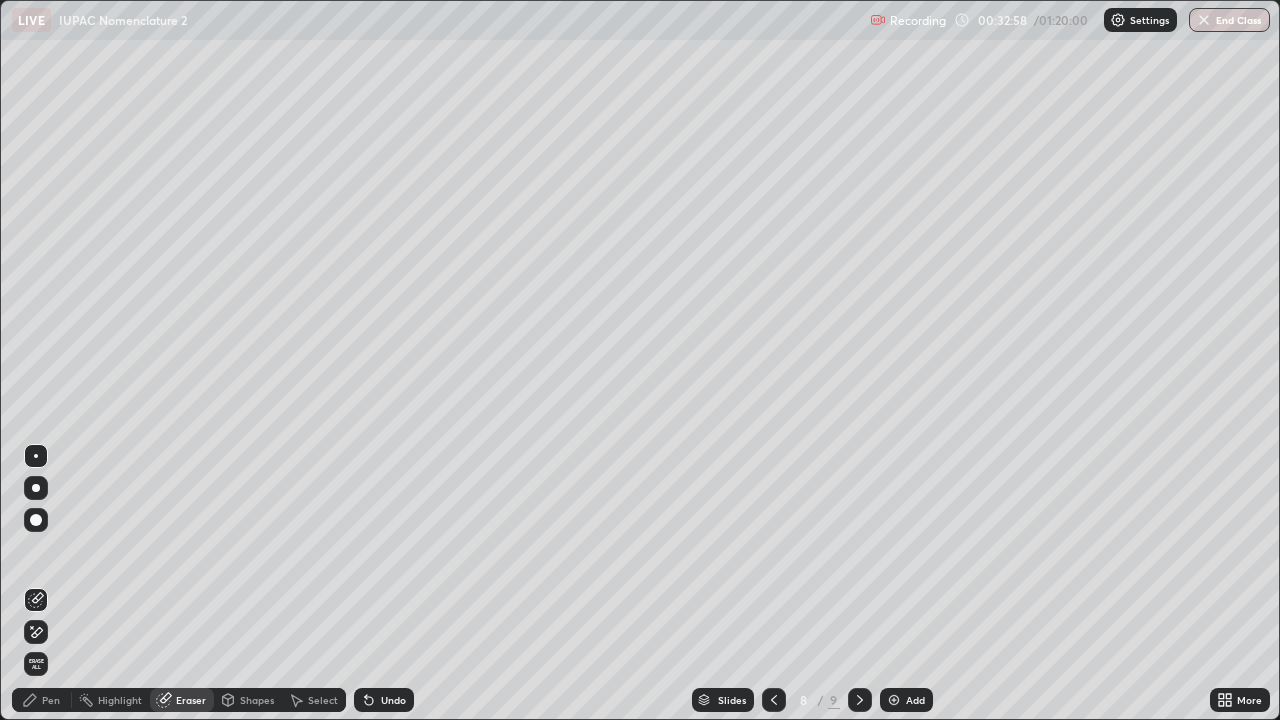 click on "Pen" at bounding box center [42, 700] 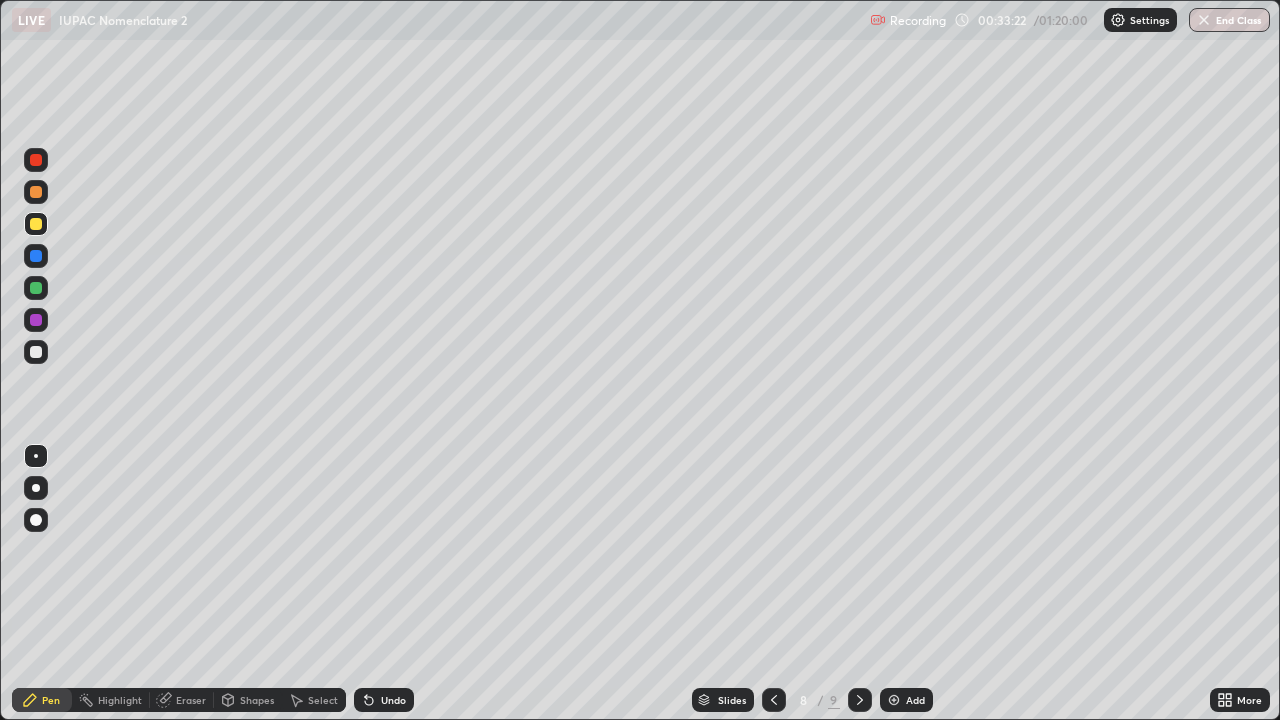 click at bounding box center (36, 352) 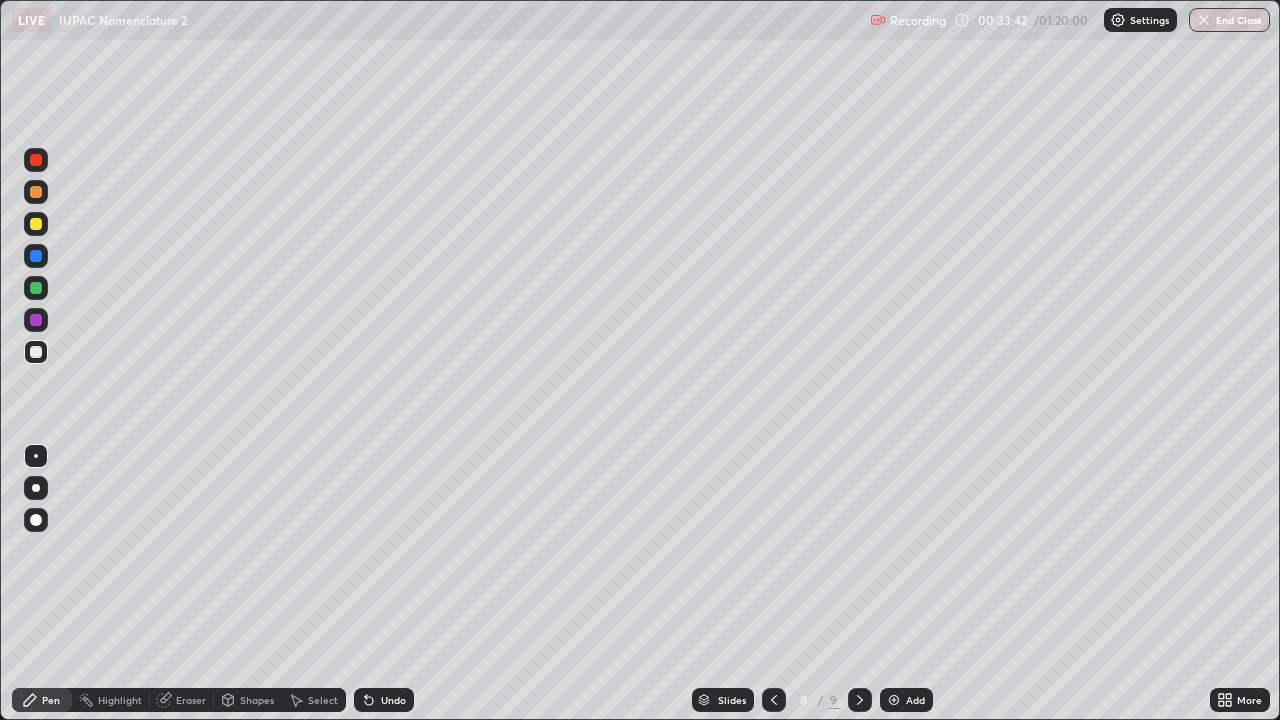 click on "Undo" at bounding box center (393, 700) 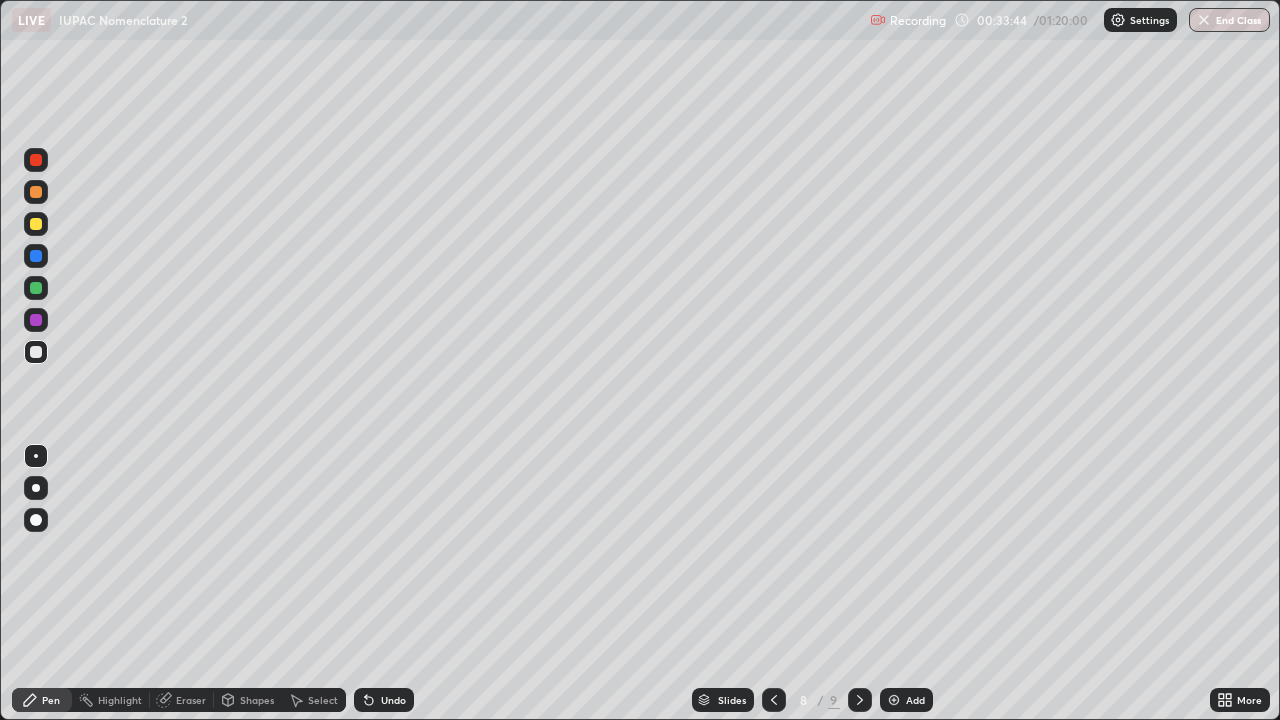 click at bounding box center [36, 224] 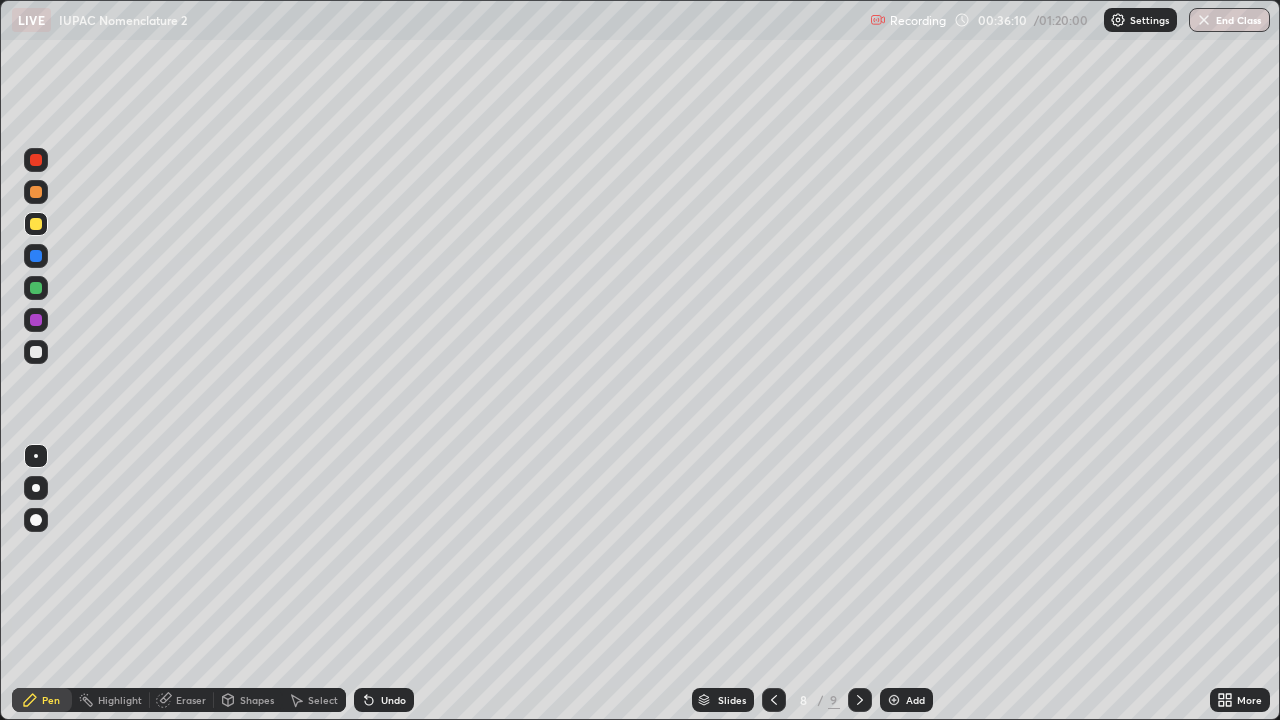 click at bounding box center (36, 352) 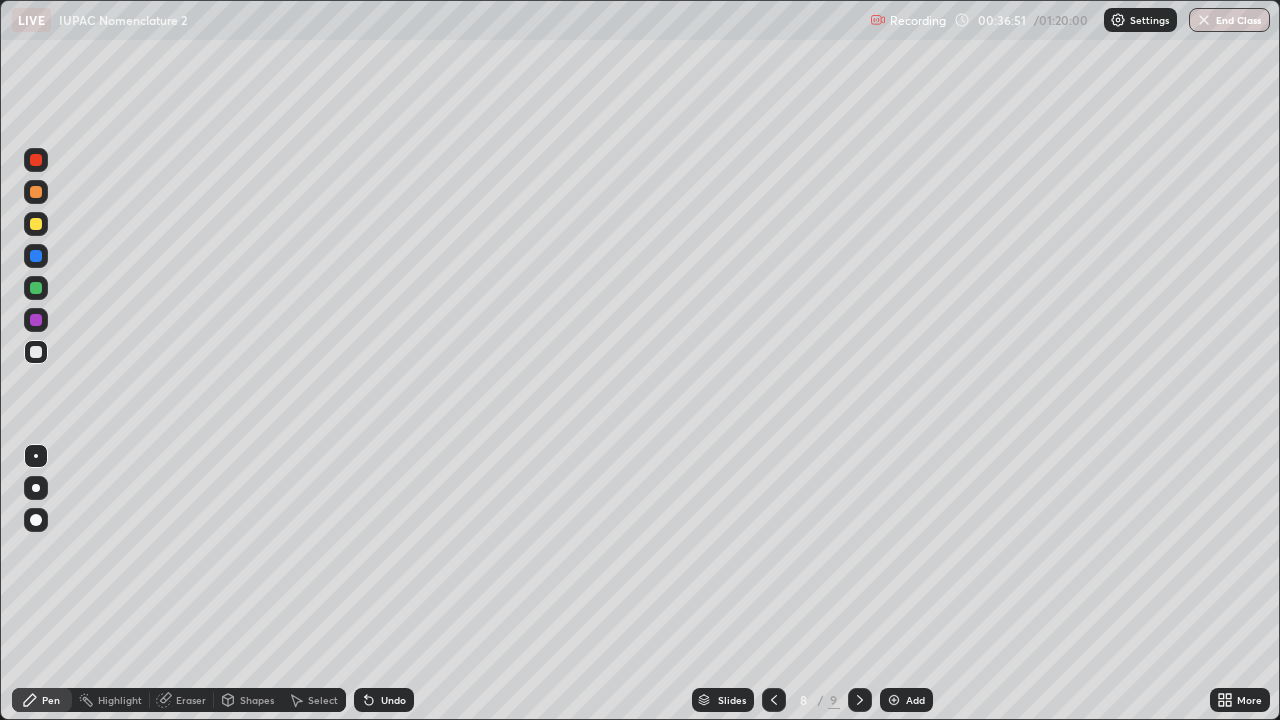 click on "Add" at bounding box center [915, 700] 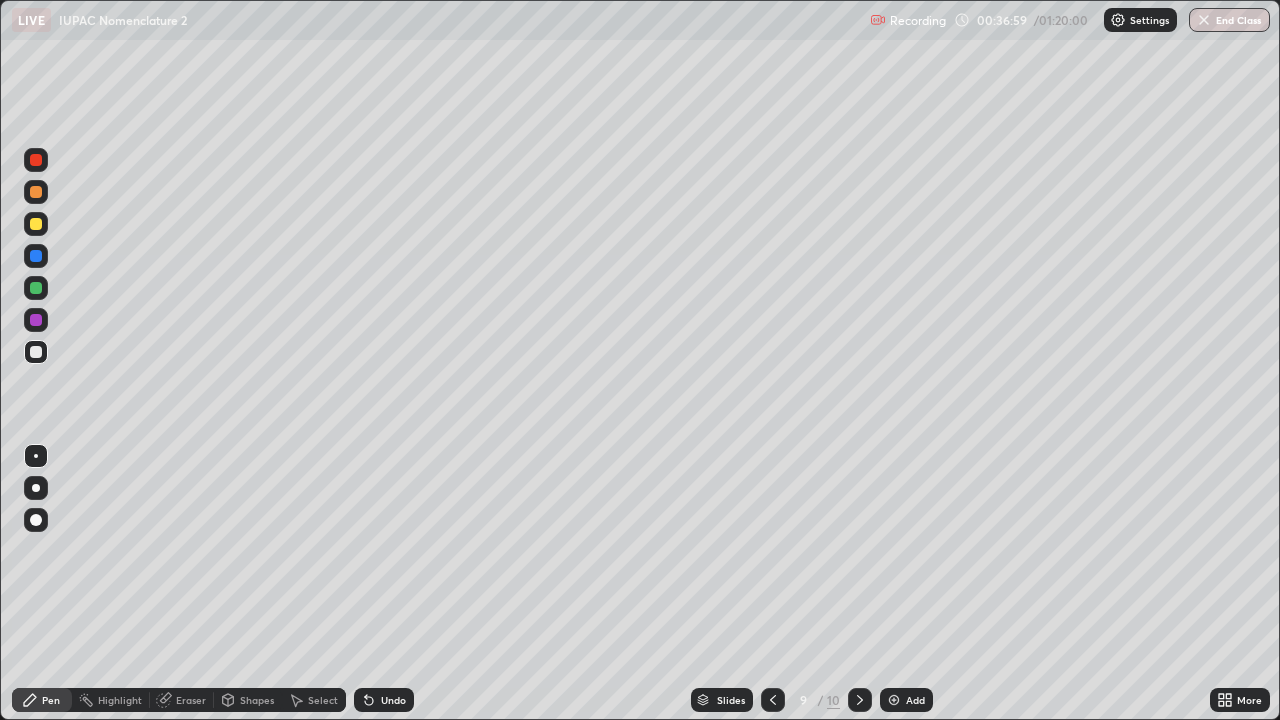 click on "Undo" at bounding box center (393, 700) 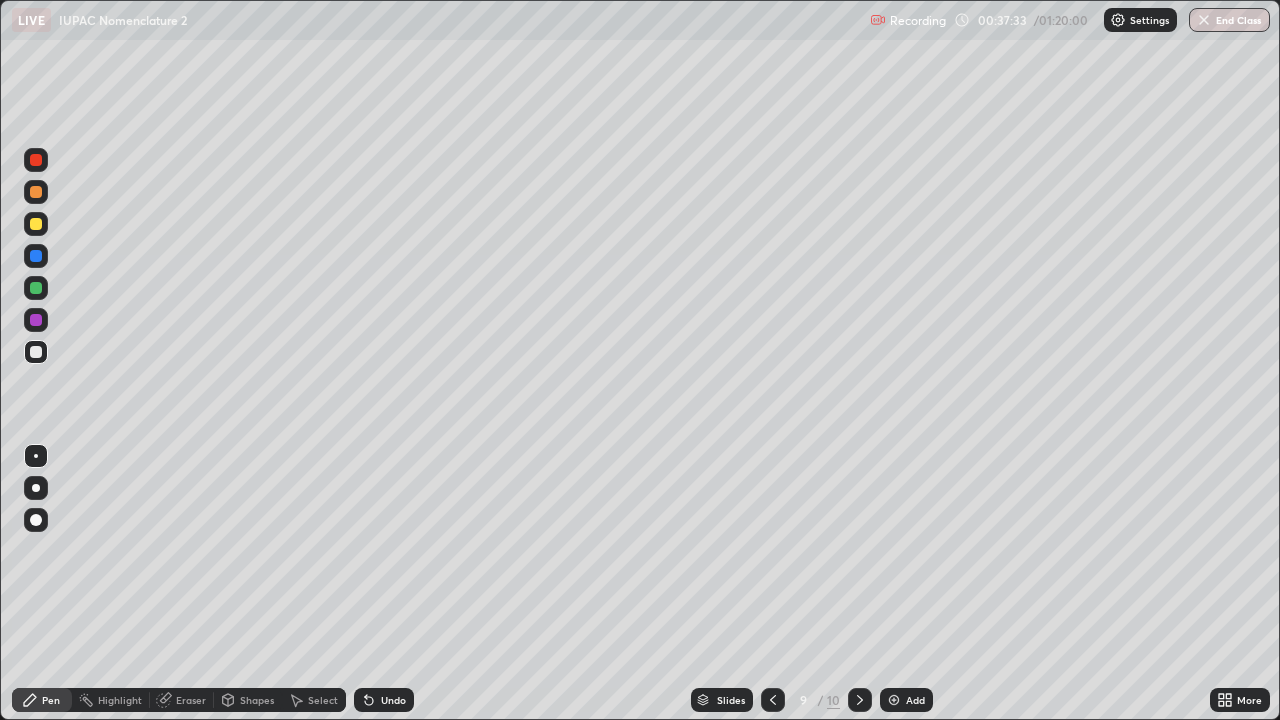 click on "Eraser" at bounding box center (191, 700) 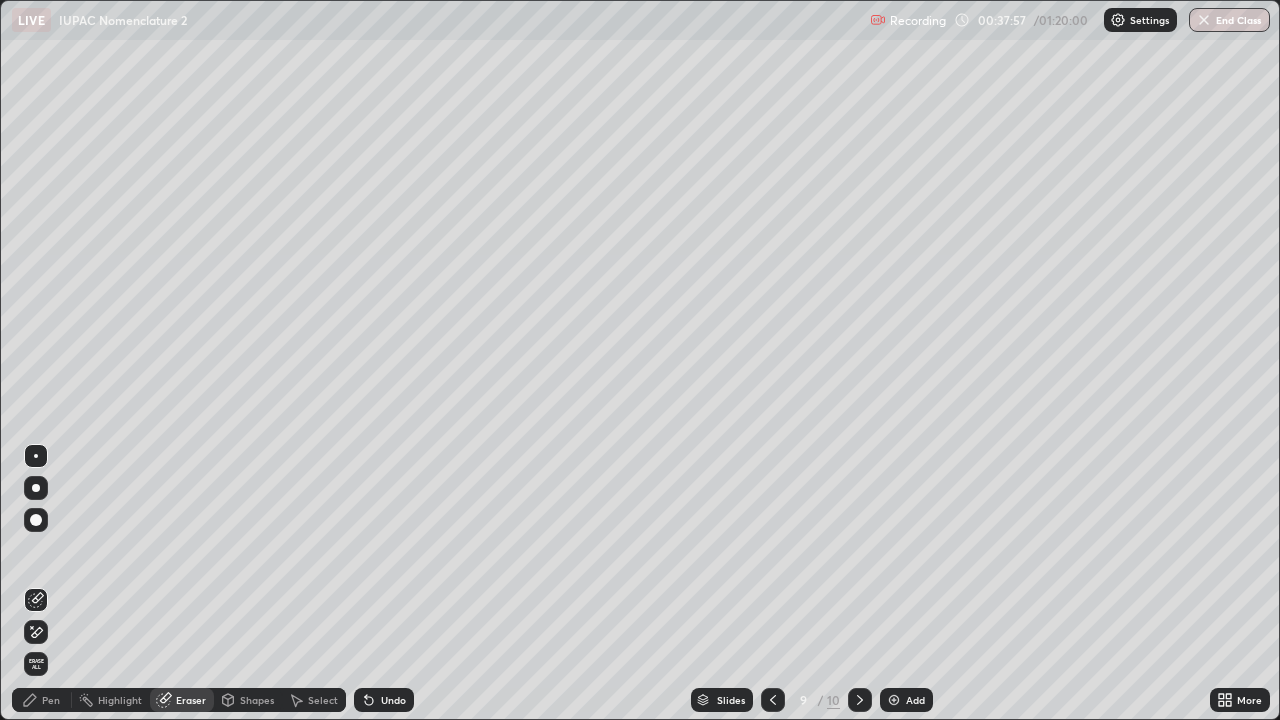 click on "Pen" at bounding box center [51, 700] 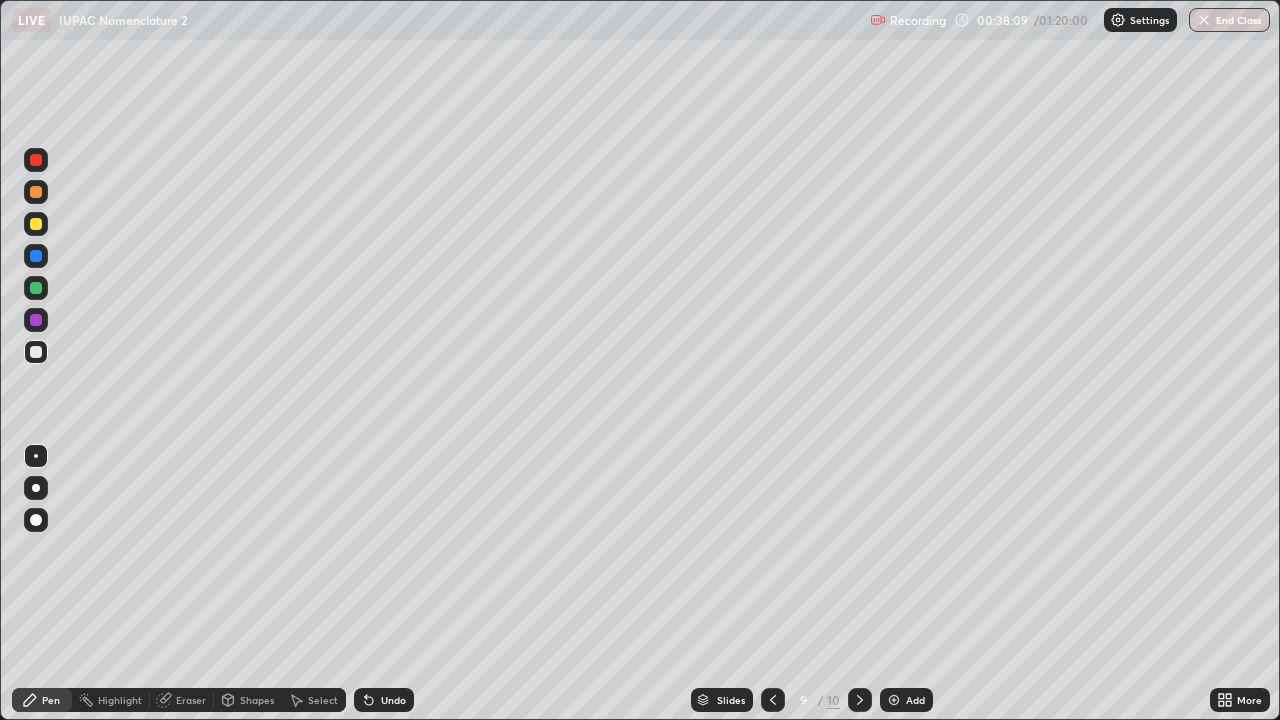 click on "Eraser" at bounding box center [191, 700] 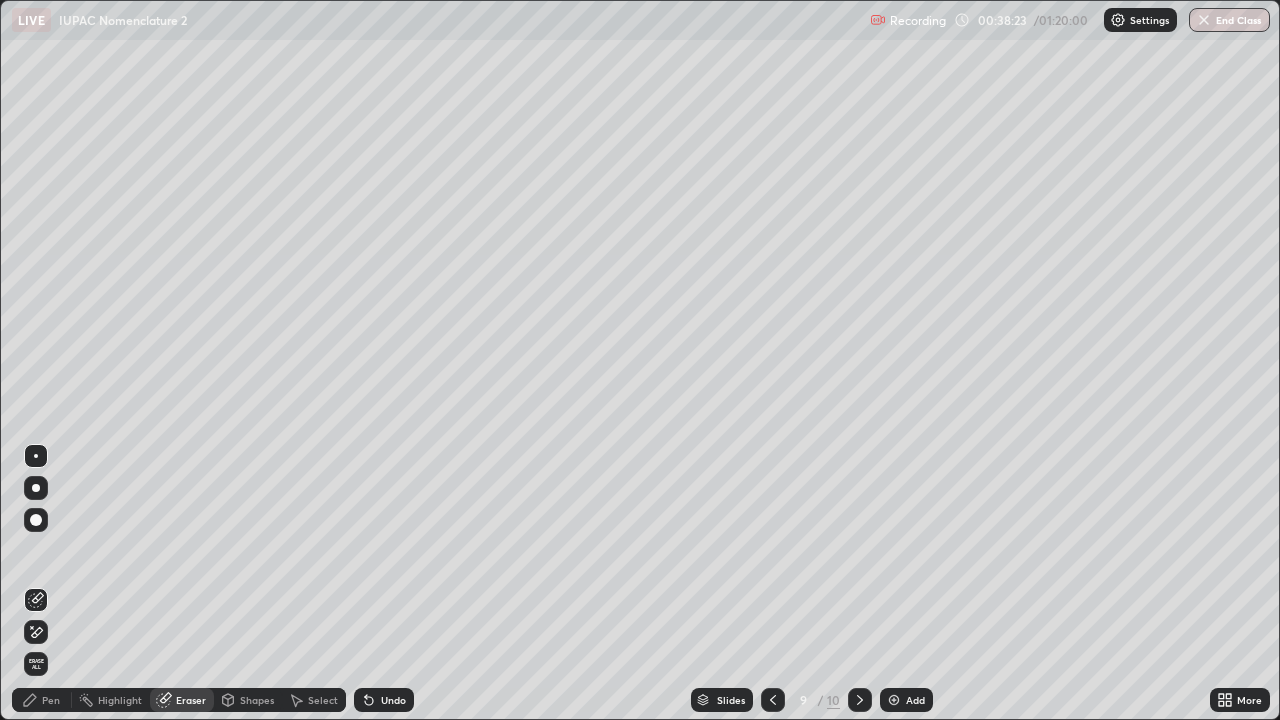 click on "Pen" at bounding box center [51, 700] 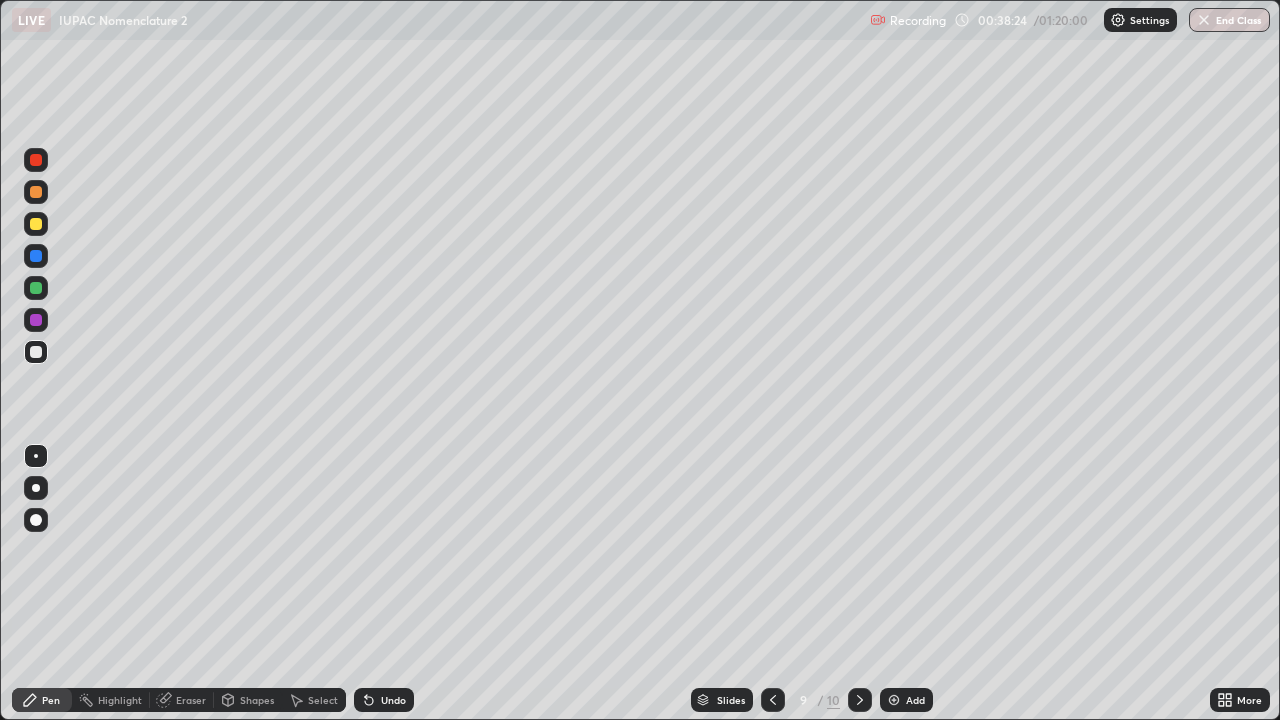 click at bounding box center [36, 224] 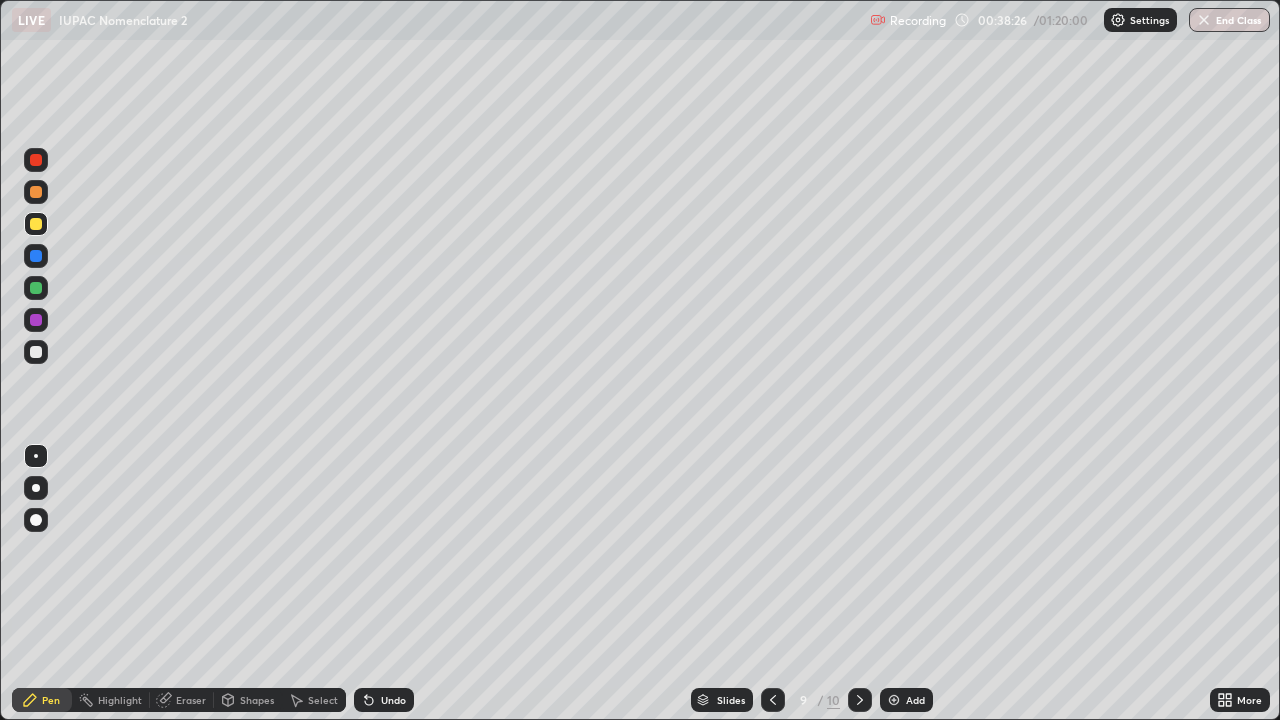 click at bounding box center [36, 224] 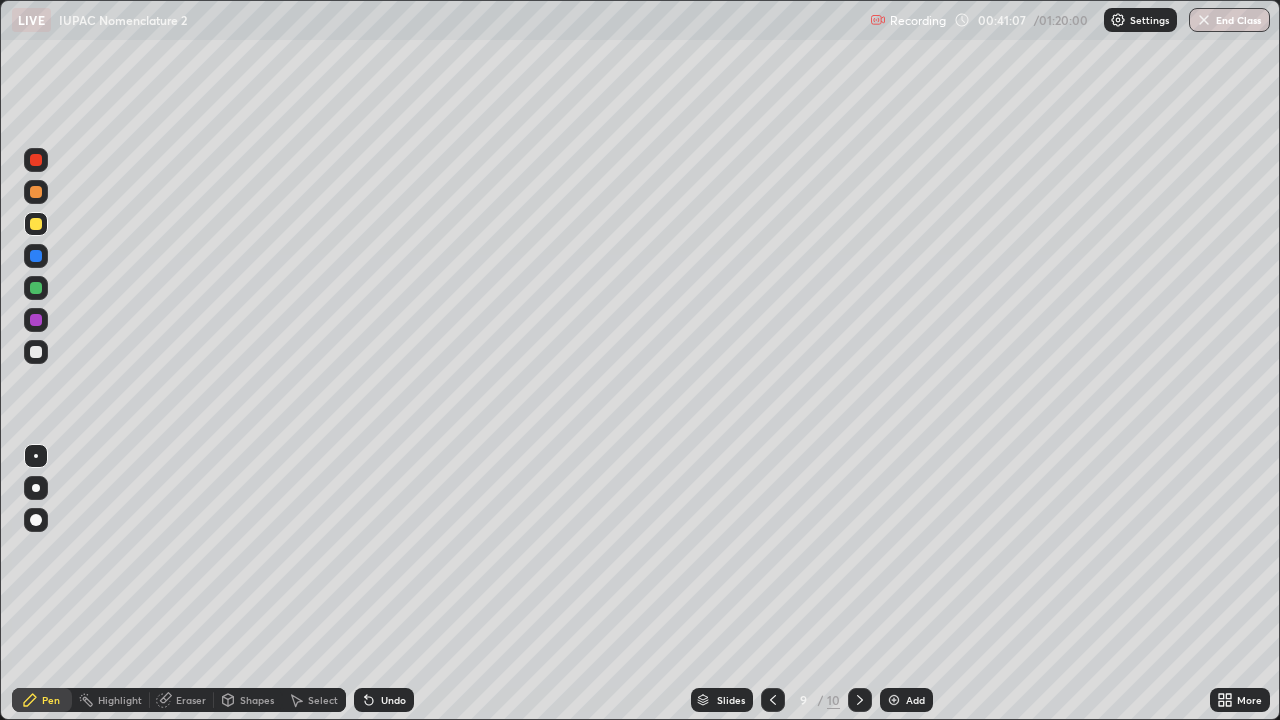click at bounding box center (36, 224) 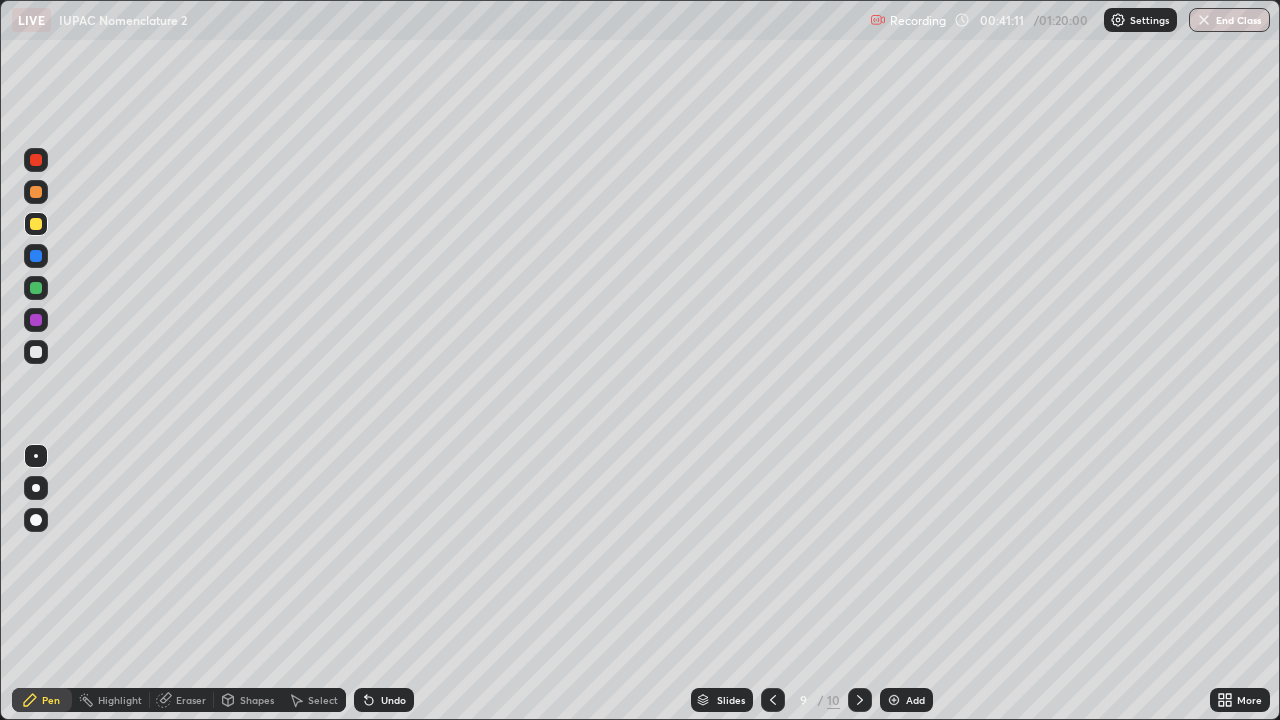 click on "Undo" at bounding box center [384, 700] 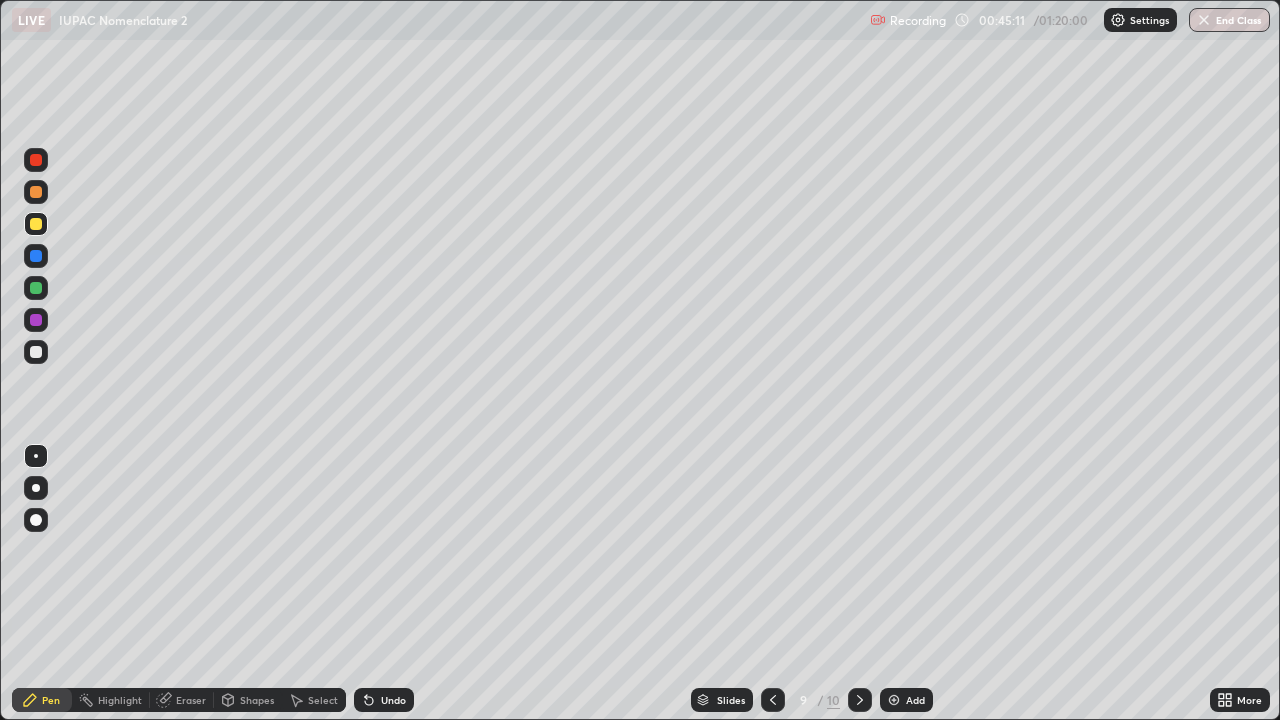 click on "Undo" at bounding box center (393, 700) 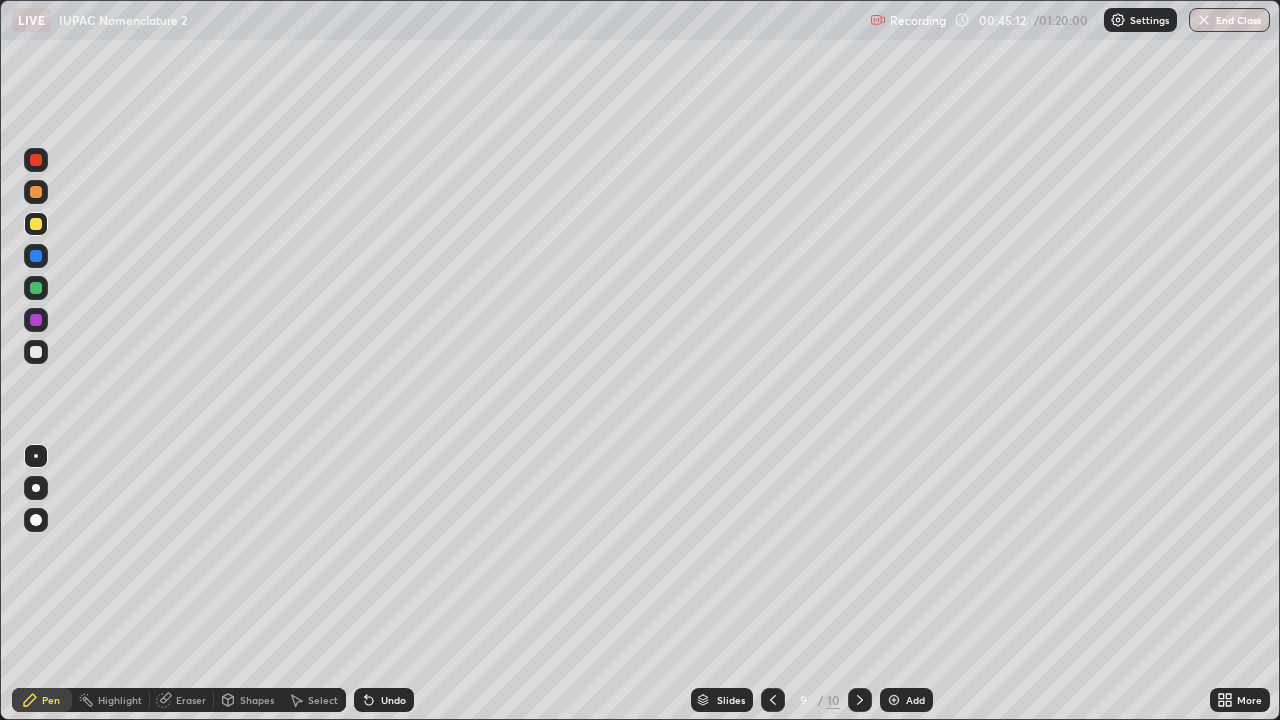 click on "Undo" at bounding box center (393, 700) 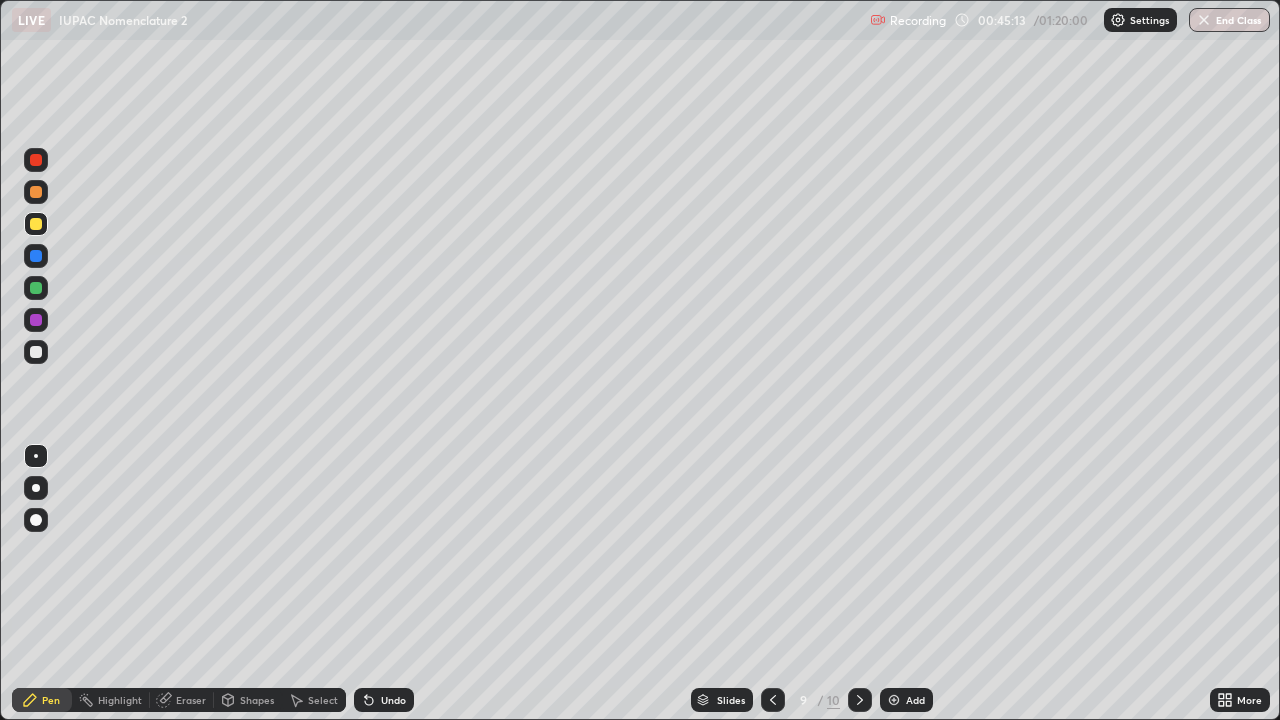 click on "Undo" at bounding box center [393, 700] 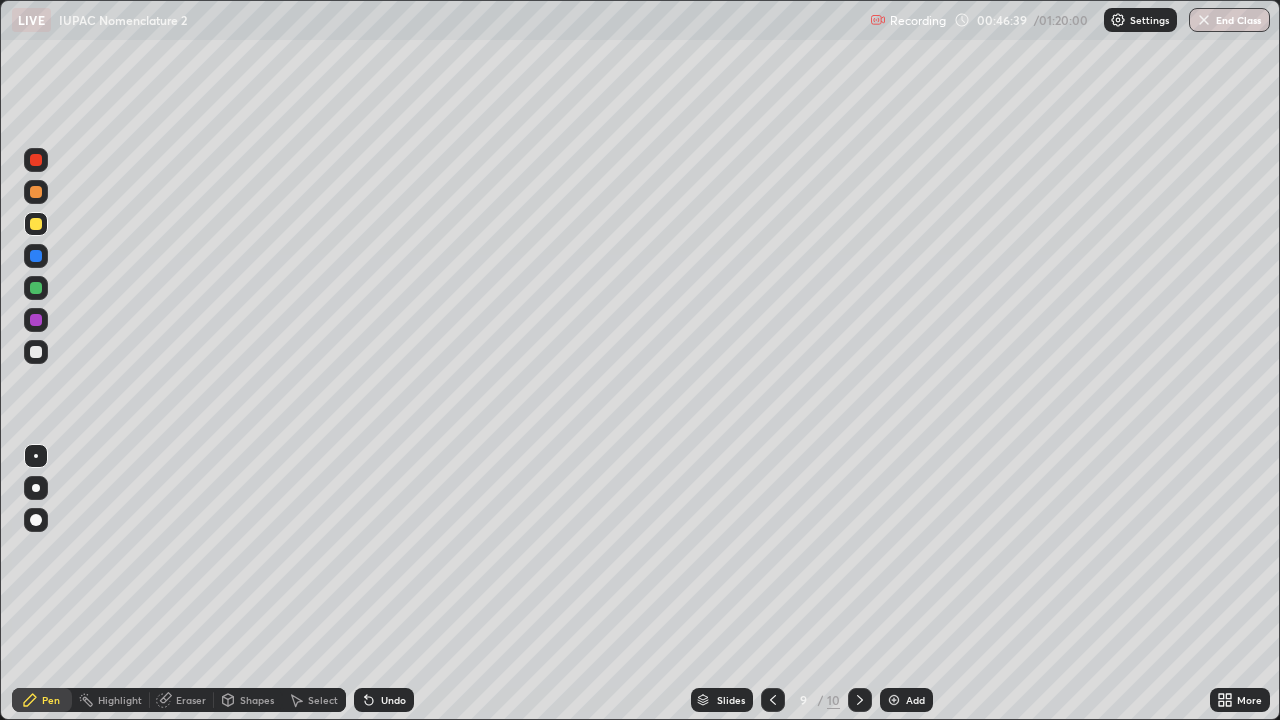 click on "Eraser" at bounding box center [191, 700] 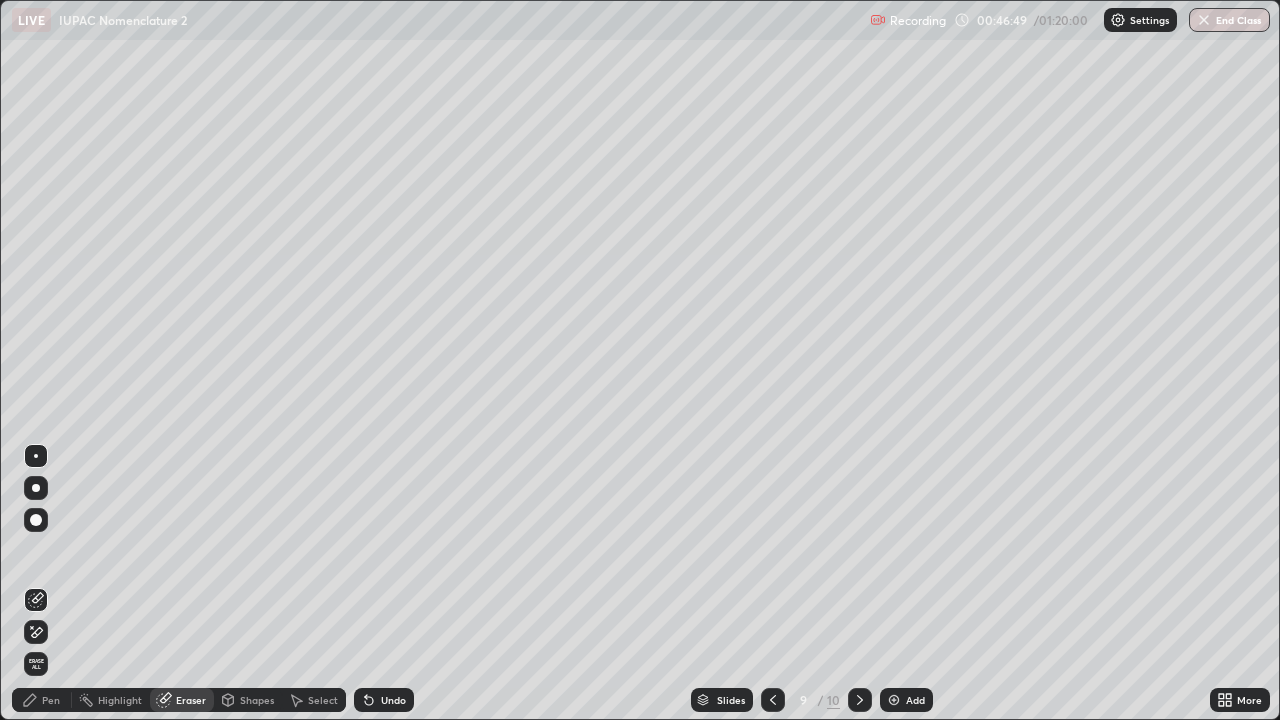click on "Pen" at bounding box center (51, 700) 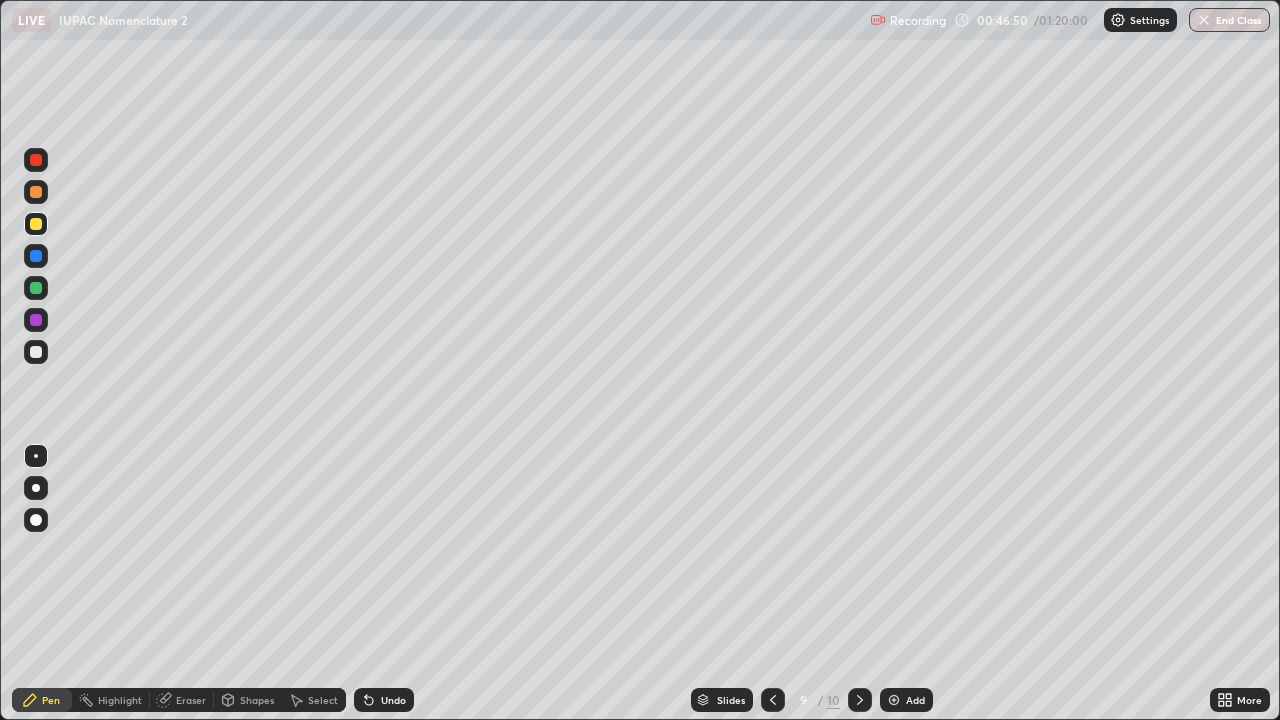click at bounding box center (36, 352) 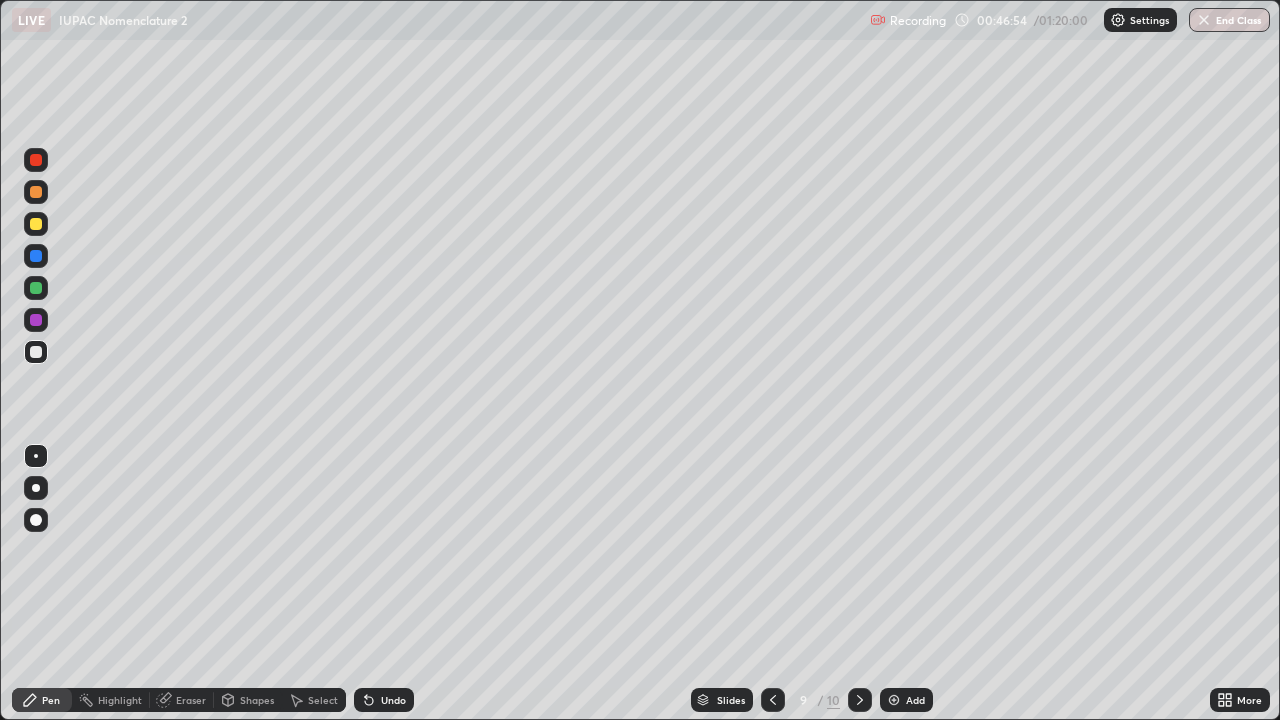 click at bounding box center (894, 700) 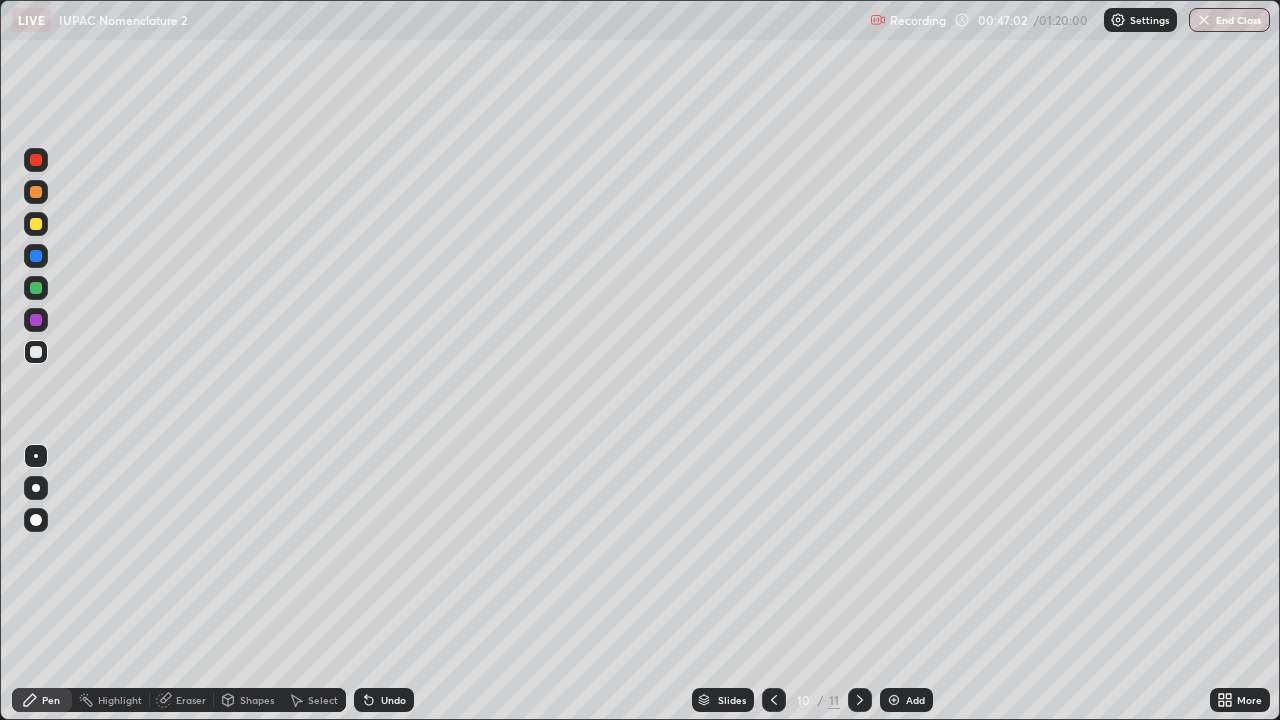 click 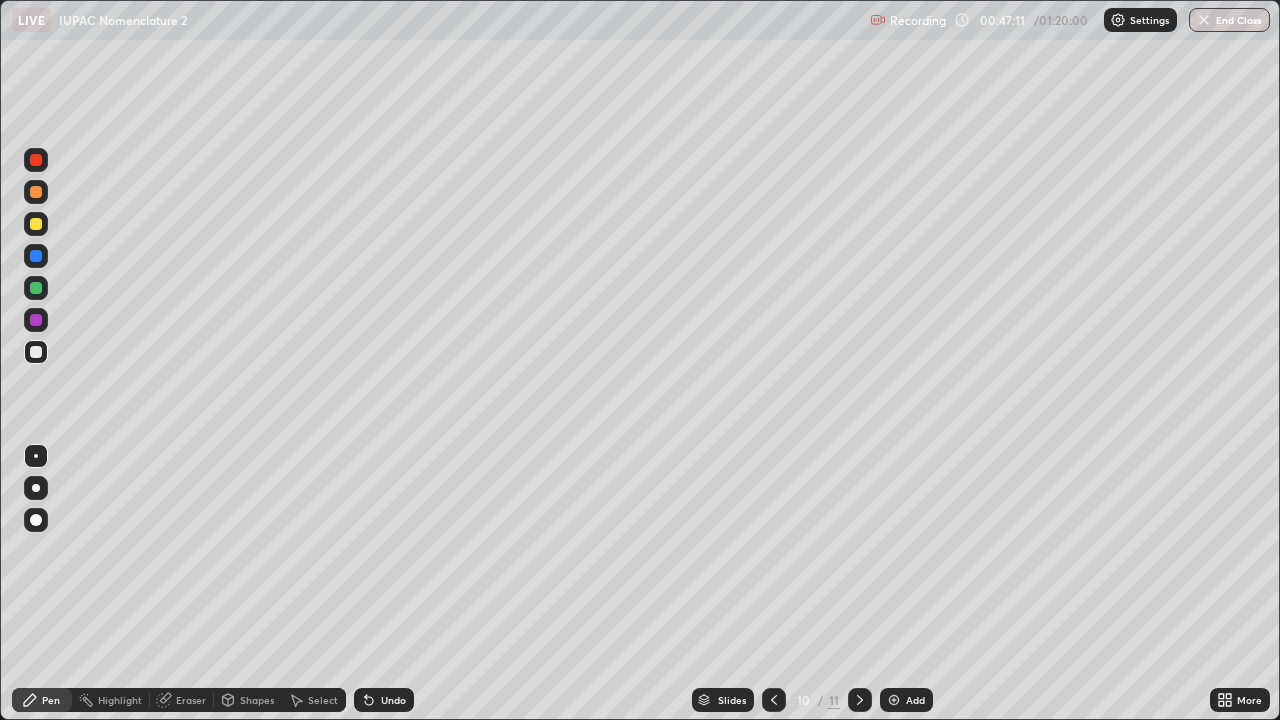 click at bounding box center (36, 224) 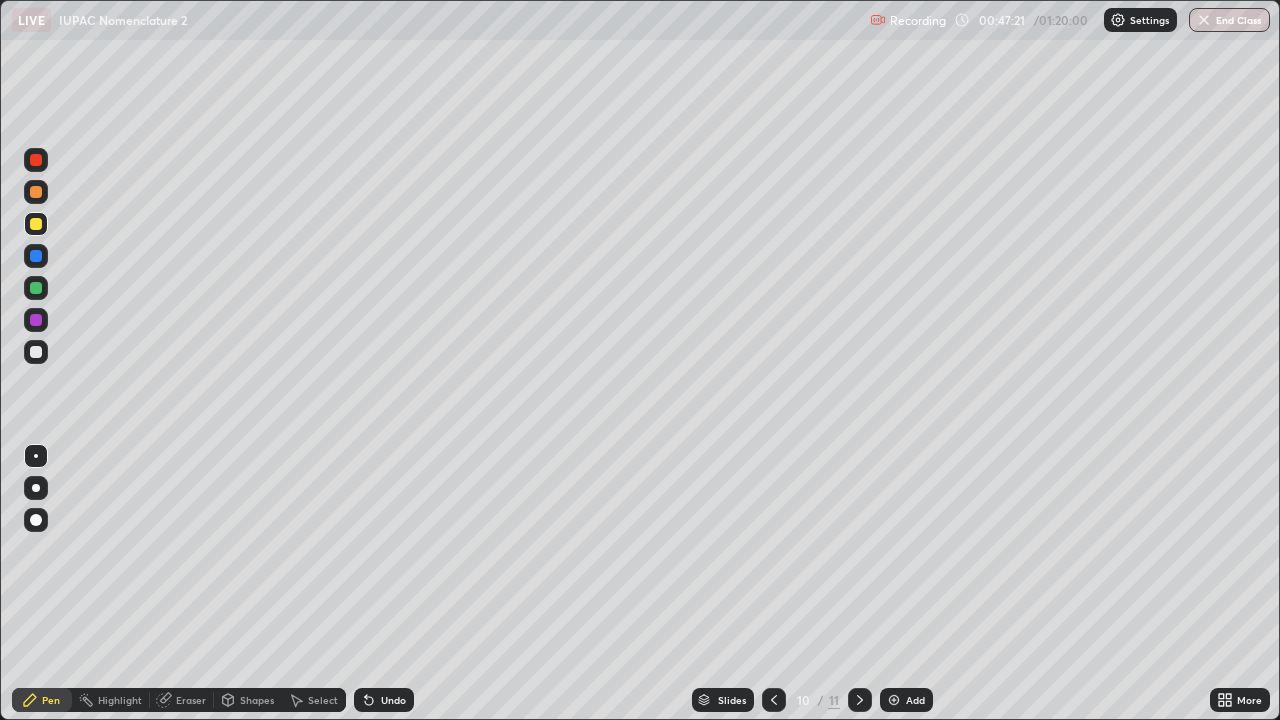 click on "Eraser" at bounding box center [191, 700] 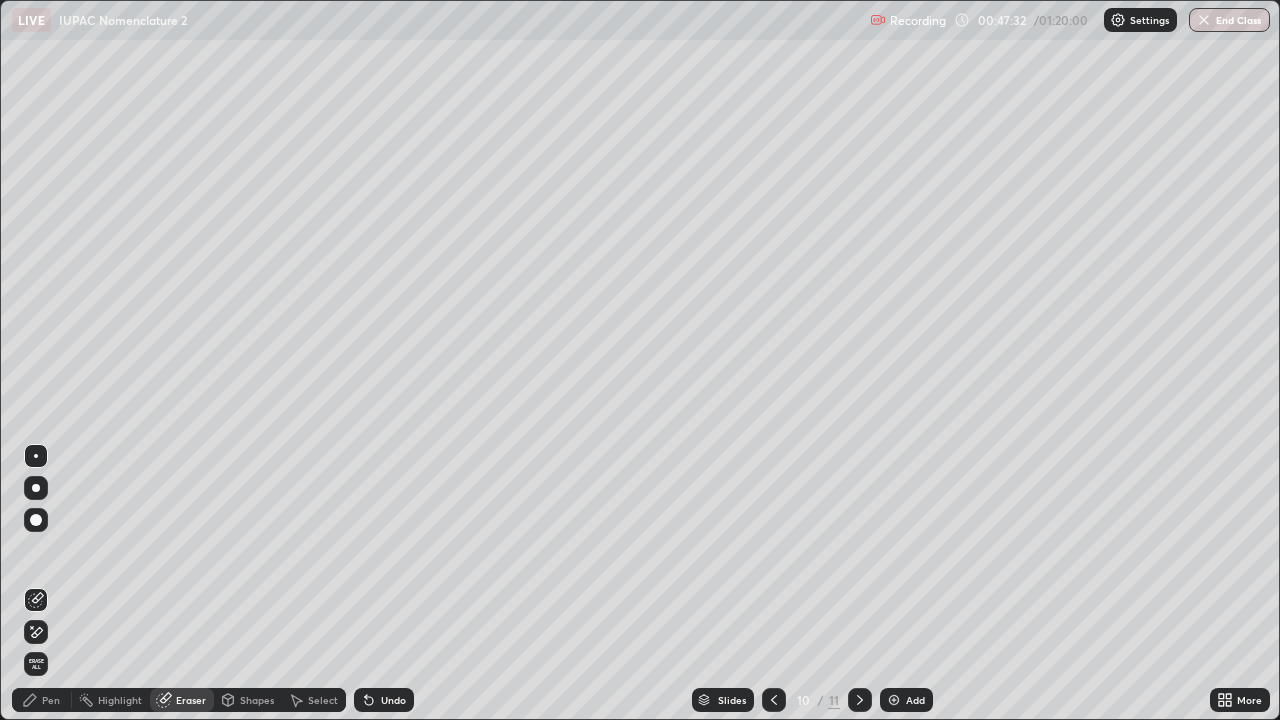 click on "Pen" at bounding box center (51, 700) 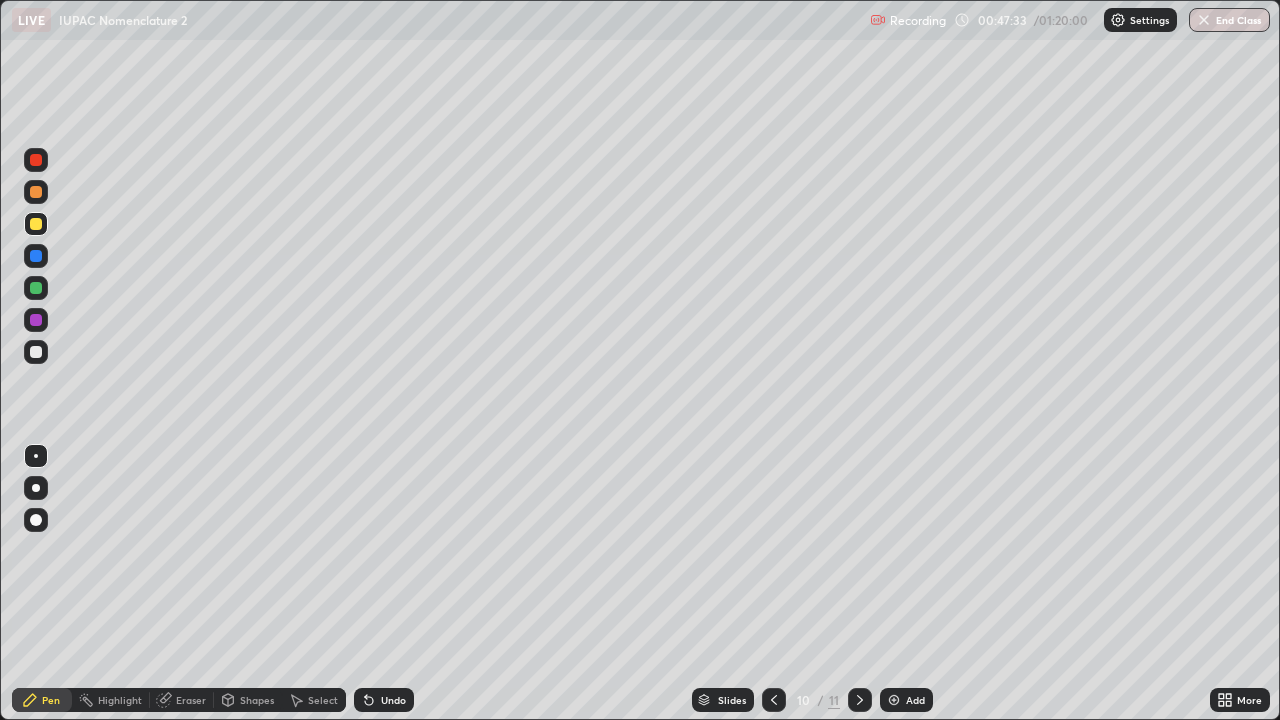 click at bounding box center [36, 224] 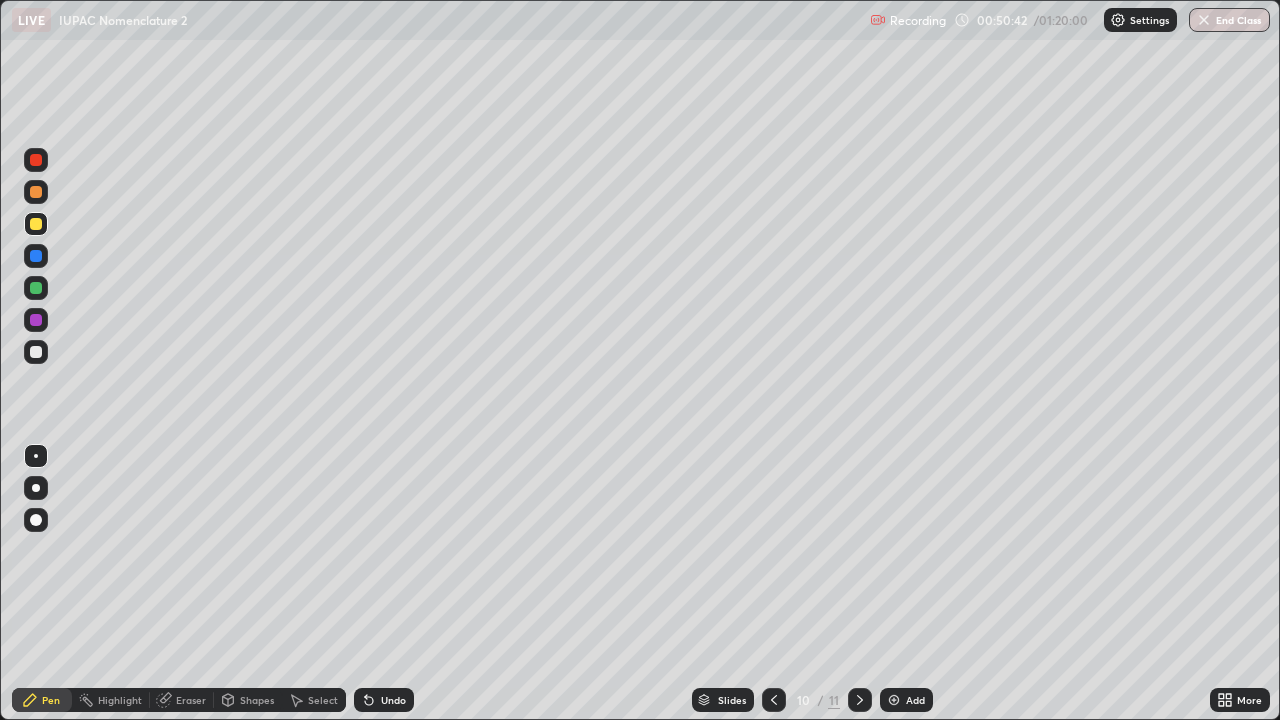 click 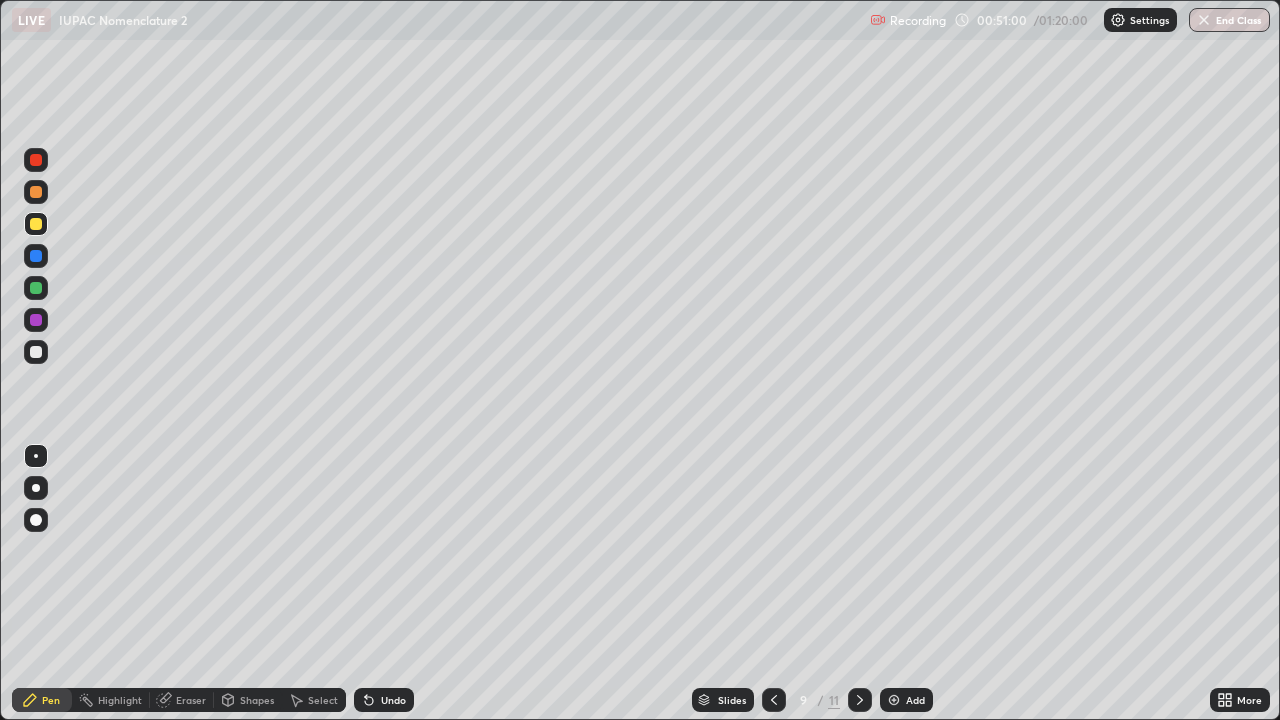 click 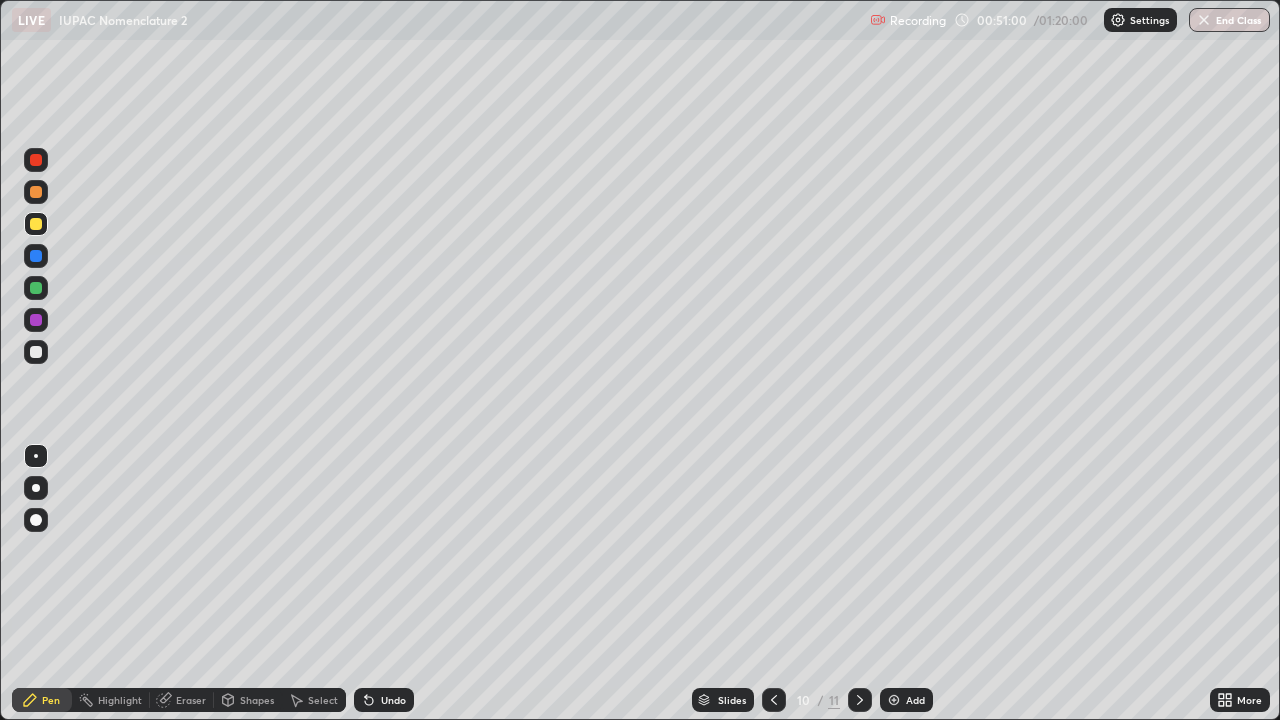 click 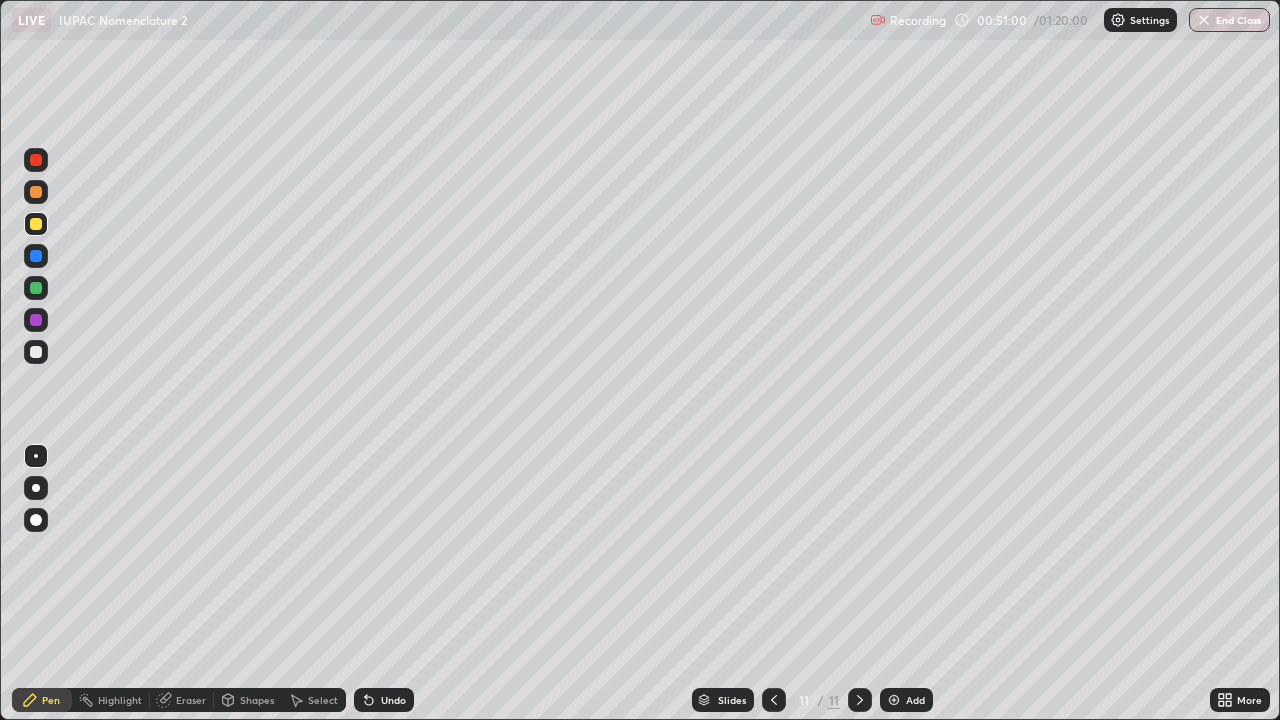 click on "Add" at bounding box center [915, 700] 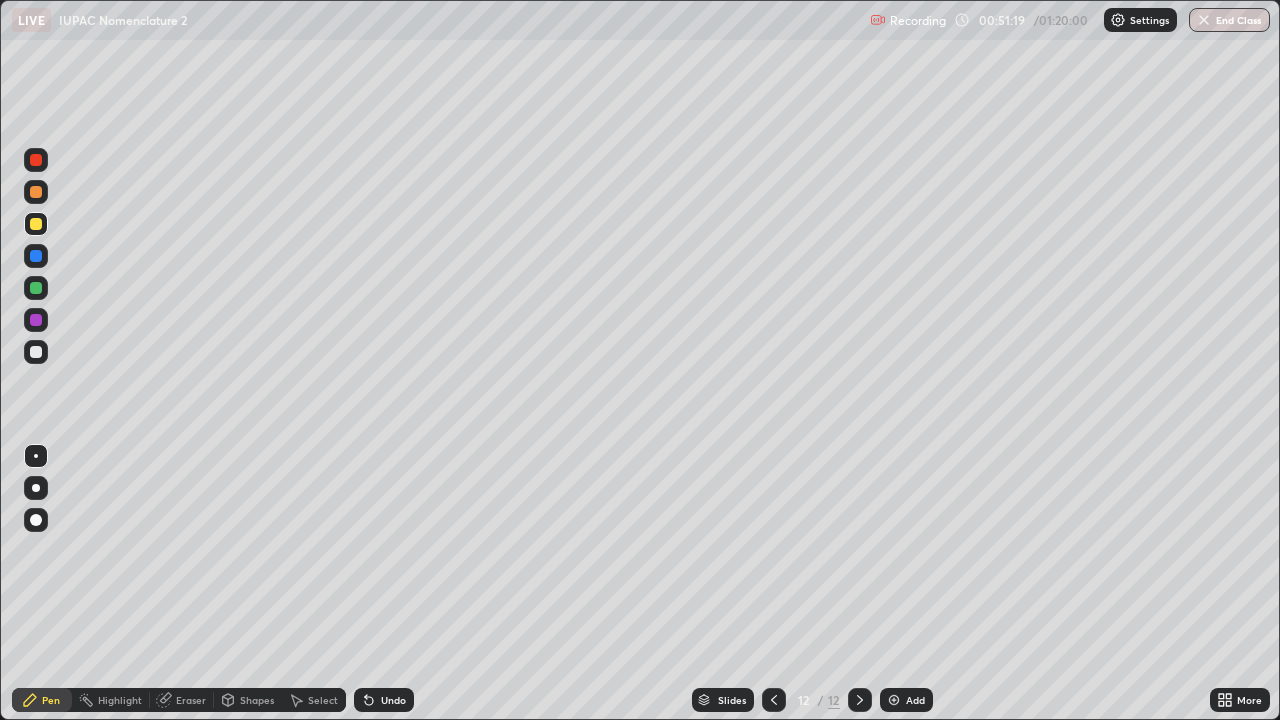 click at bounding box center [36, 352] 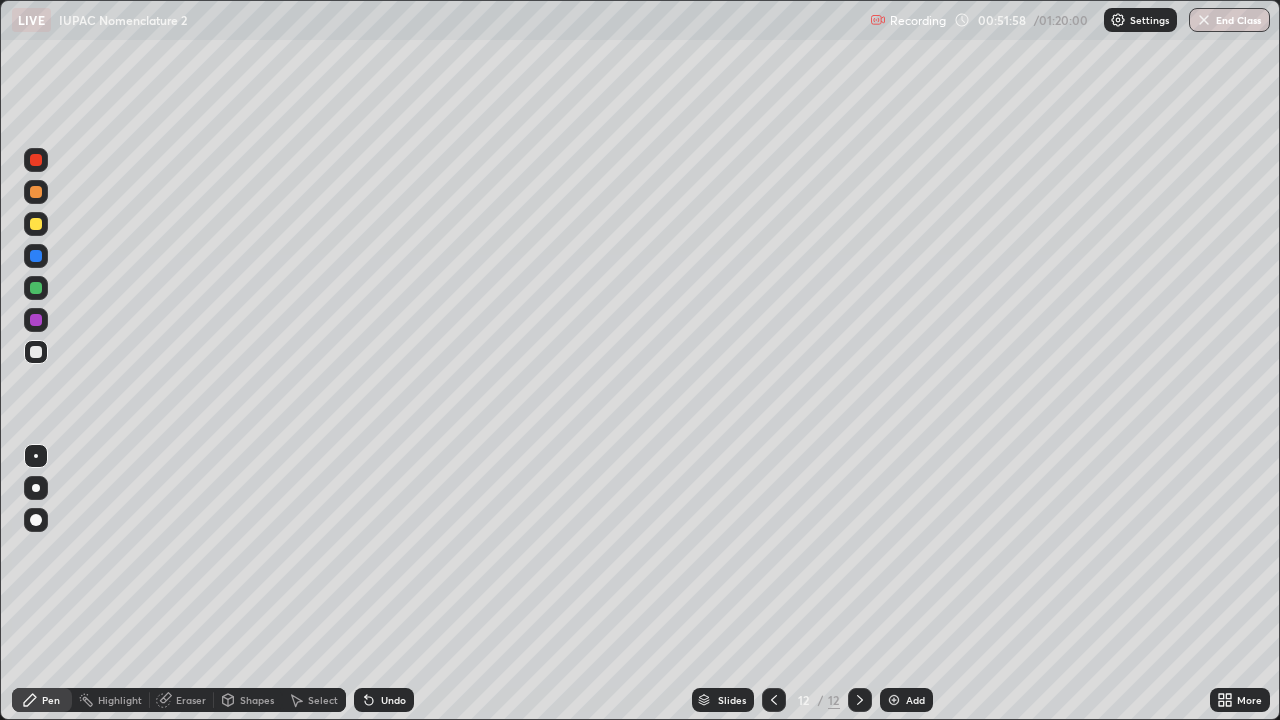 click at bounding box center (36, 224) 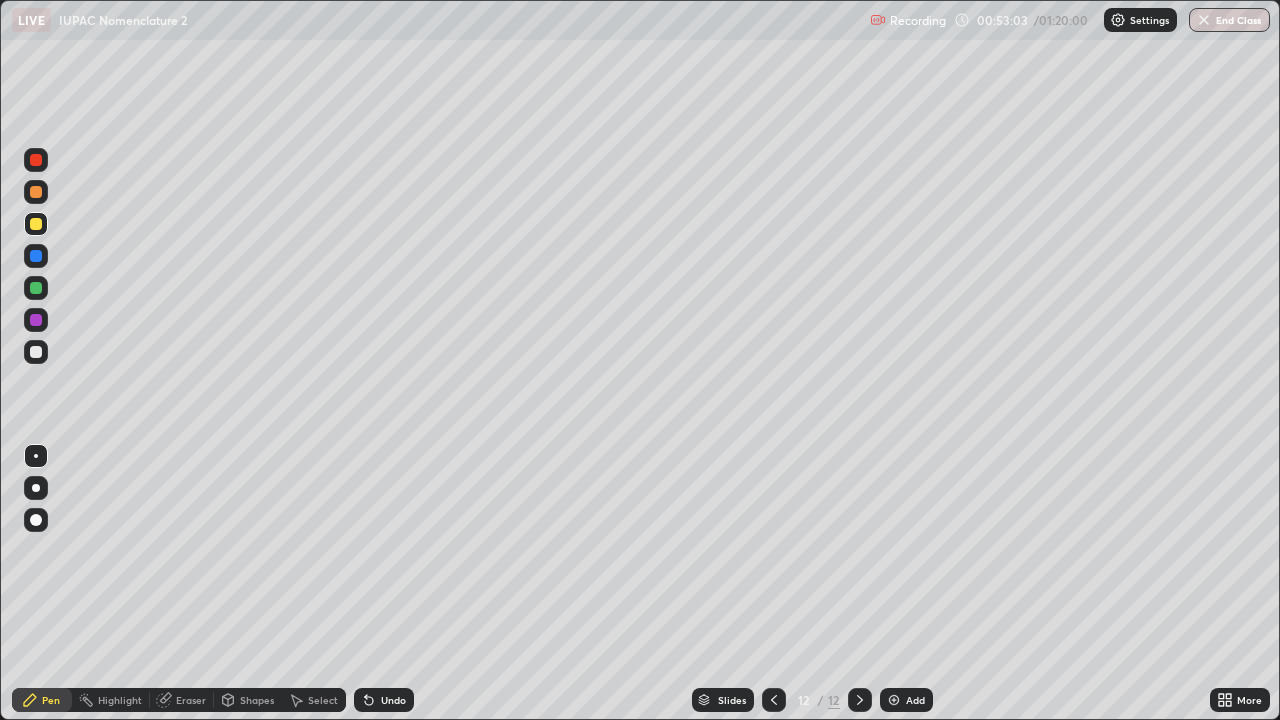 click on "Undo" at bounding box center [384, 700] 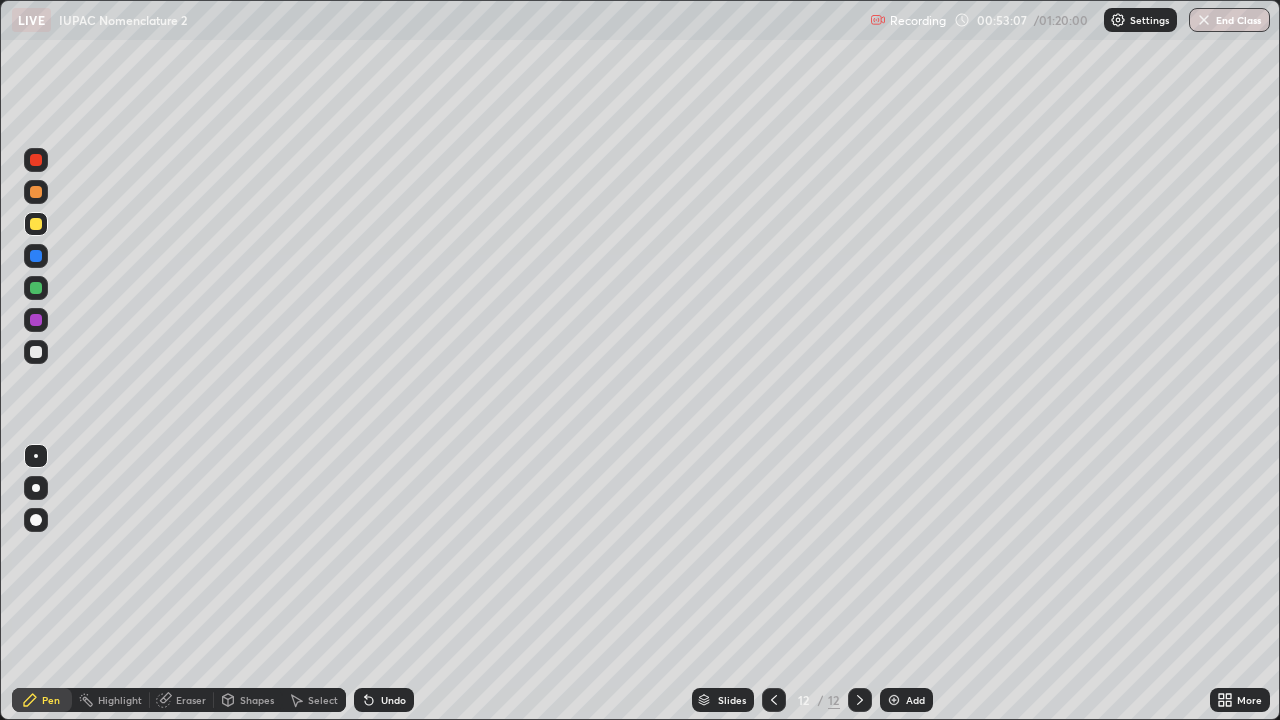 click at bounding box center (36, 352) 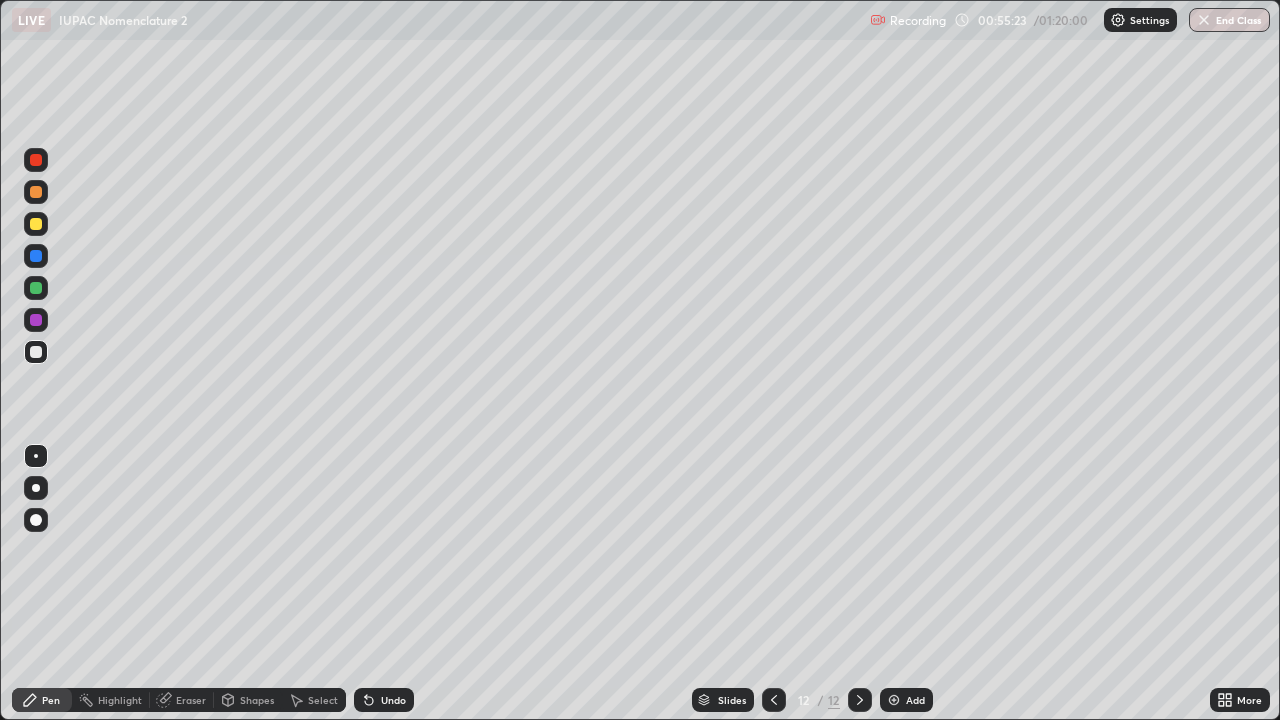 click at bounding box center [36, 224] 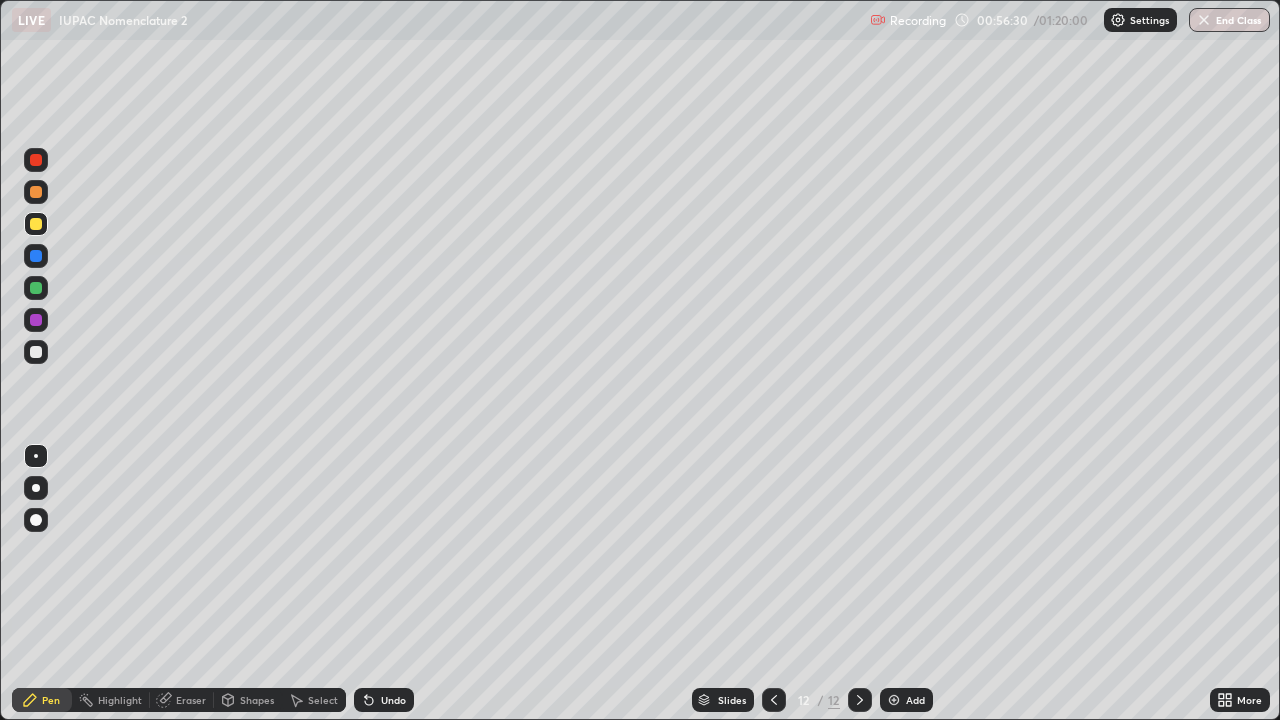 click on "Undo" at bounding box center [393, 700] 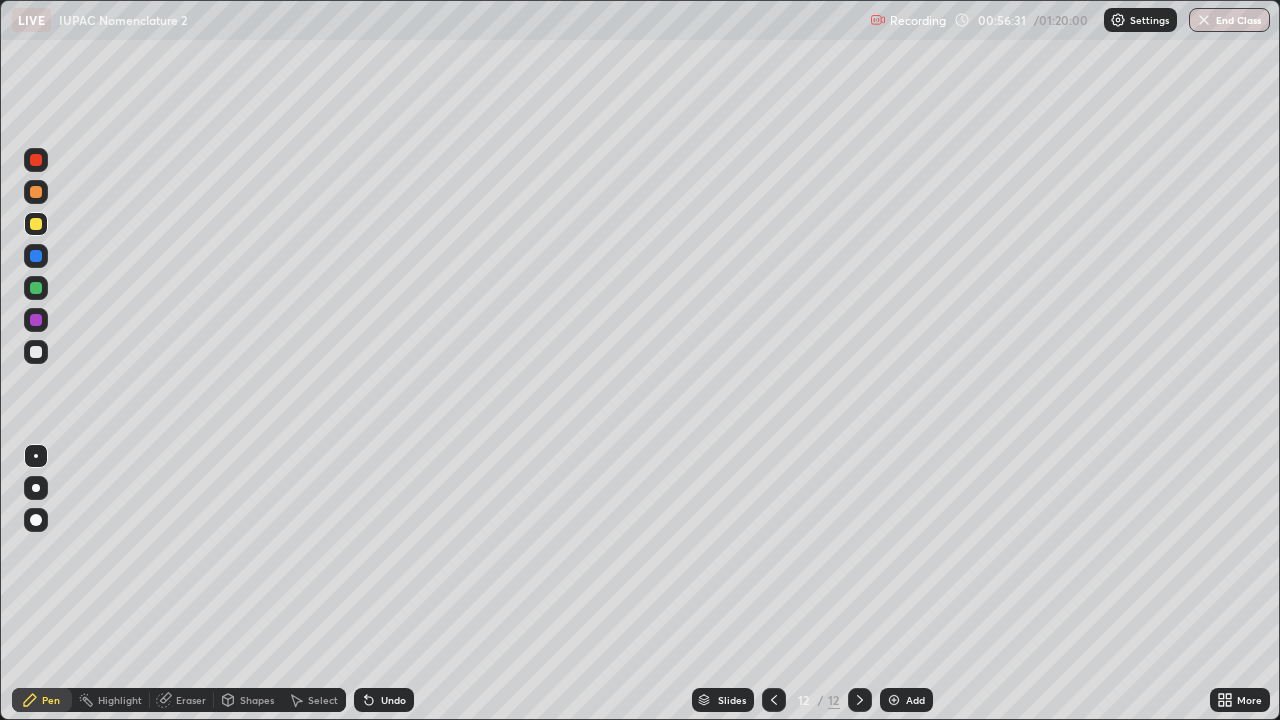 click on "Undo" at bounding box center [393, 700] 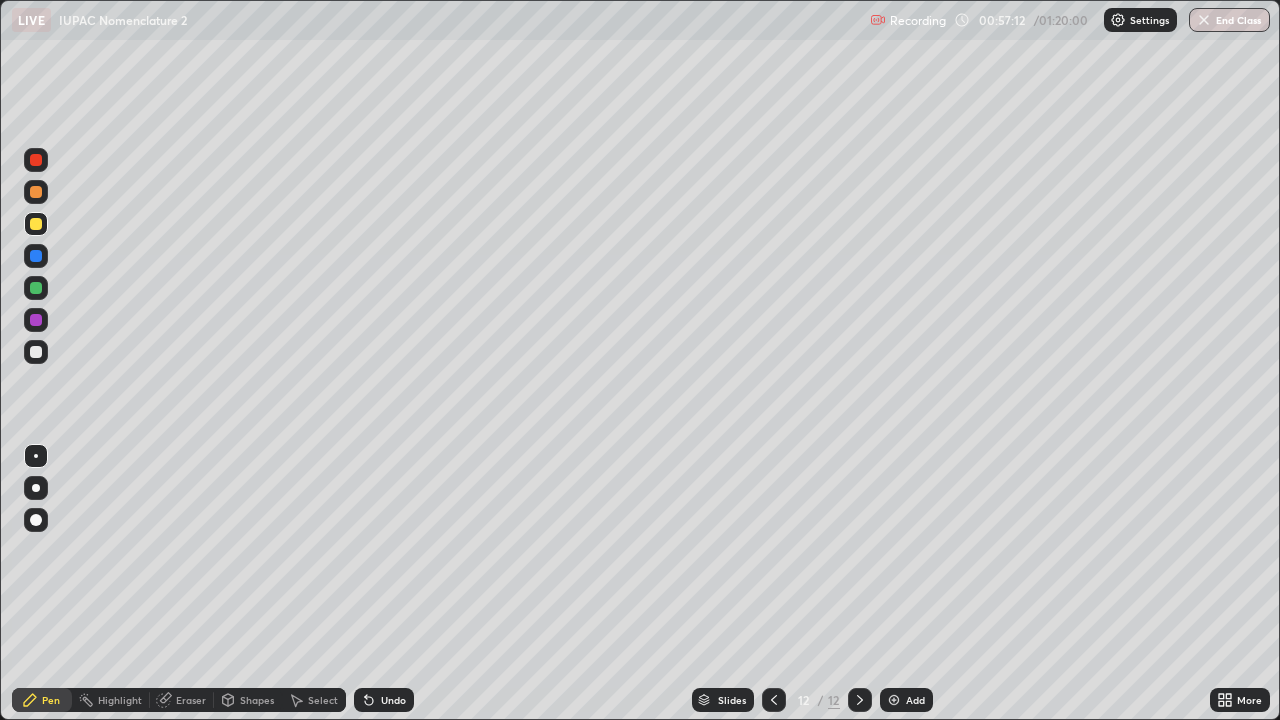 click on "Add" at bounding box center (915, 700) 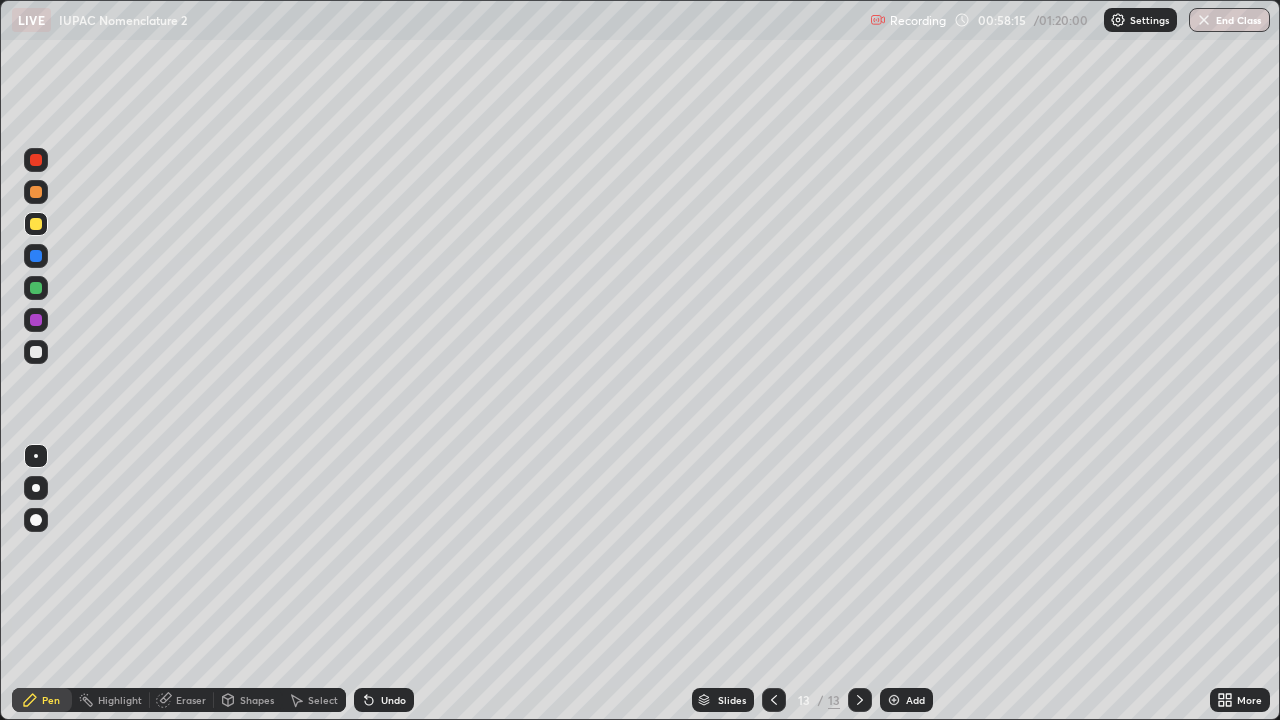 click on "Eraser" at bounding box center [182, 700] 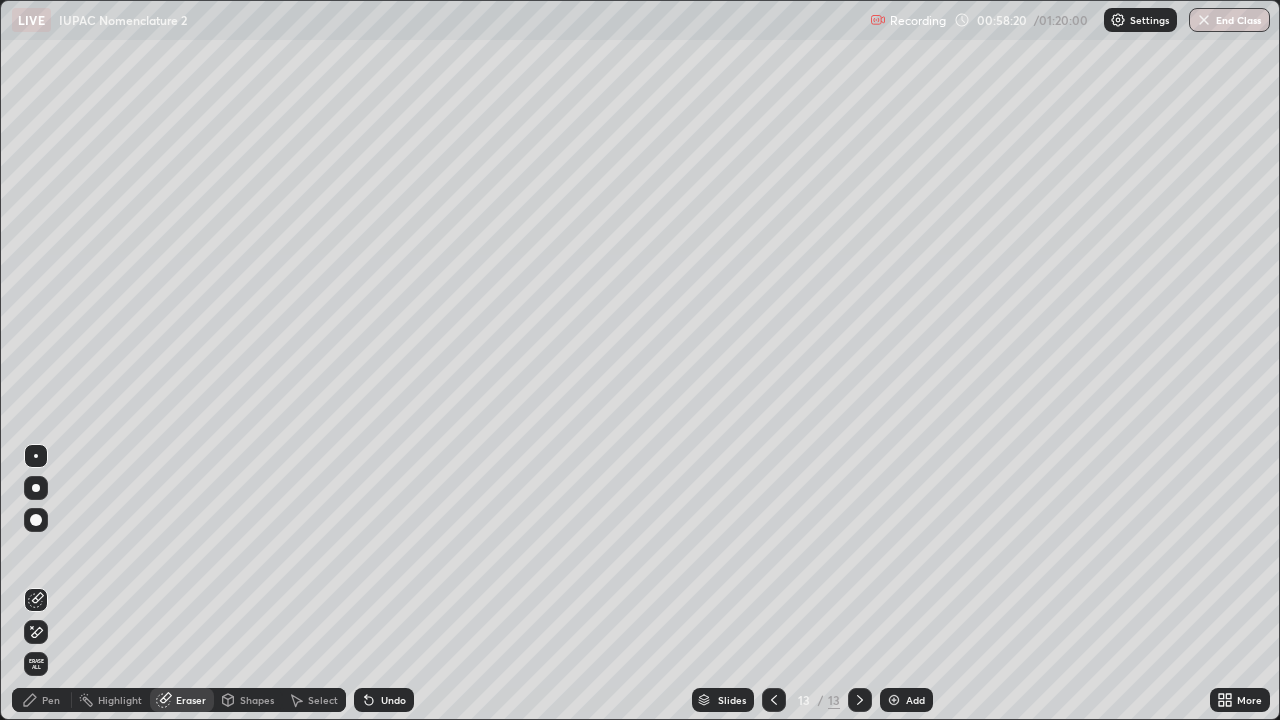 click on "Pen" at bounding box center (42, 700) 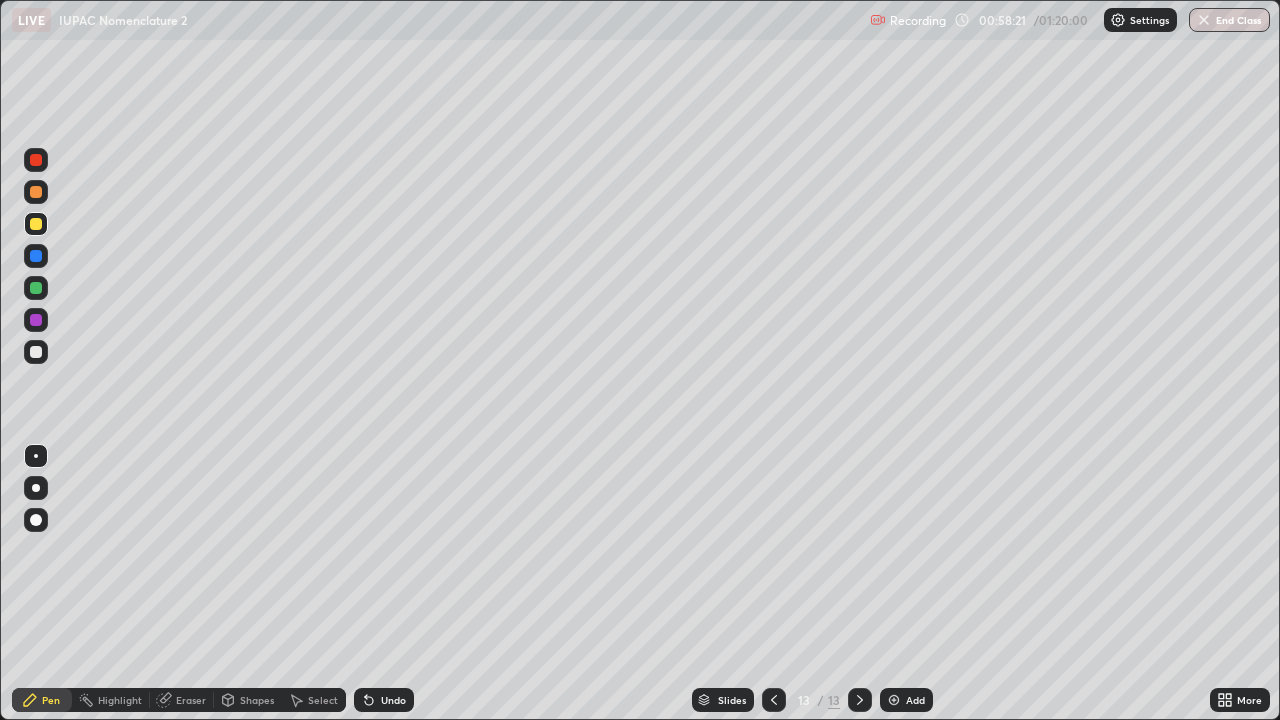 click at bounding box center (36, 352) 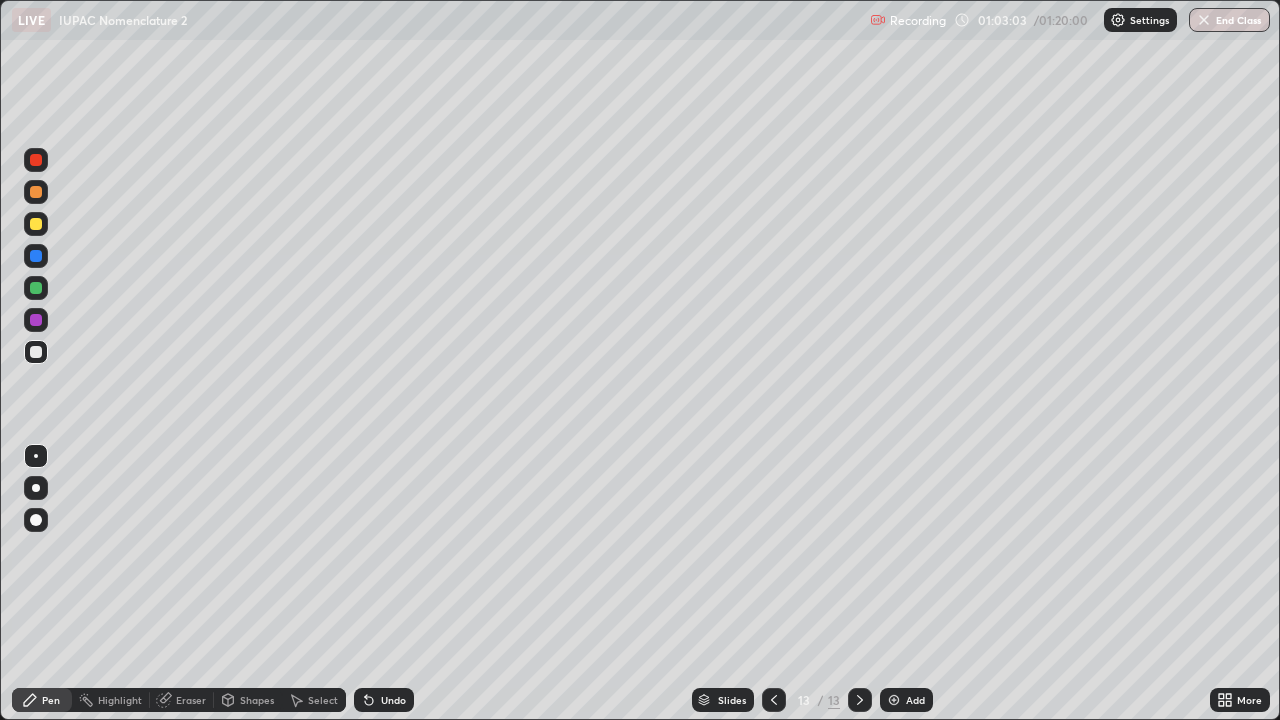 click at bounding box center [36, 224] 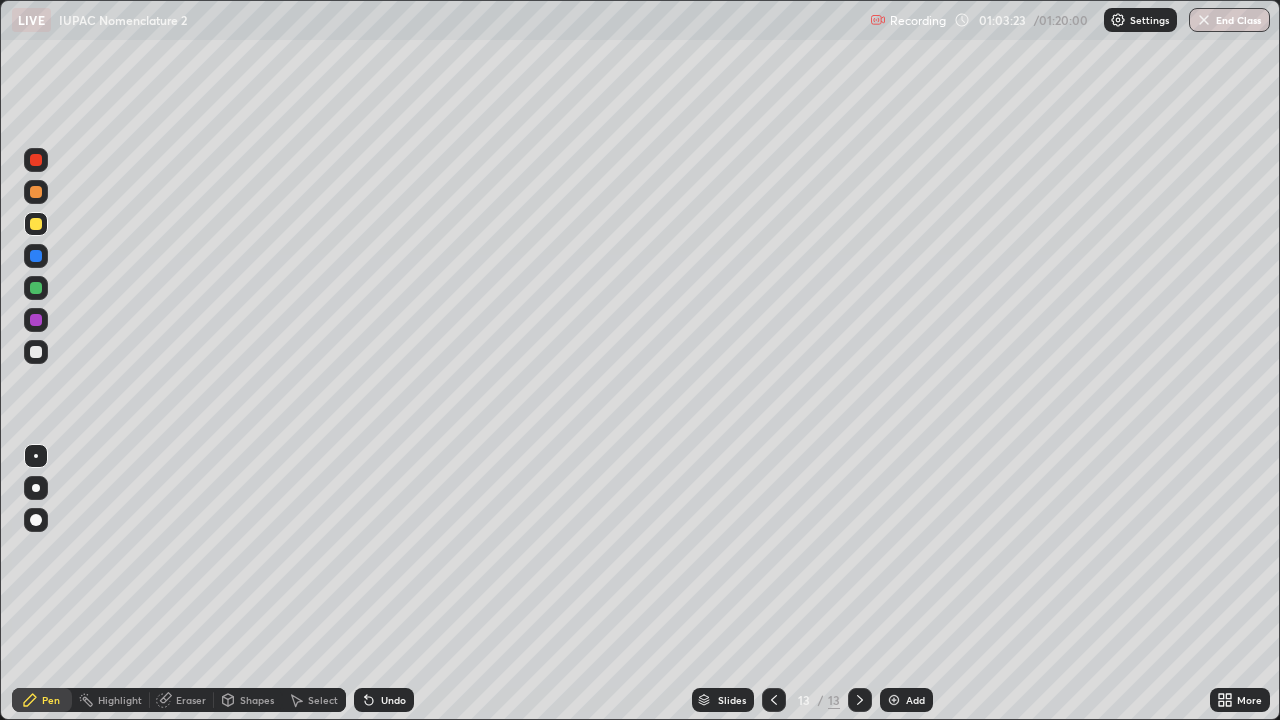 click on "Add" at bounding box center [906, 700] 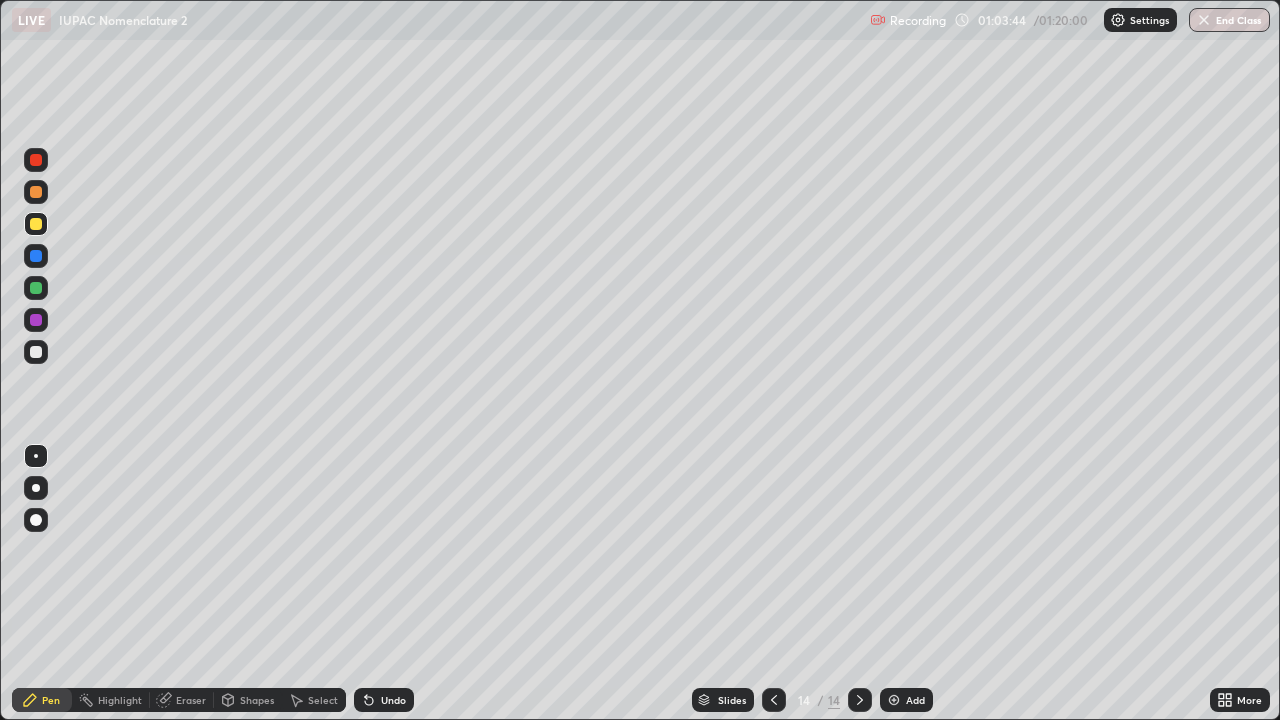 click on "Eraser" at bounding box center (191, 700) 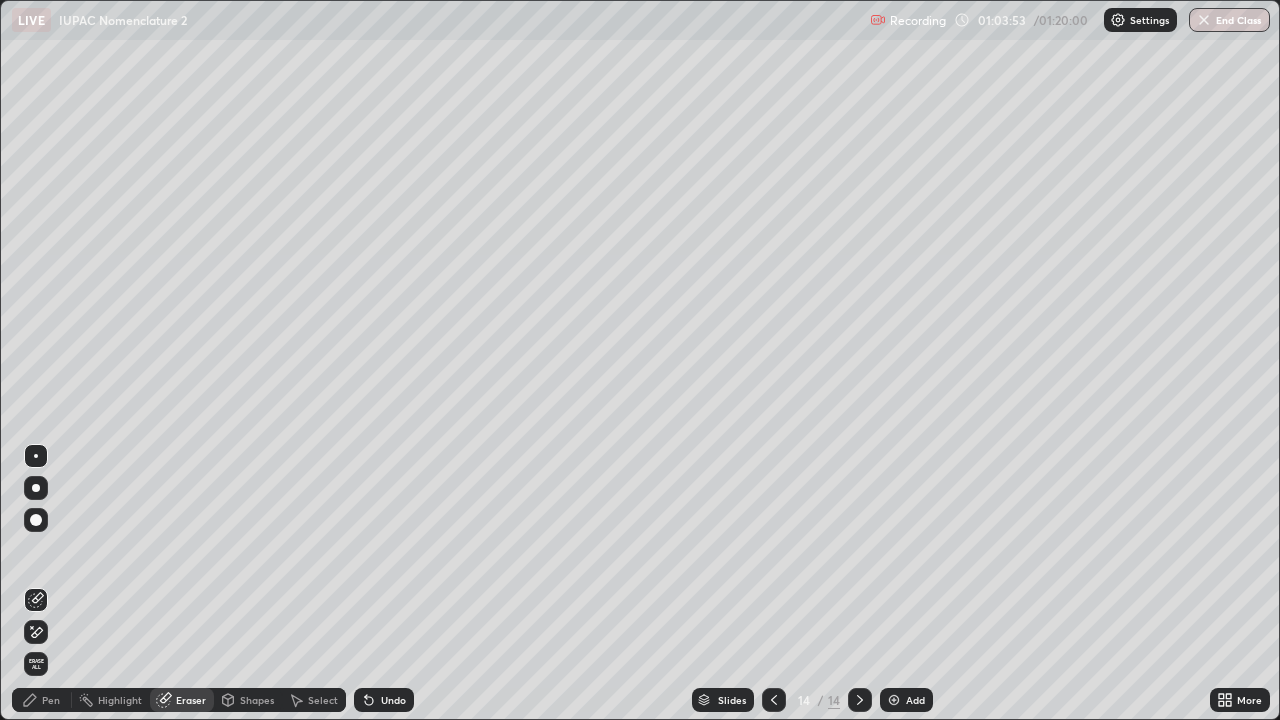 click on "Pen" at bounding box center [51, 700] 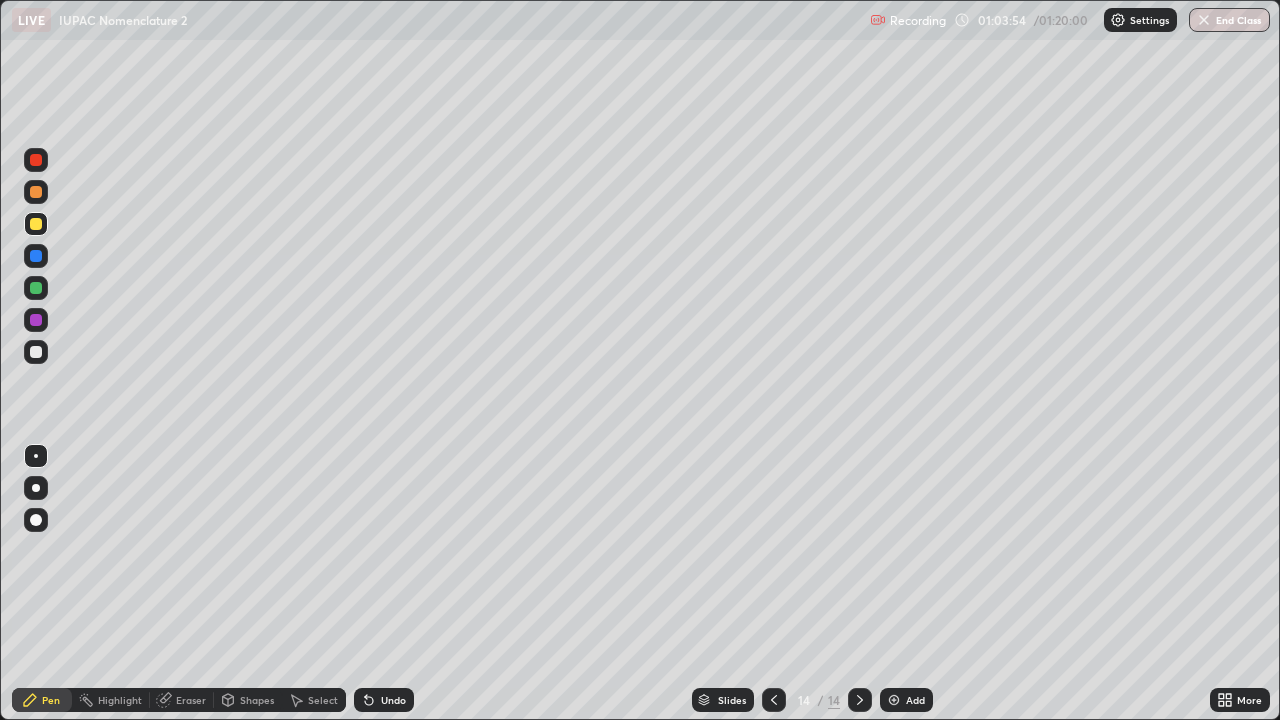 click at bounding box center [36, 352] 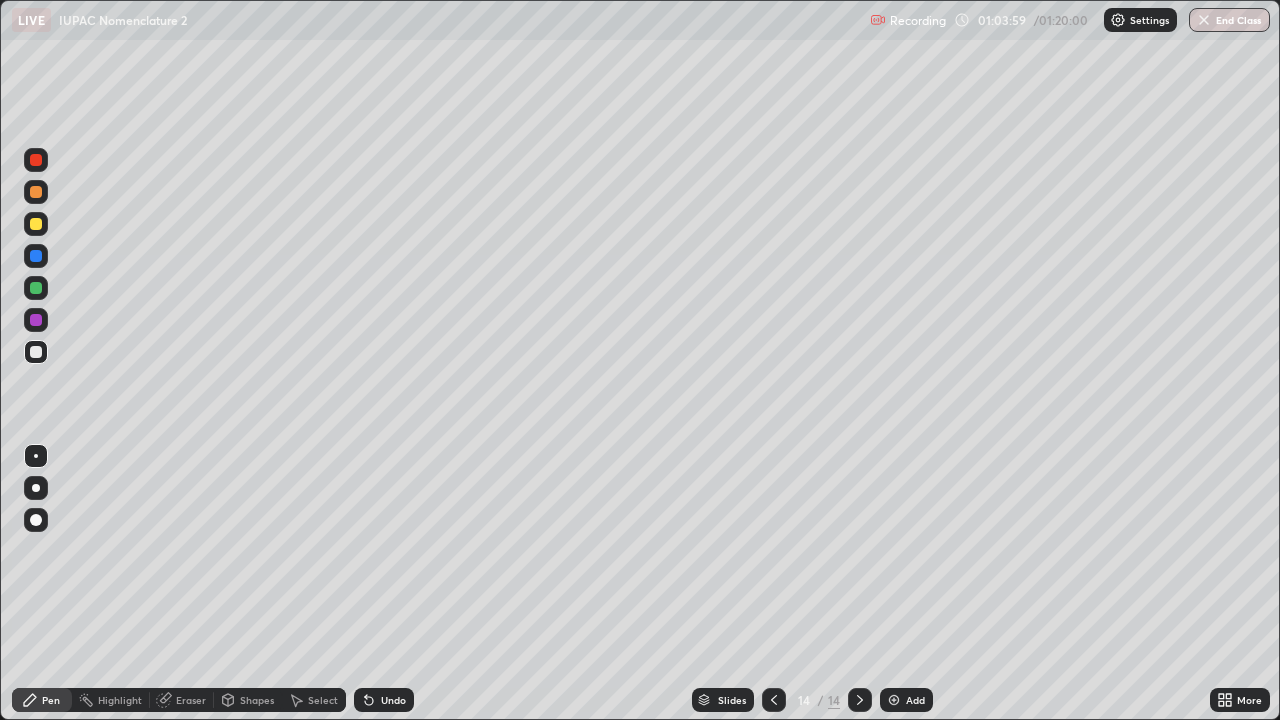 click on "Eraser" at bounding box center [182, 700] 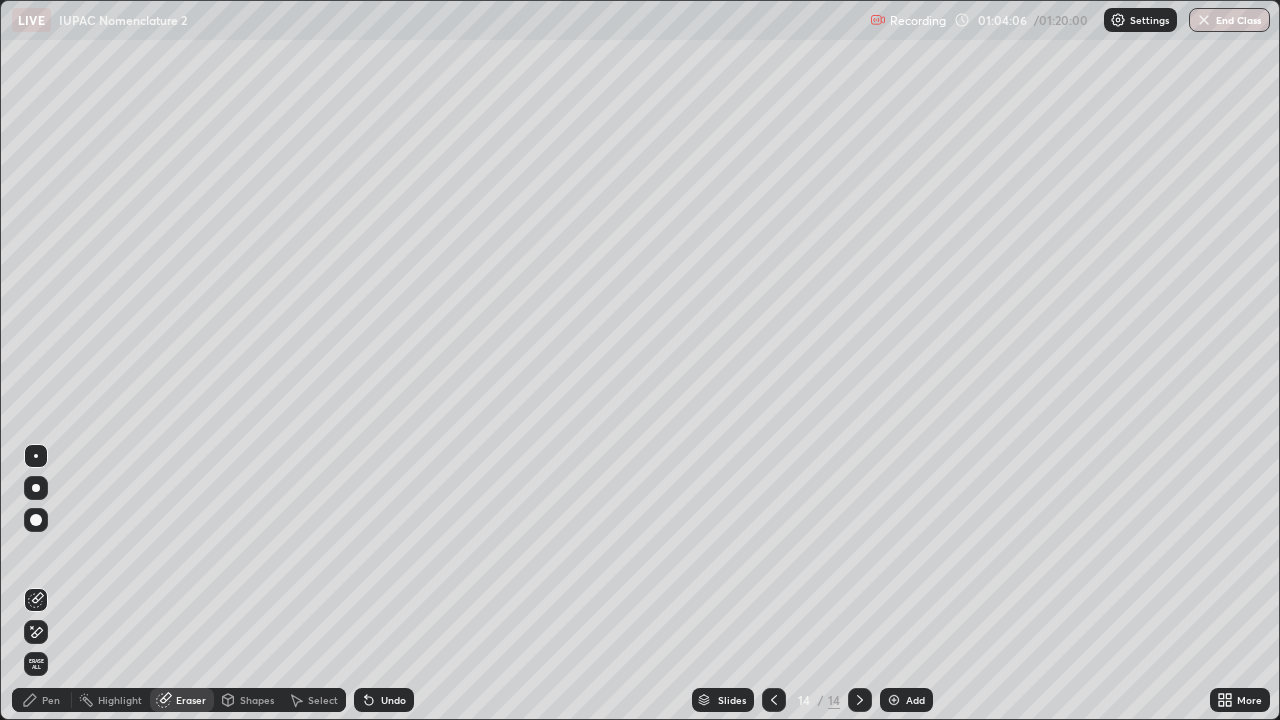 click on "Pen" at bounding box center [51, 700] 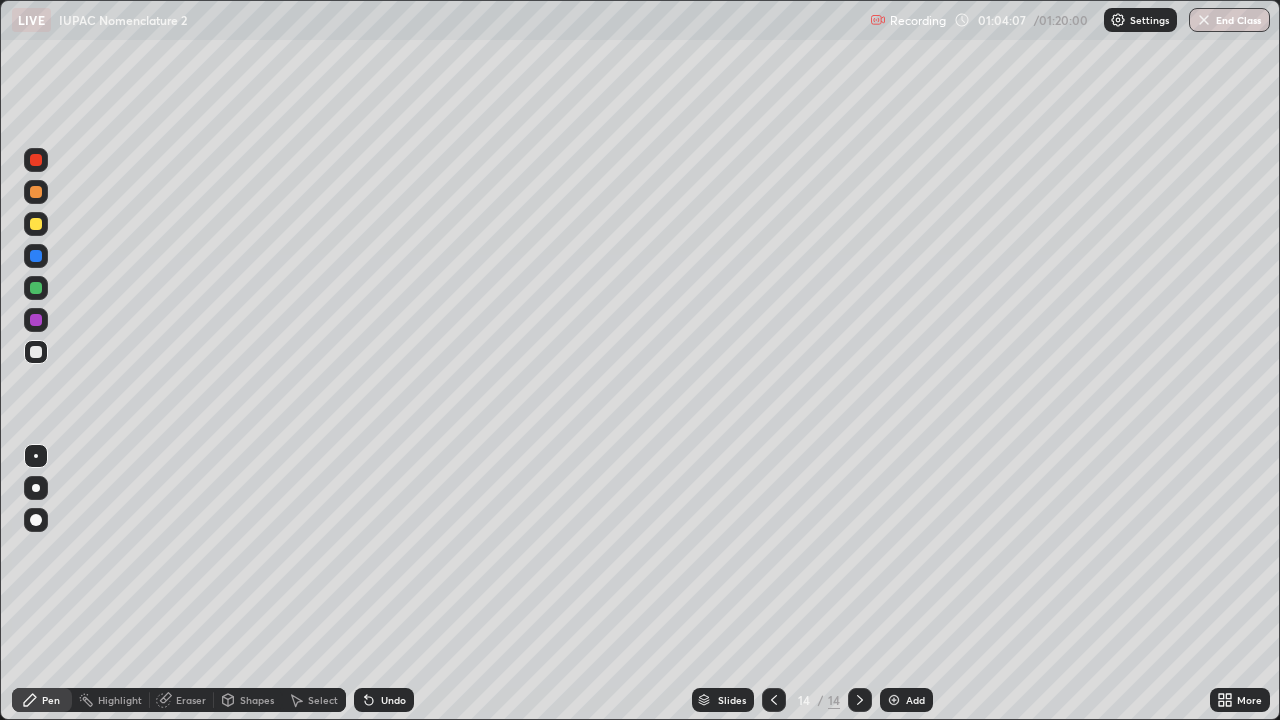 click at bounding box center (36, 224) 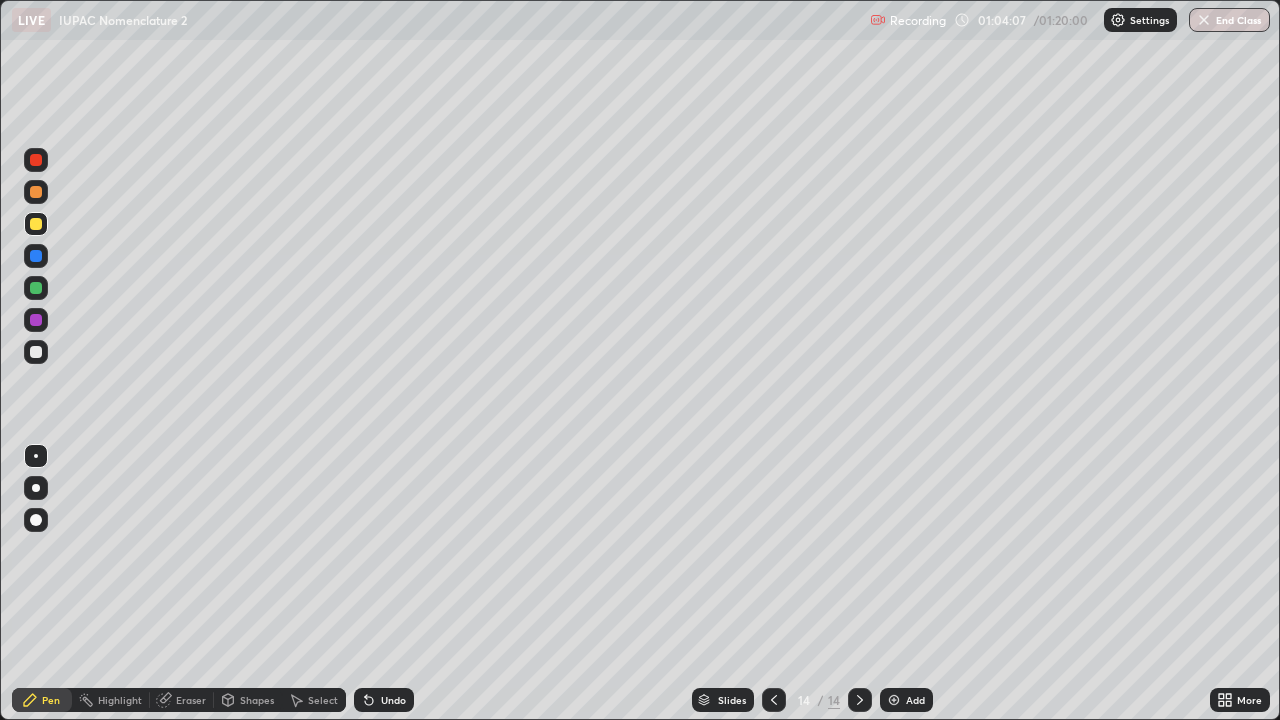 click at bounding box center [36, 352] 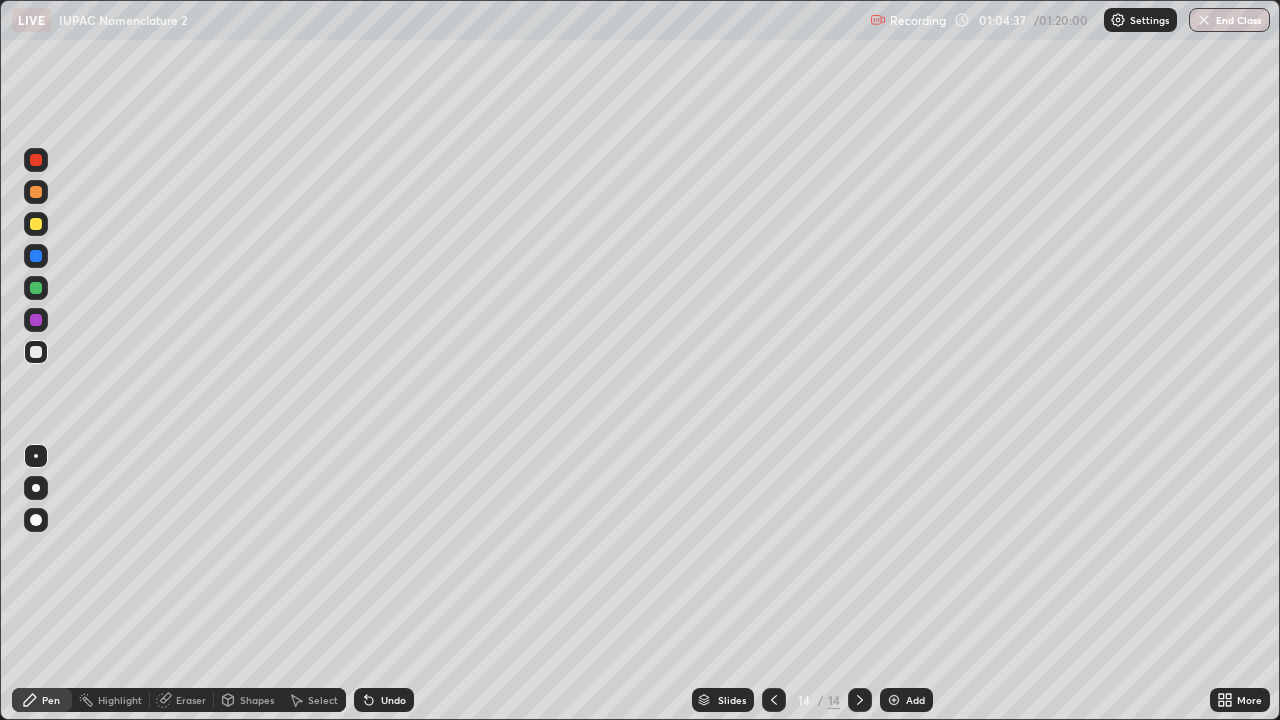 click at bounding box center (36, 224) 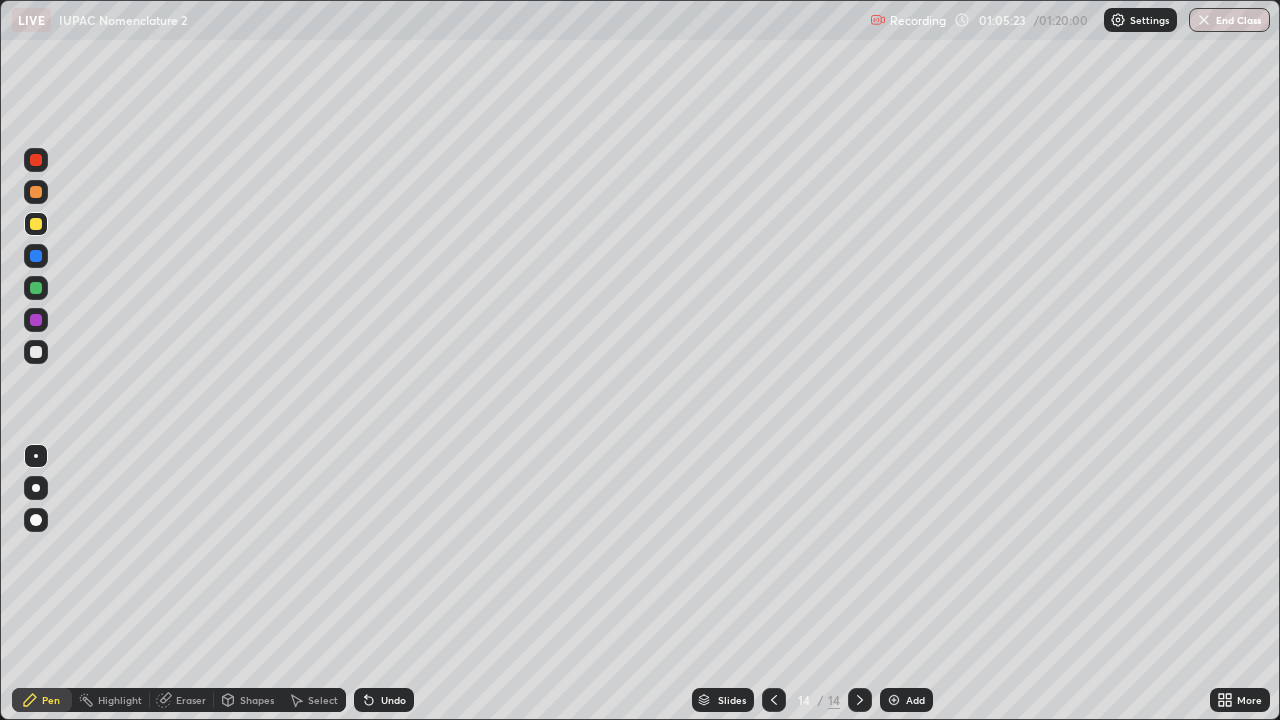 click at bounding box center (36, 352) 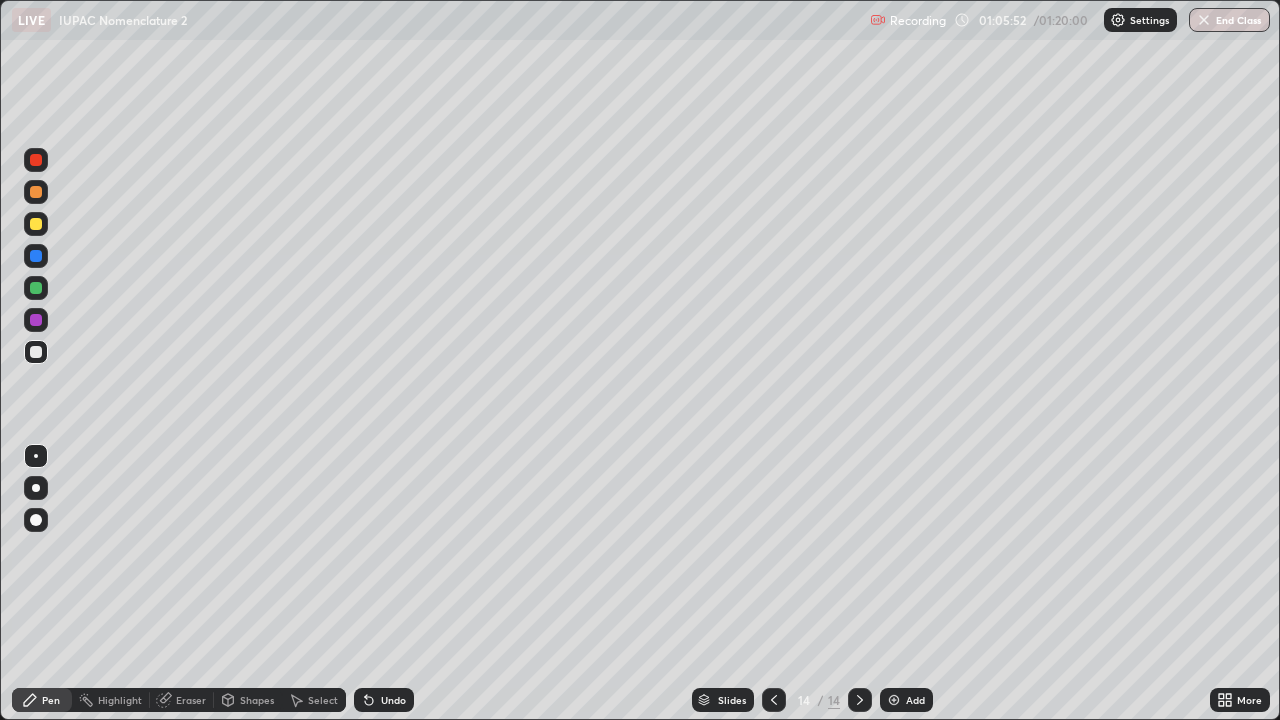 click on "Add" at bounding box center (906, 700) 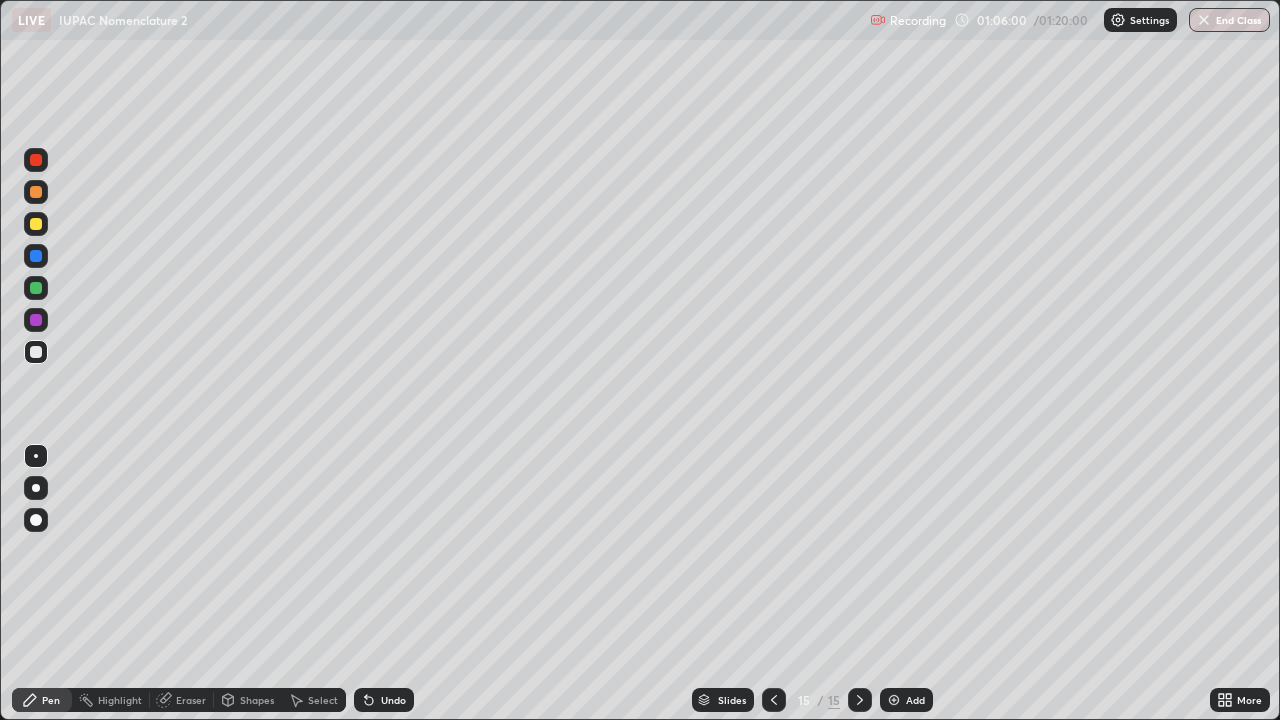 click on "Eraser" at bounding box center [191, 700] 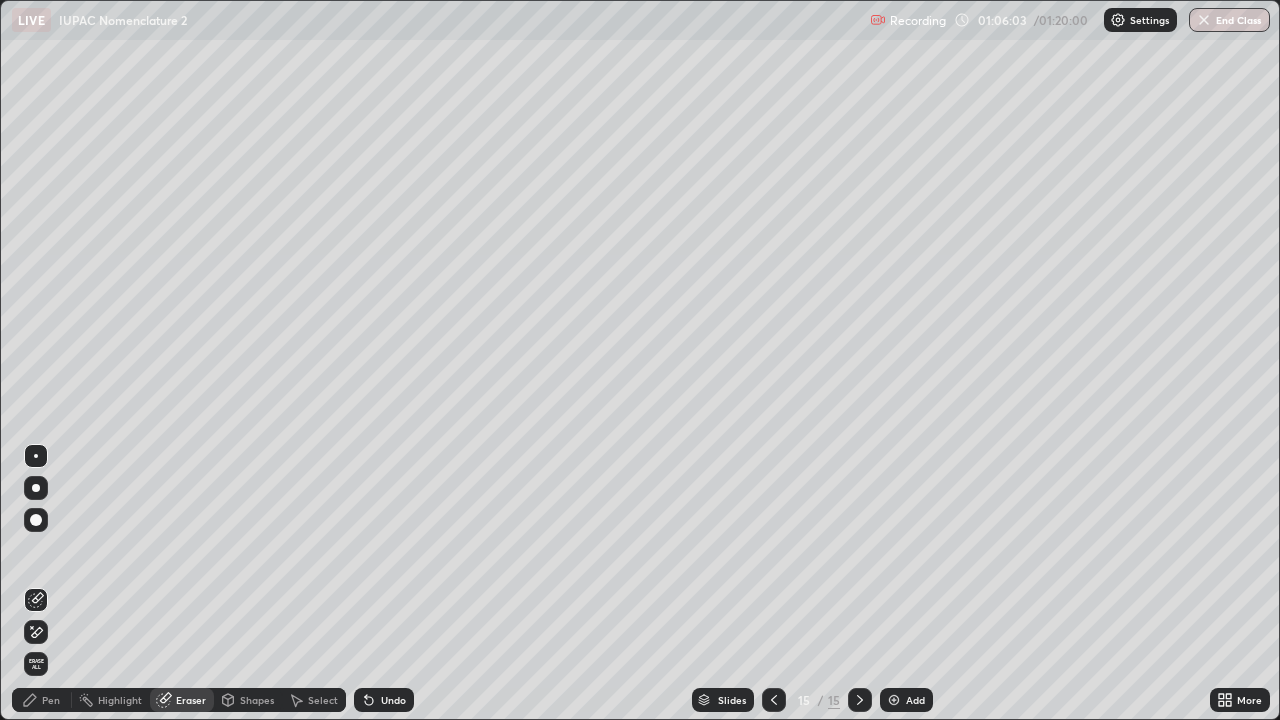 click on "Pen" at bounding box center [51, 700] 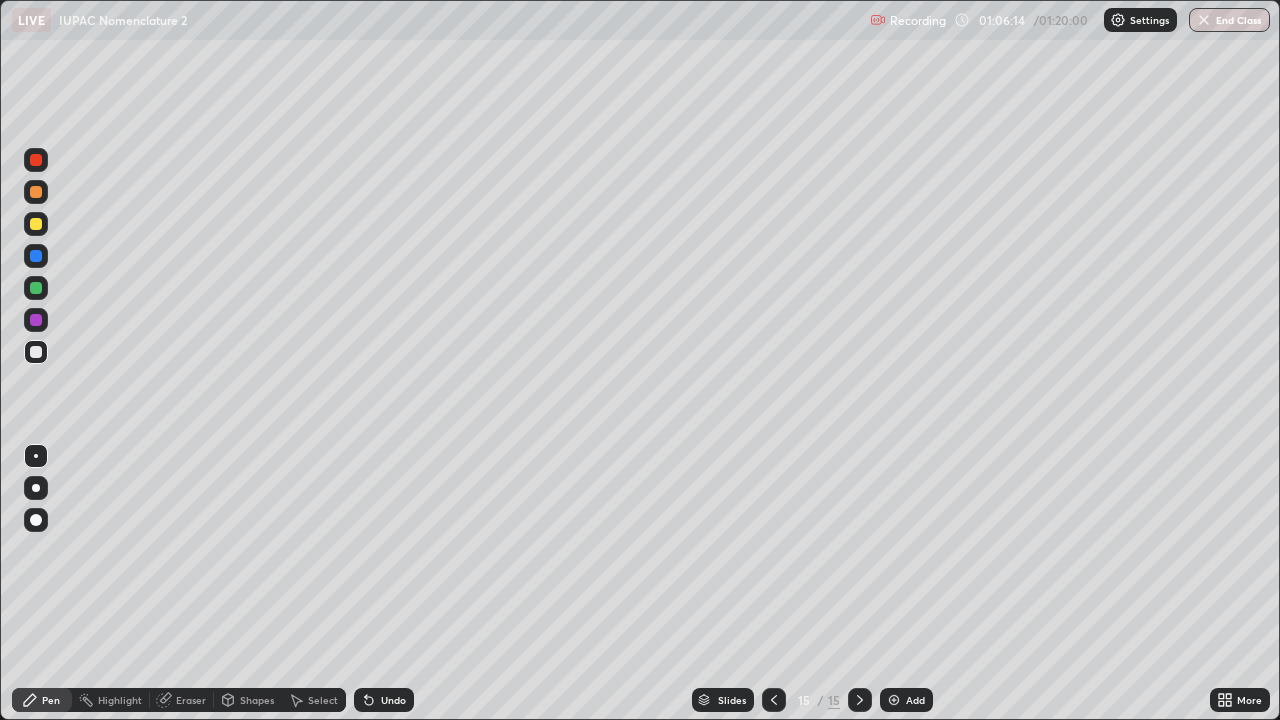 click on "Eraser" at bounding box center (191, 700) 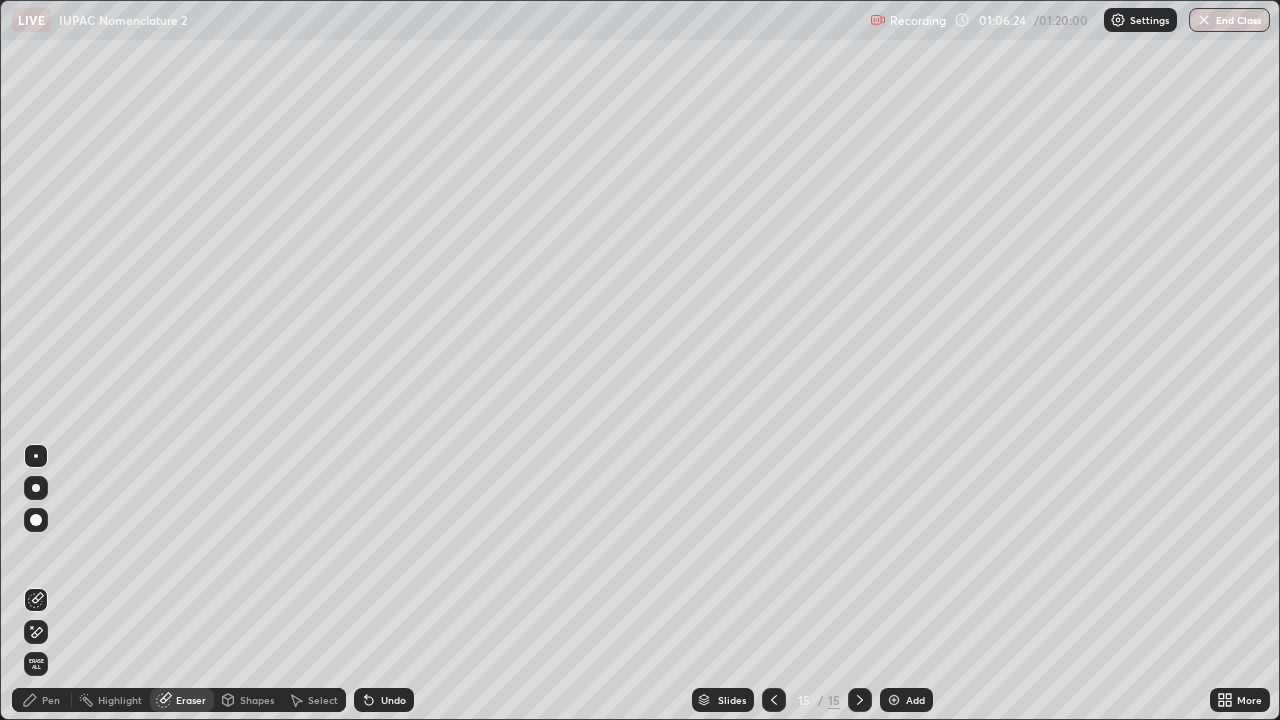 click on "Pen" at bounding box center [42, 700] 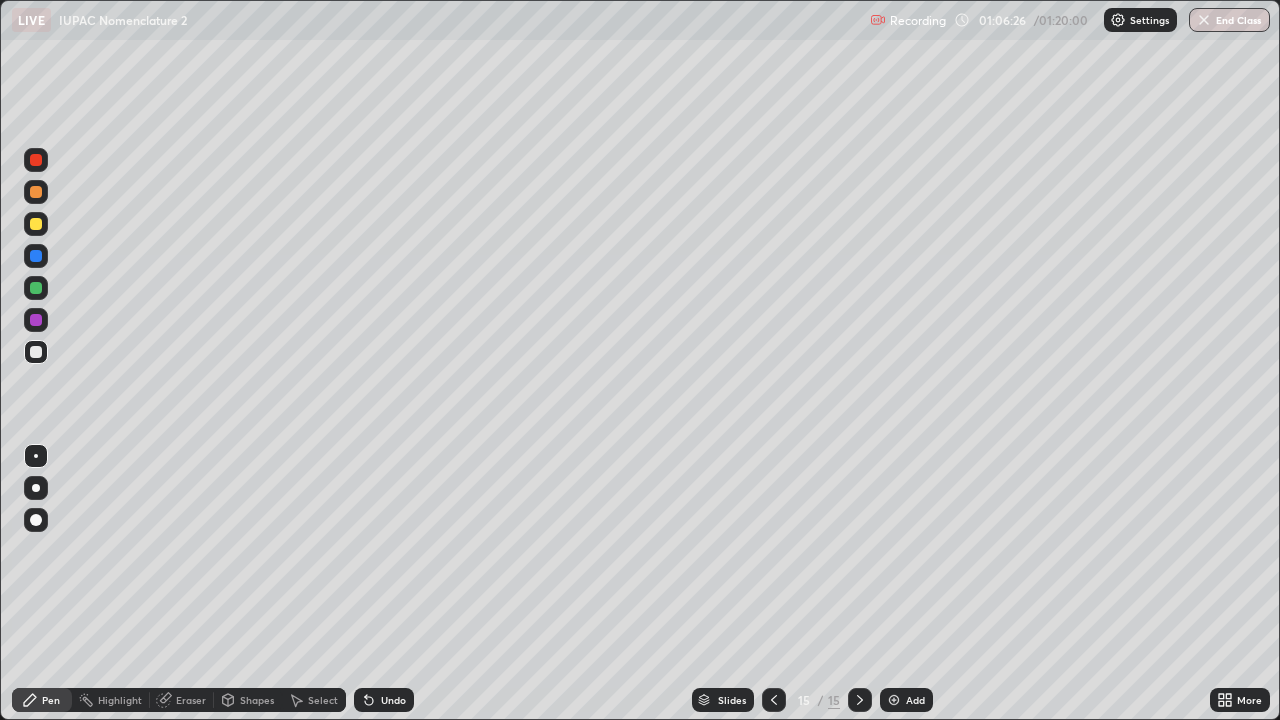 click at bounding box center (36, 224) 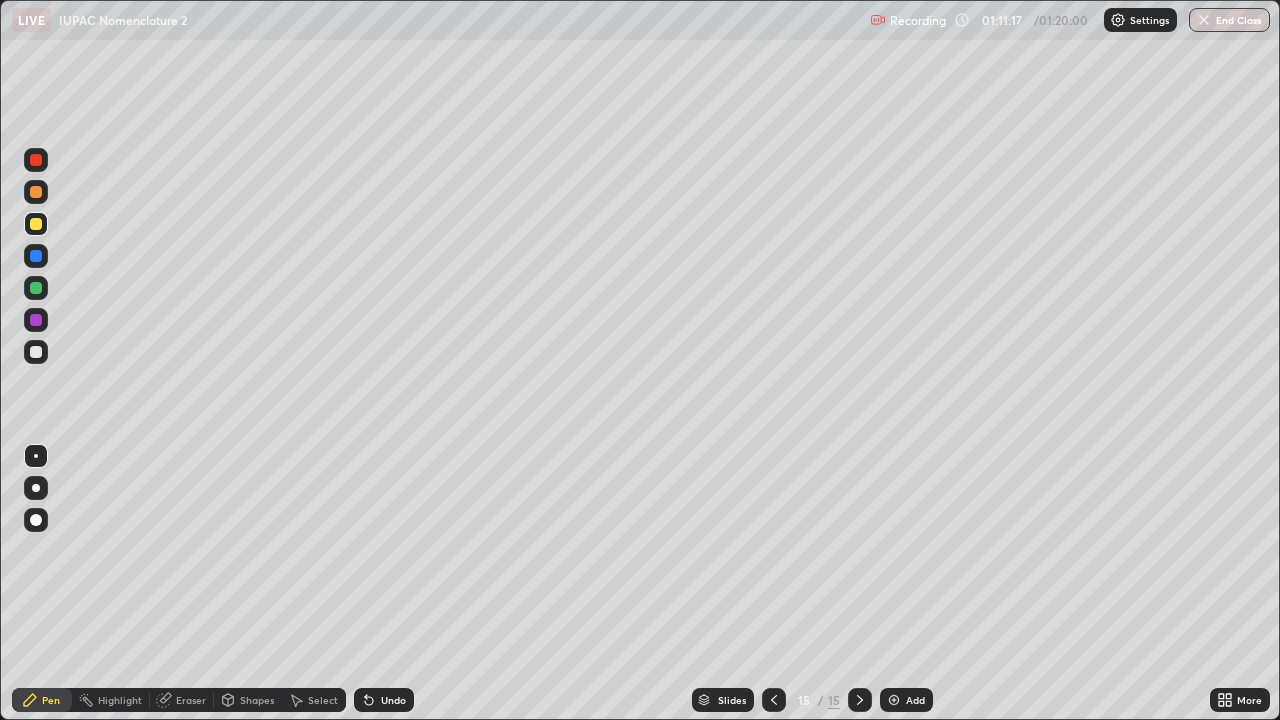 click 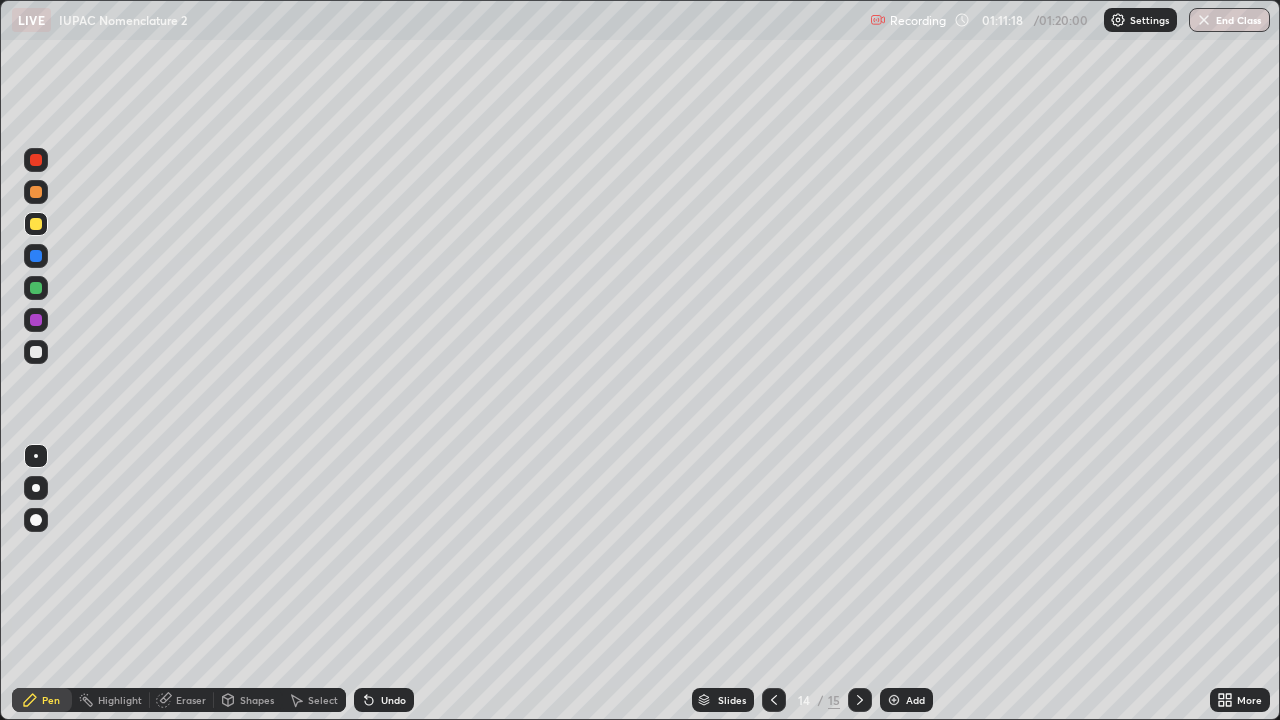 click 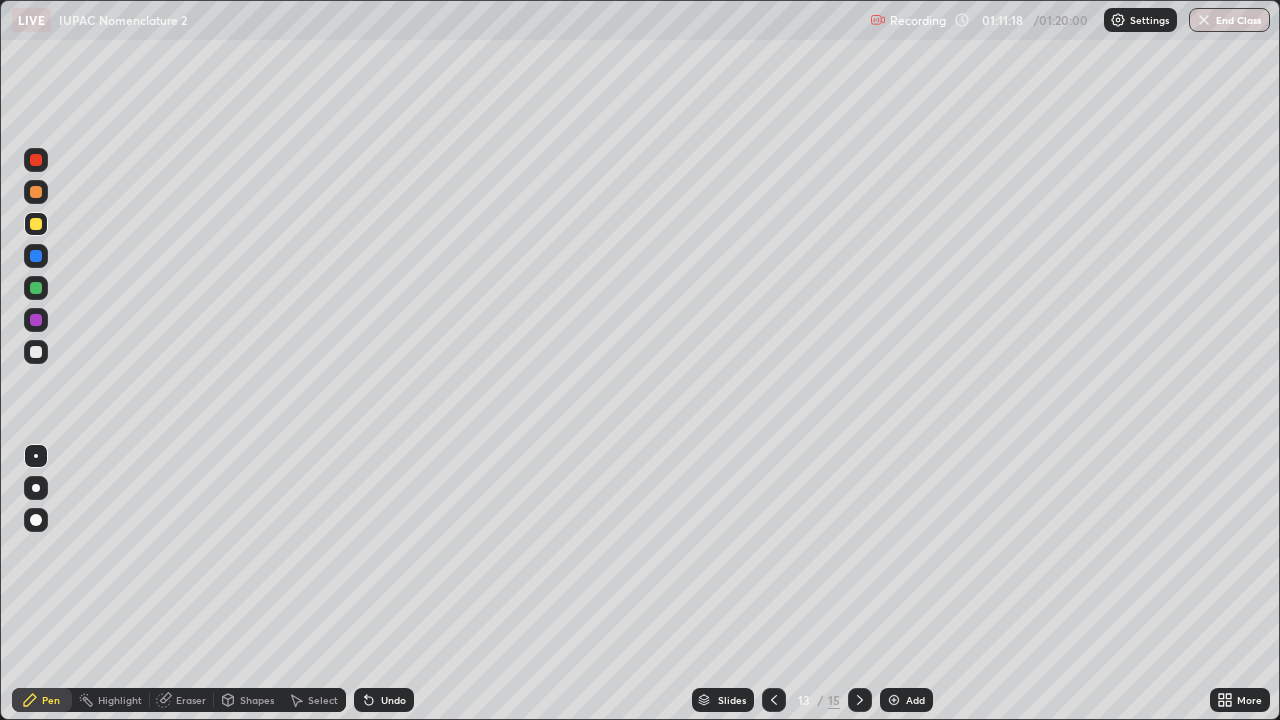 click 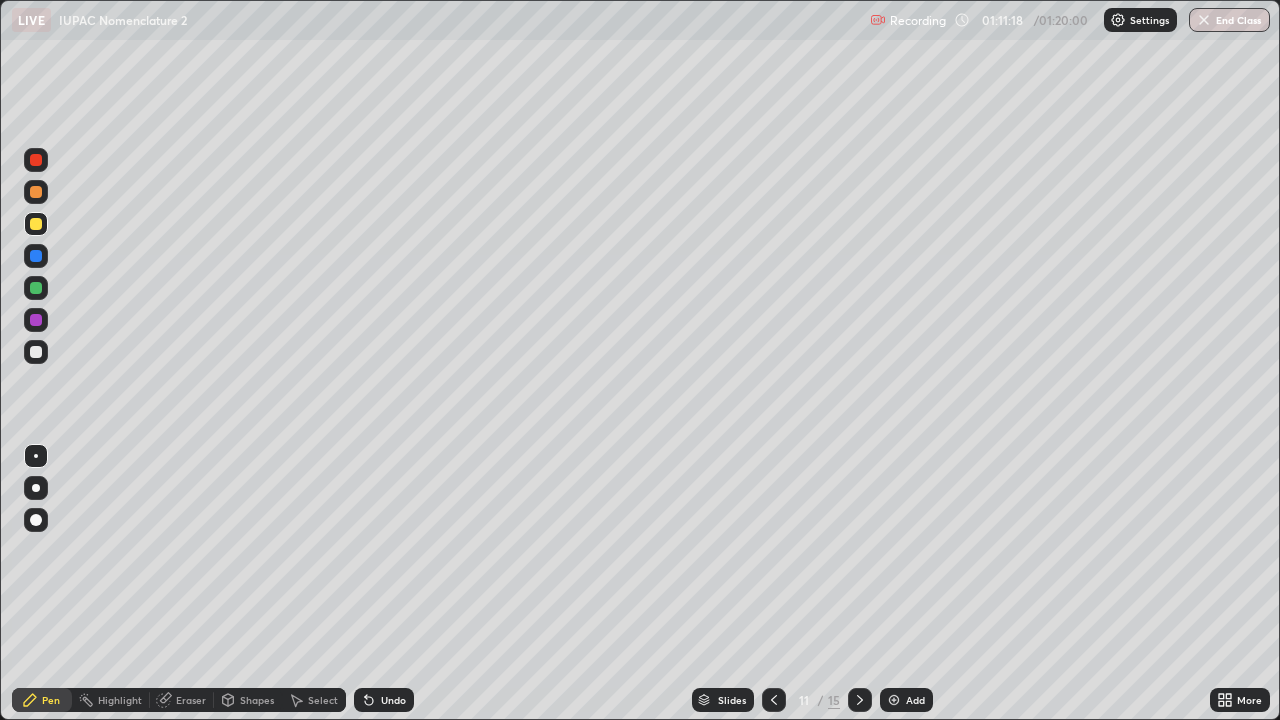 click 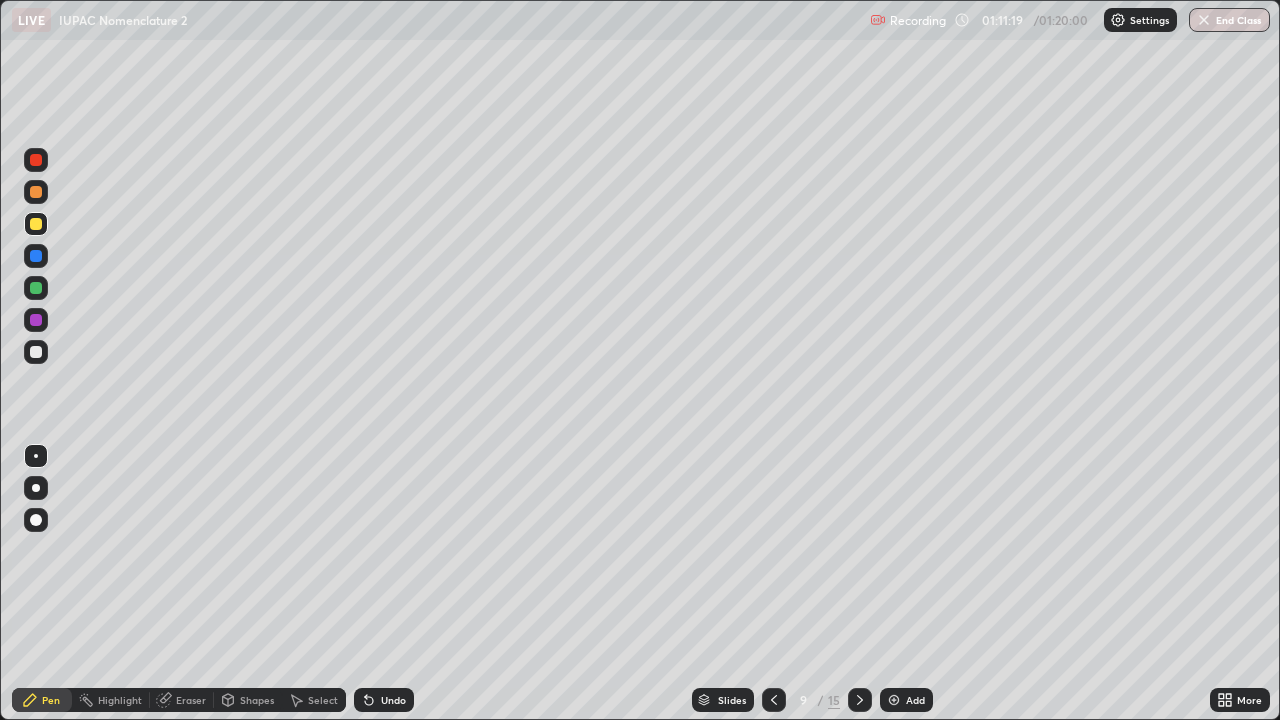 click 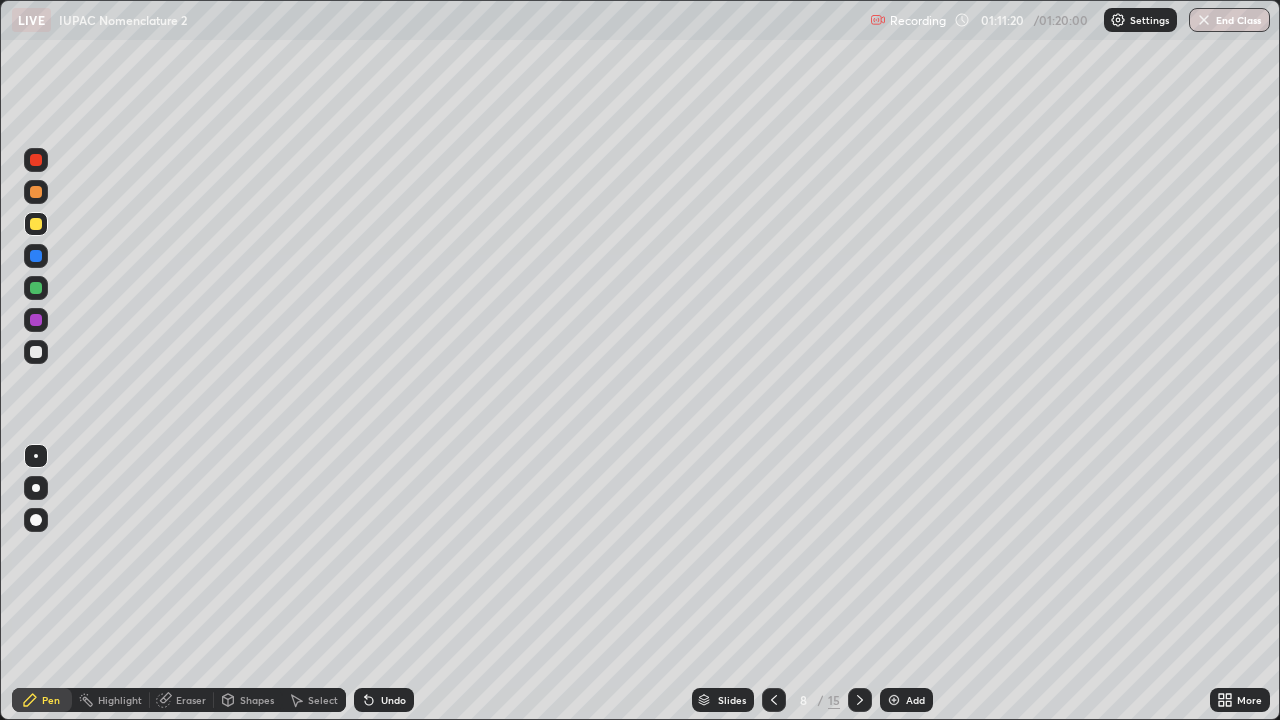 click 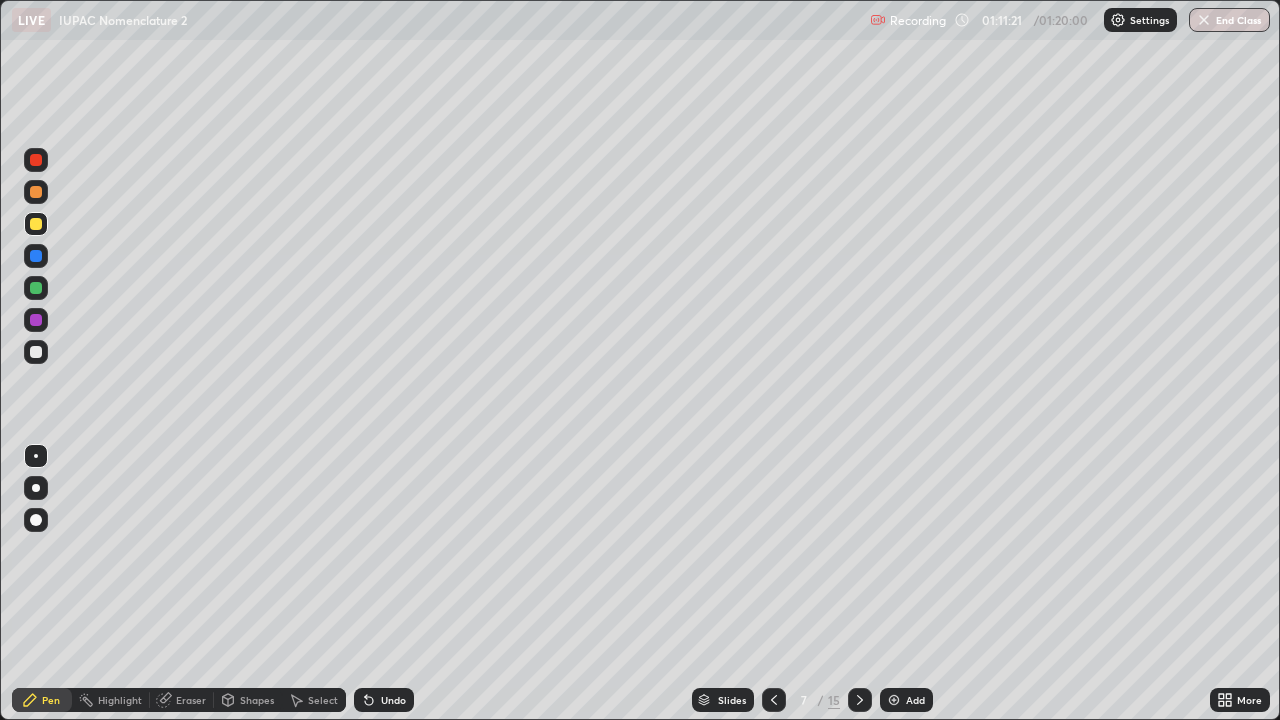 click at bounding box center [774, 700] 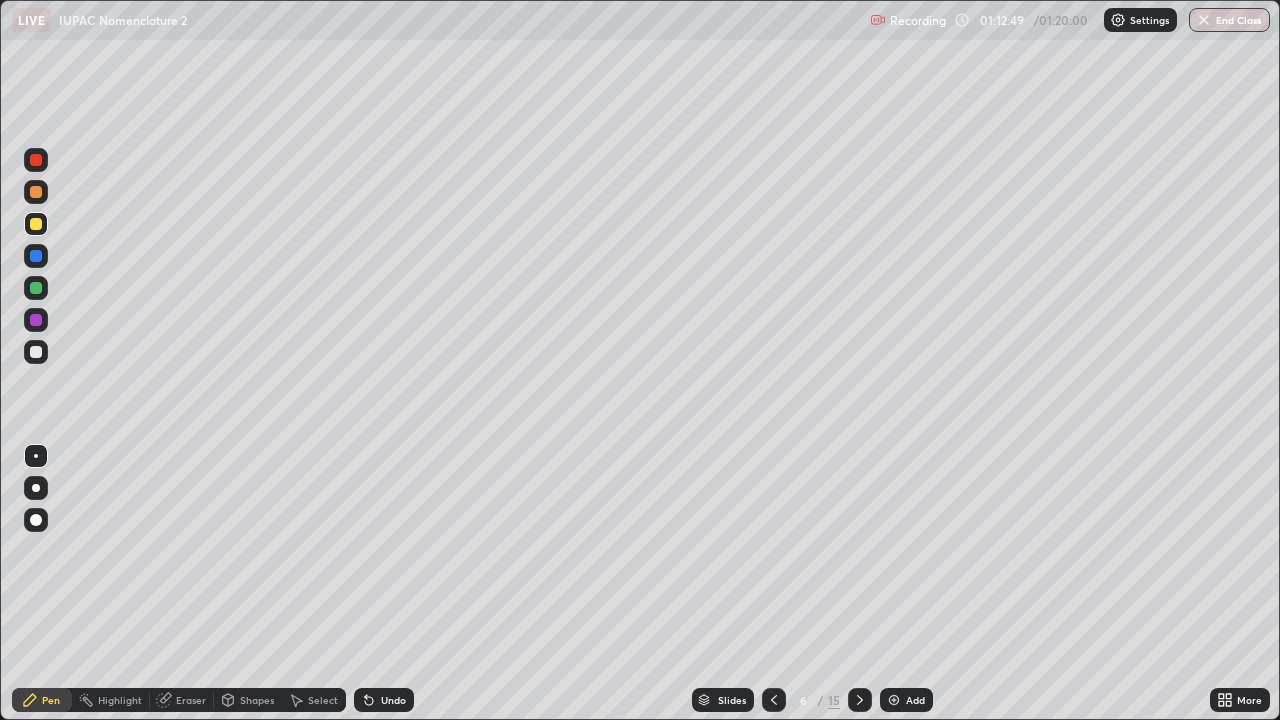 click 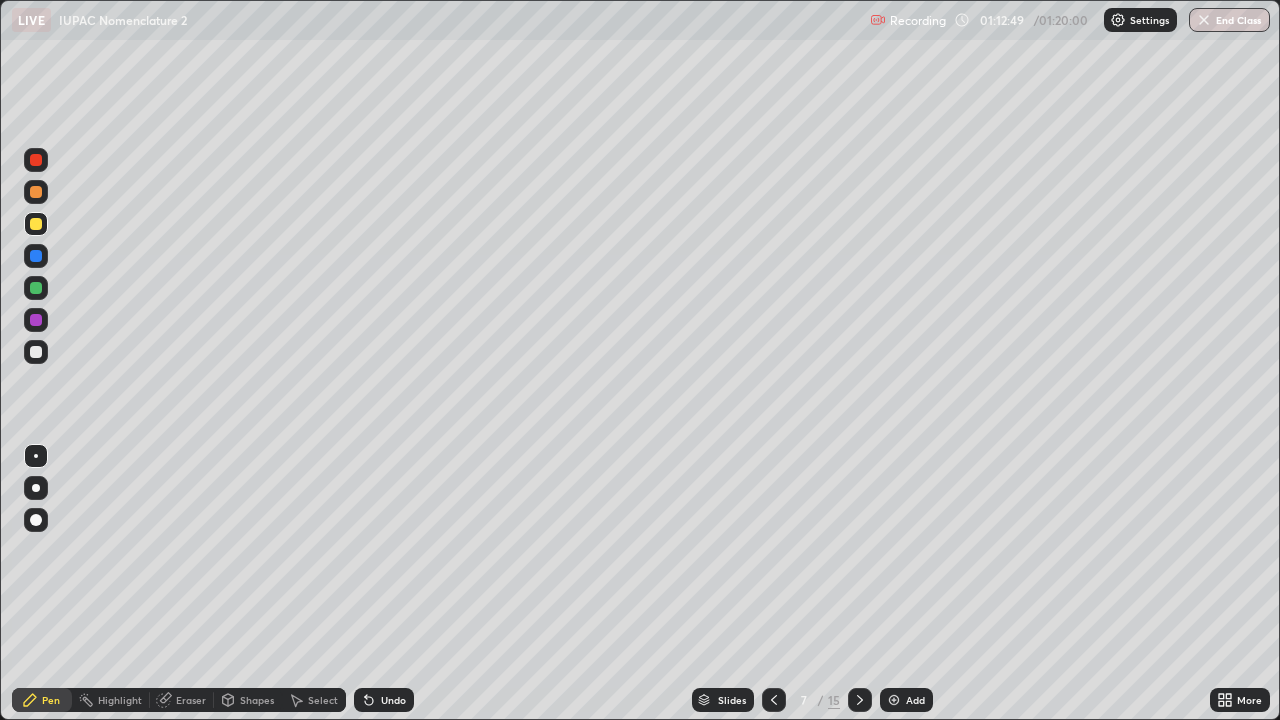 click 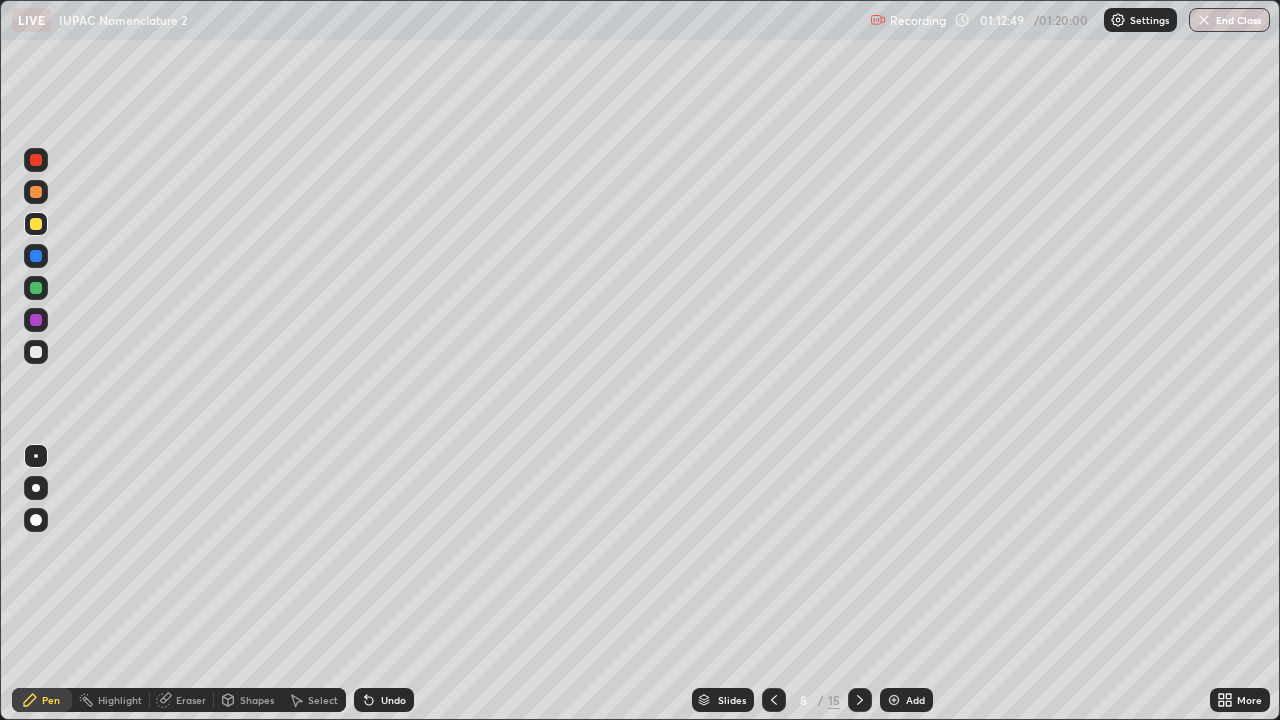 click 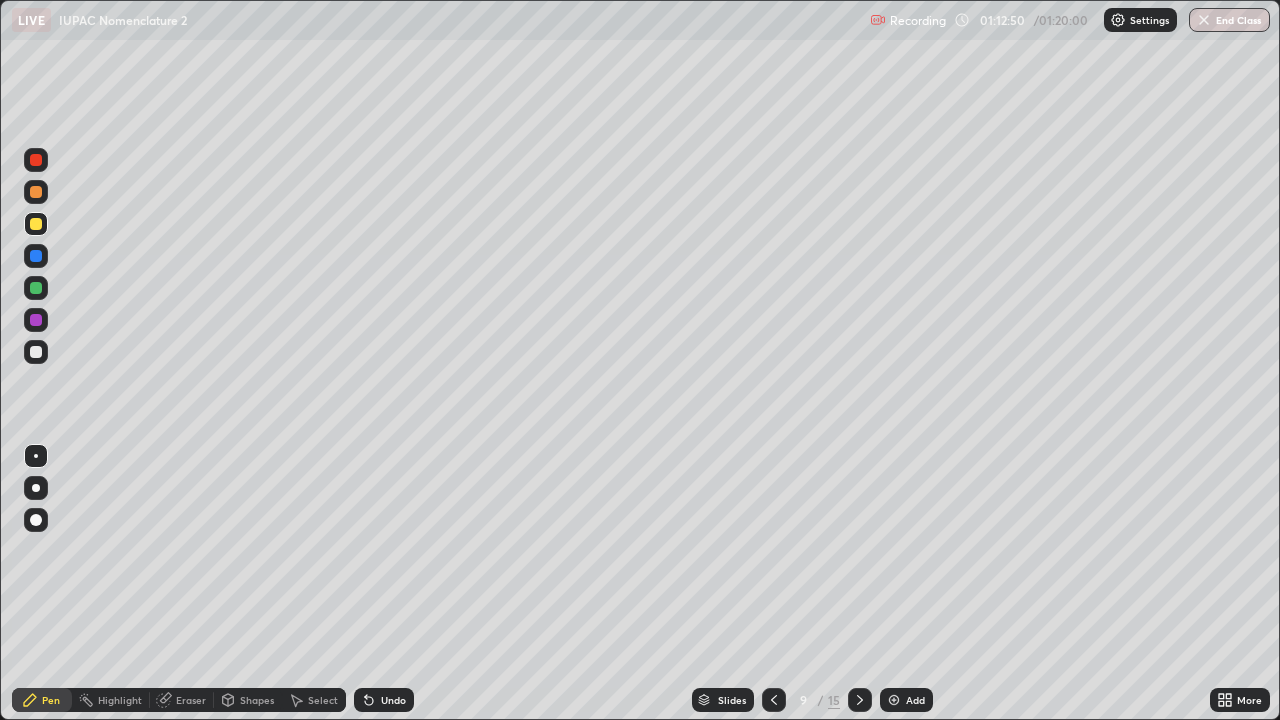 click 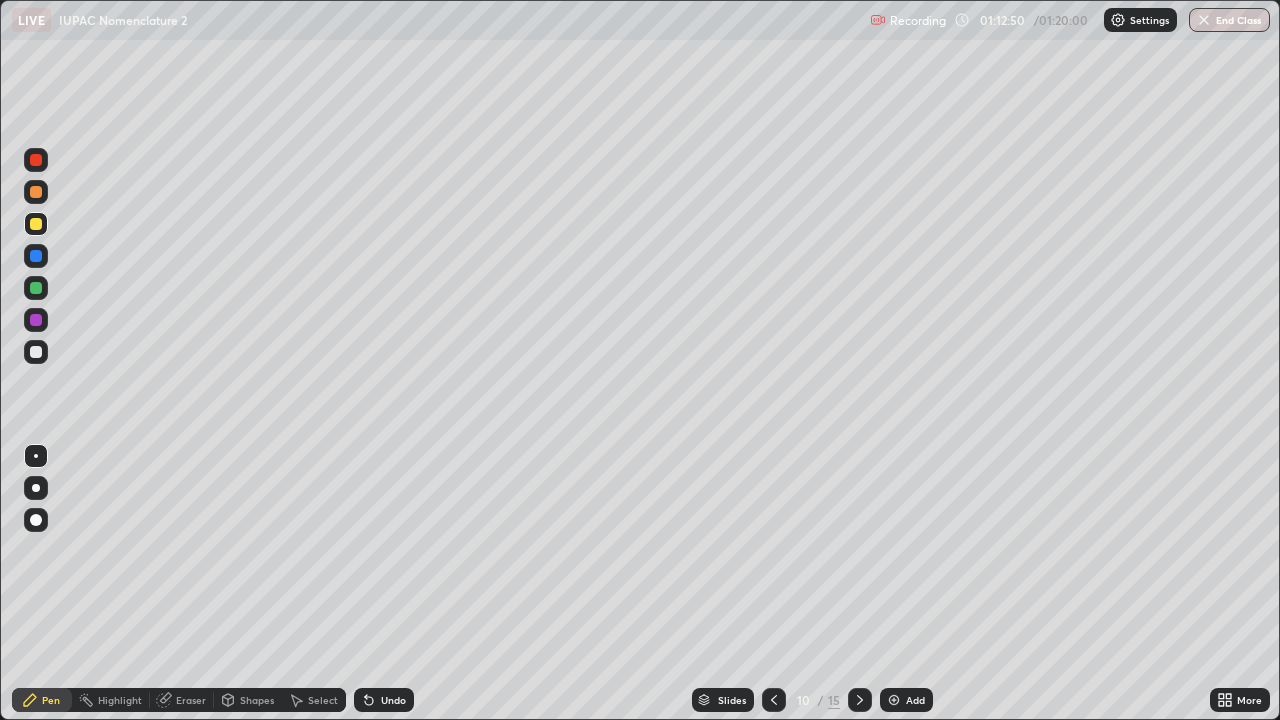 click 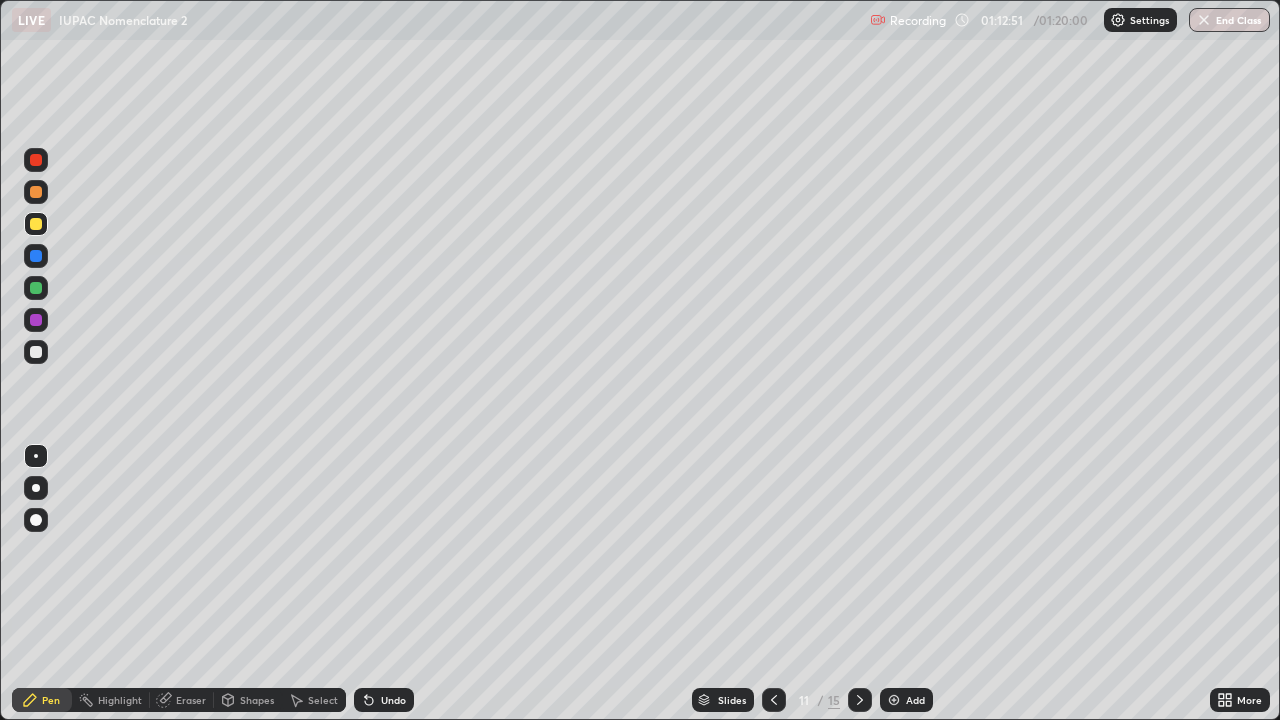 click at bounding box center (860, 700) 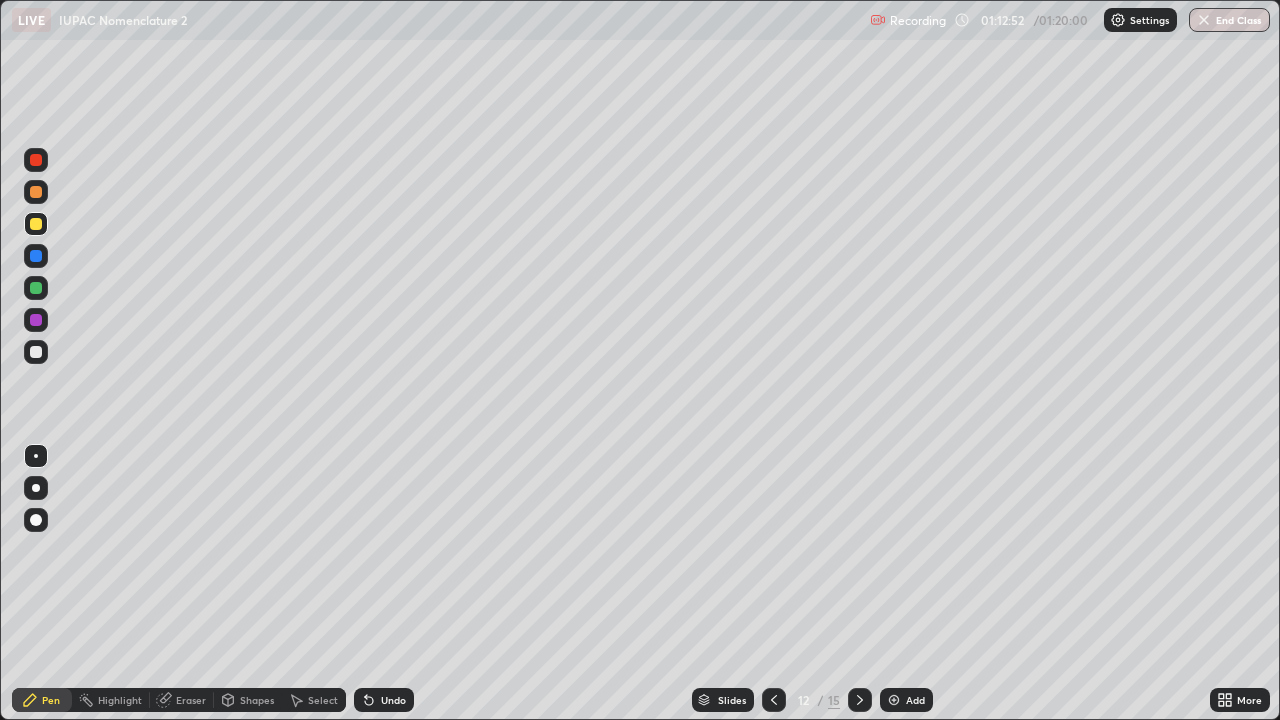 click 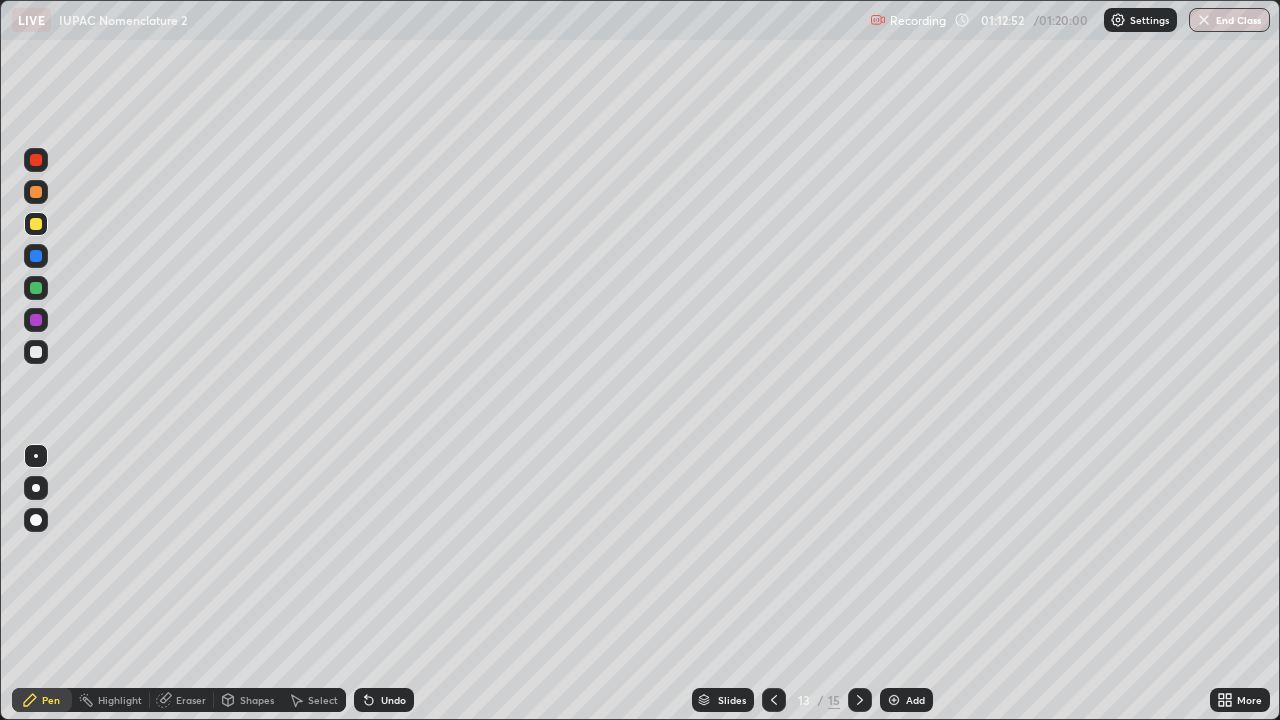 click 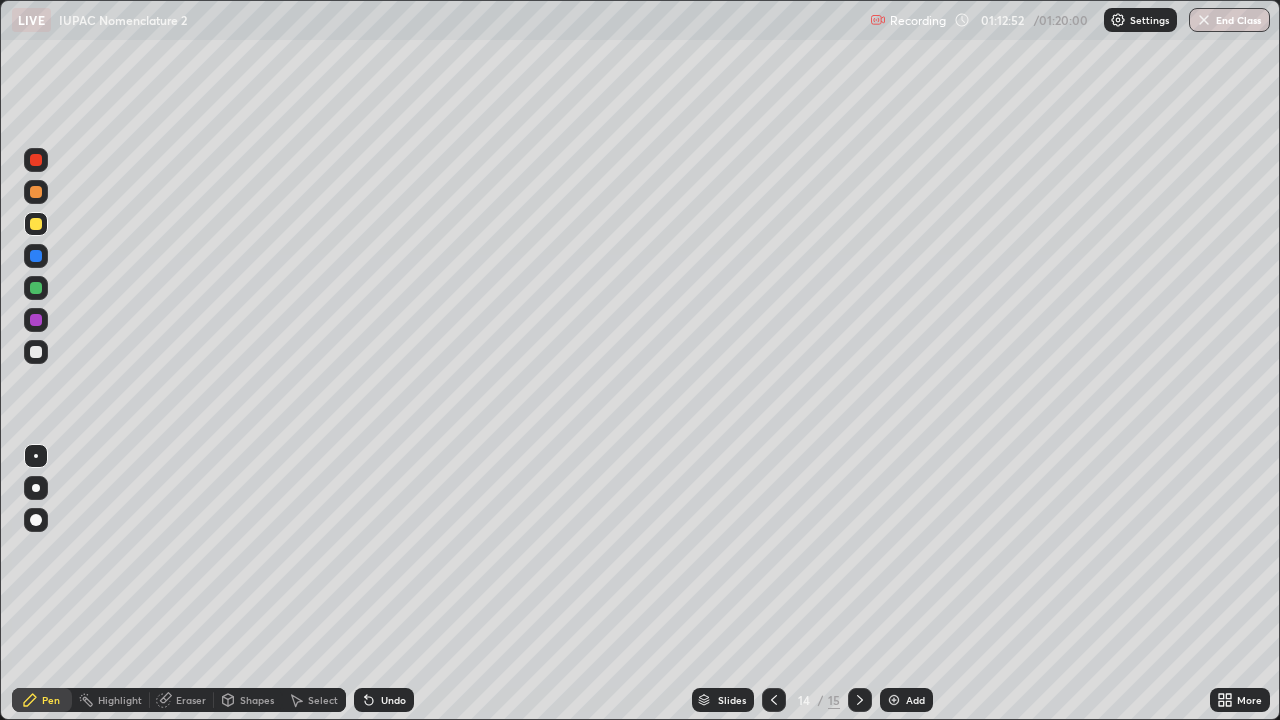 click 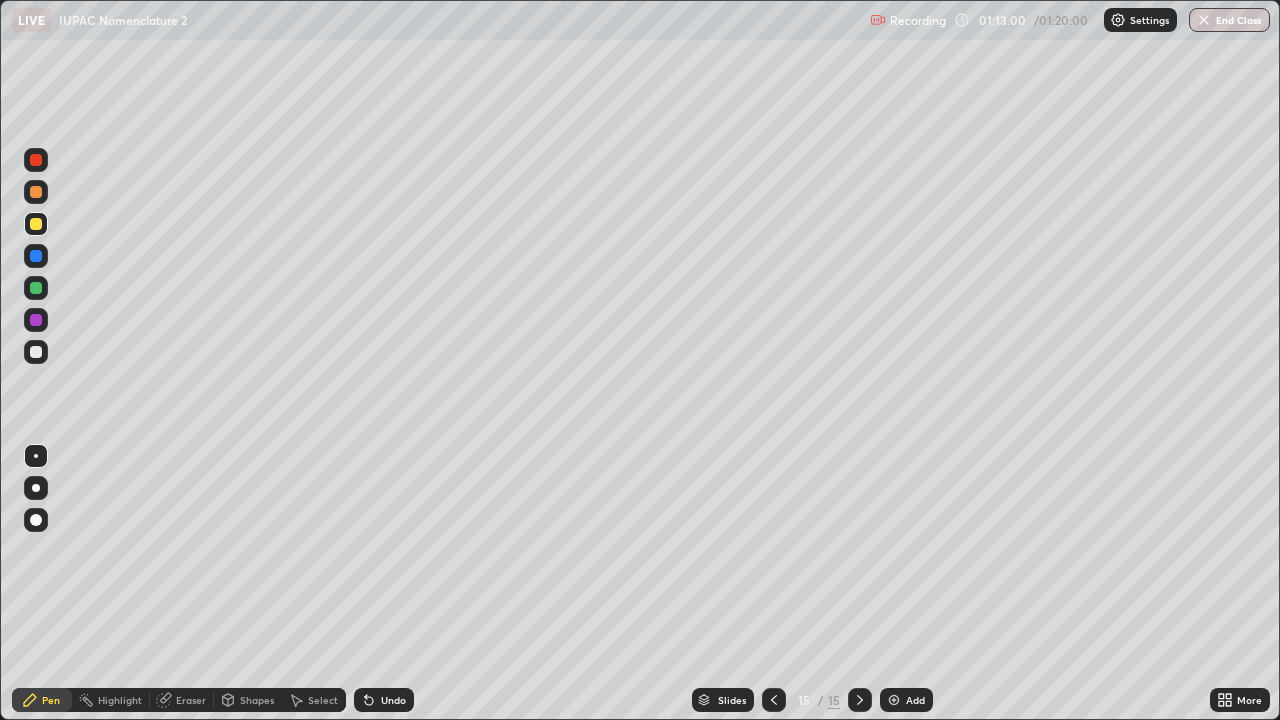 click on "End Class" at bounding box center (1229, 20) 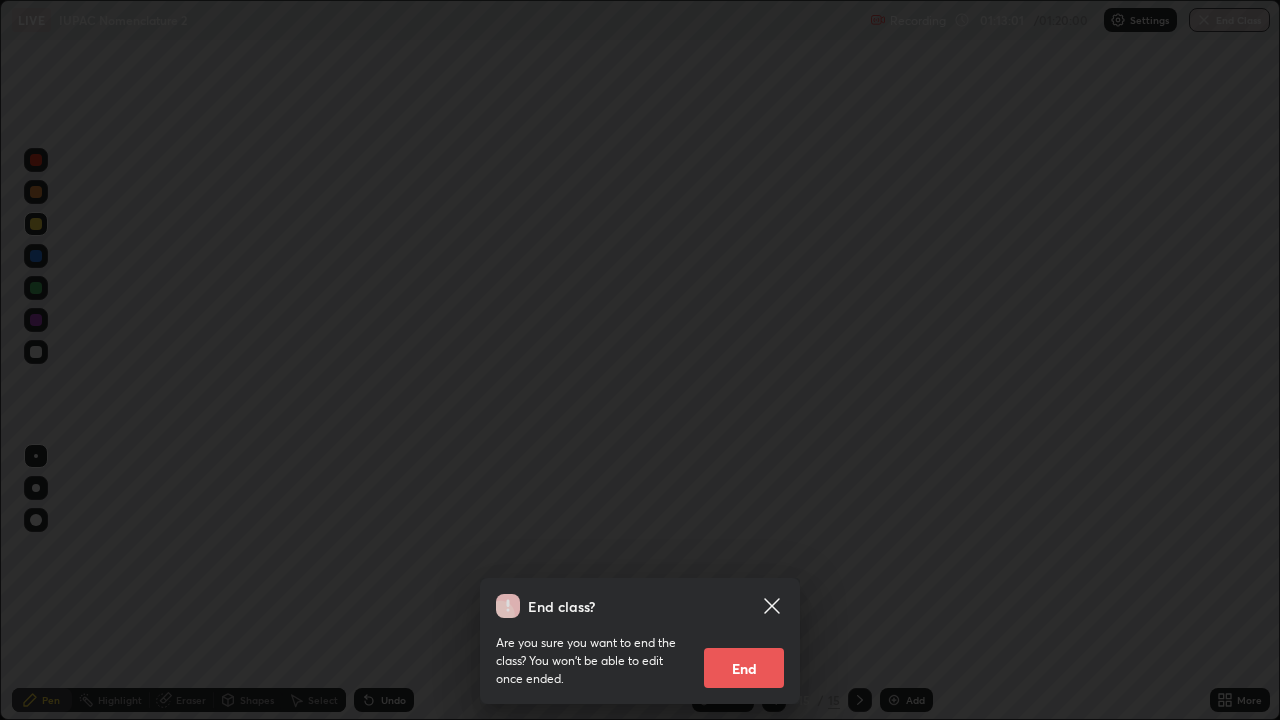 click 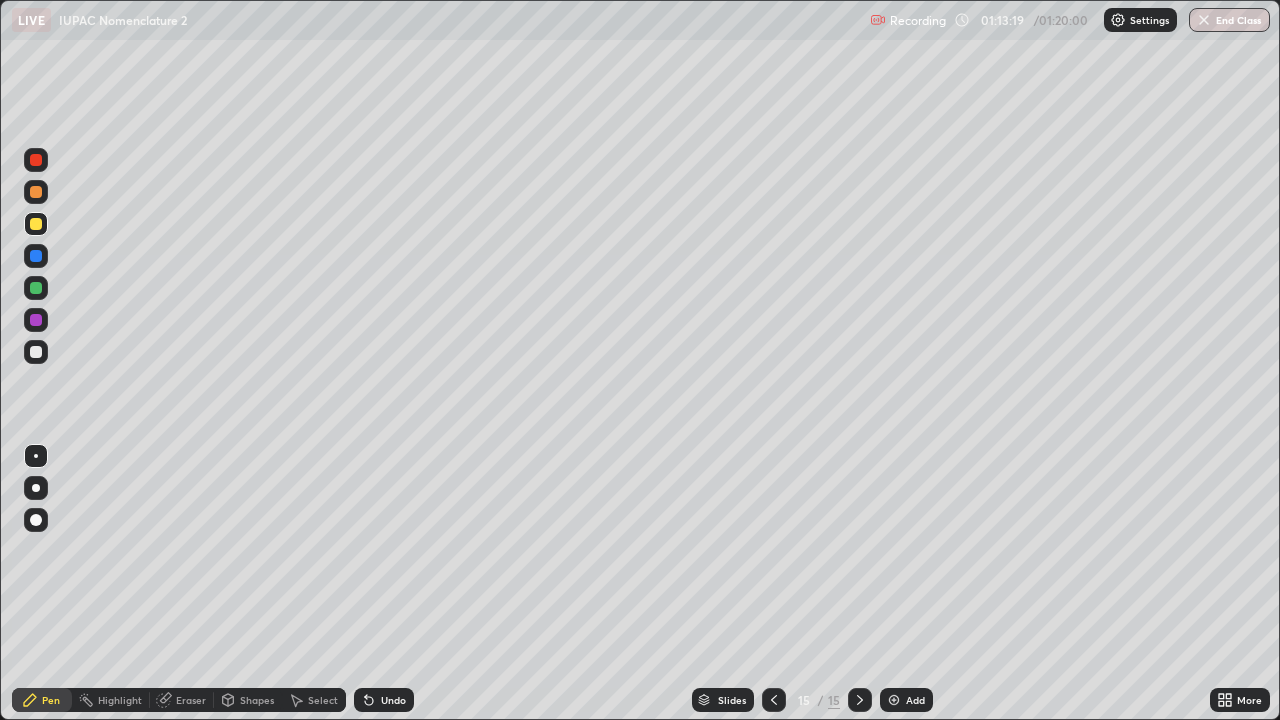 click on "End Class" at bounding box center [1229, 20] 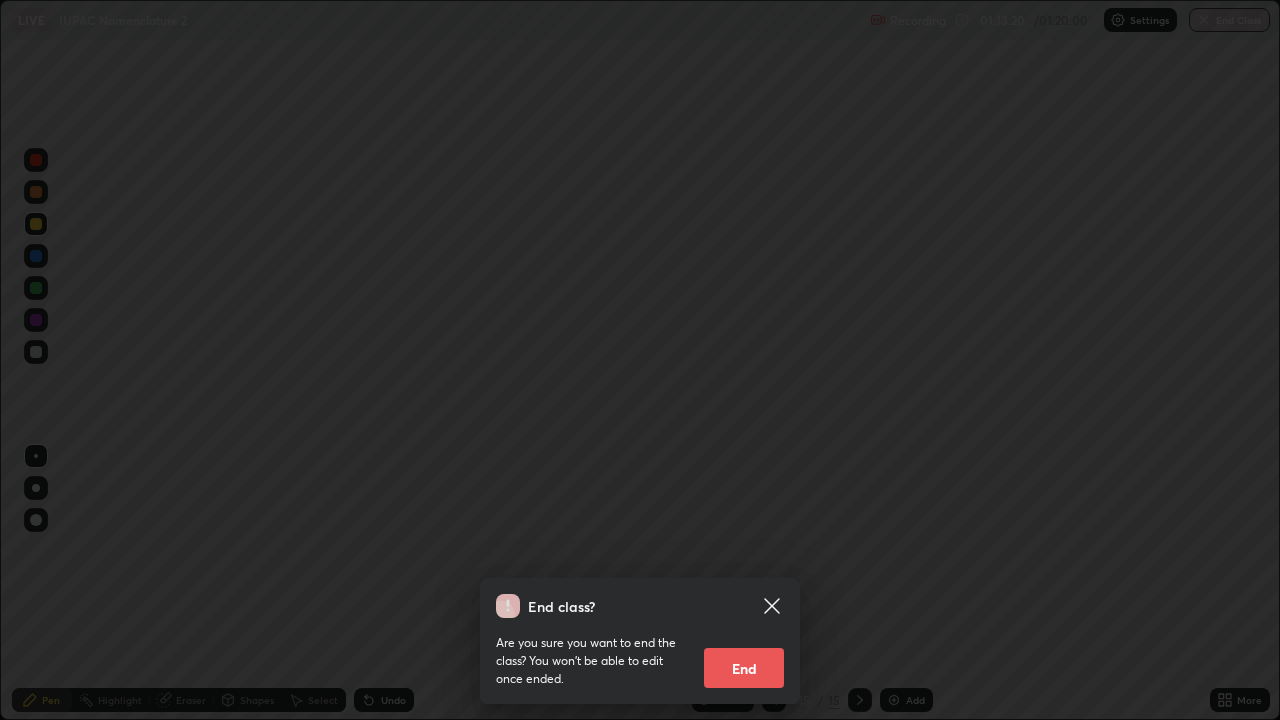 click on "End" at bounding box center [744, 668] 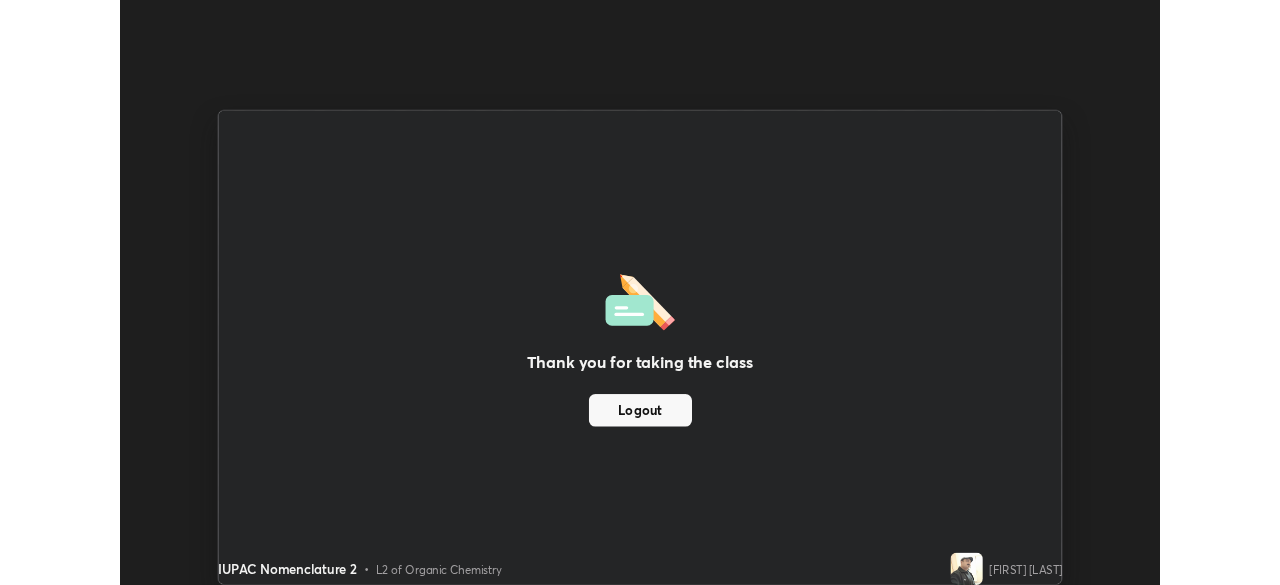 scroll, scrollTop: 585, scrollLeft: 1280, axis: both 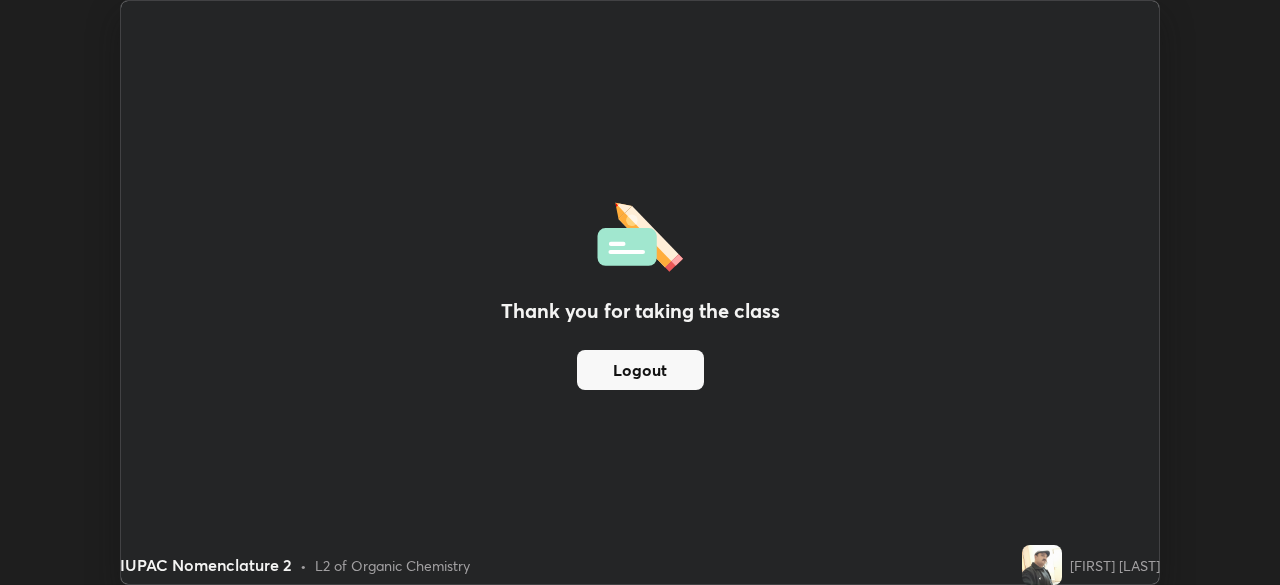 click on "Thank you for taking the class Logout" at bounding box center [640, 292] 